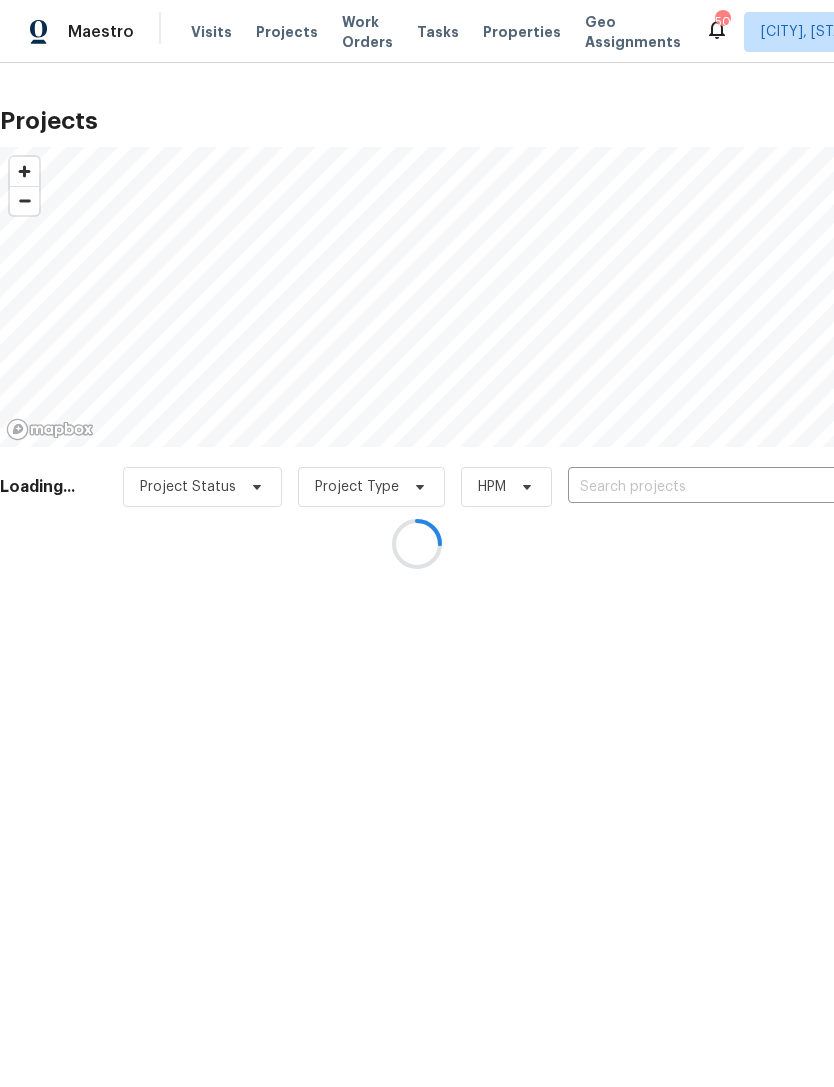 scroll, scrollTop: 0, scrollLeft: 0, axis: both 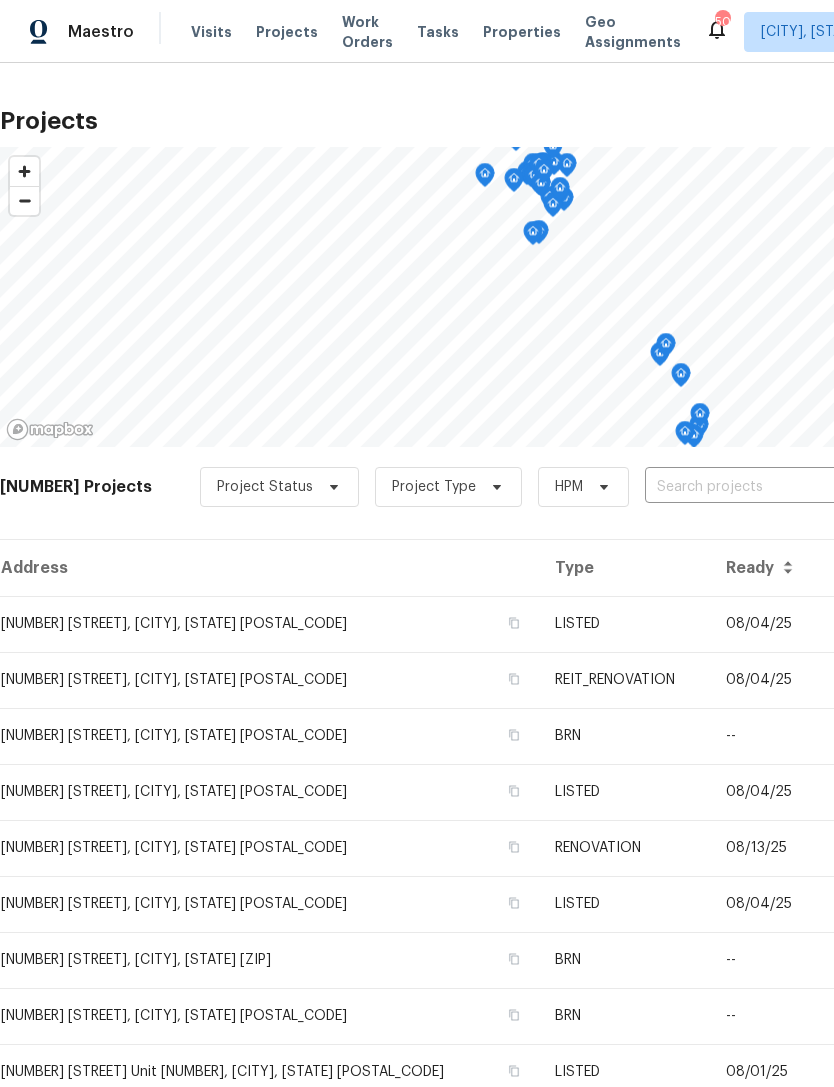 click at bounding box center (759, 487) 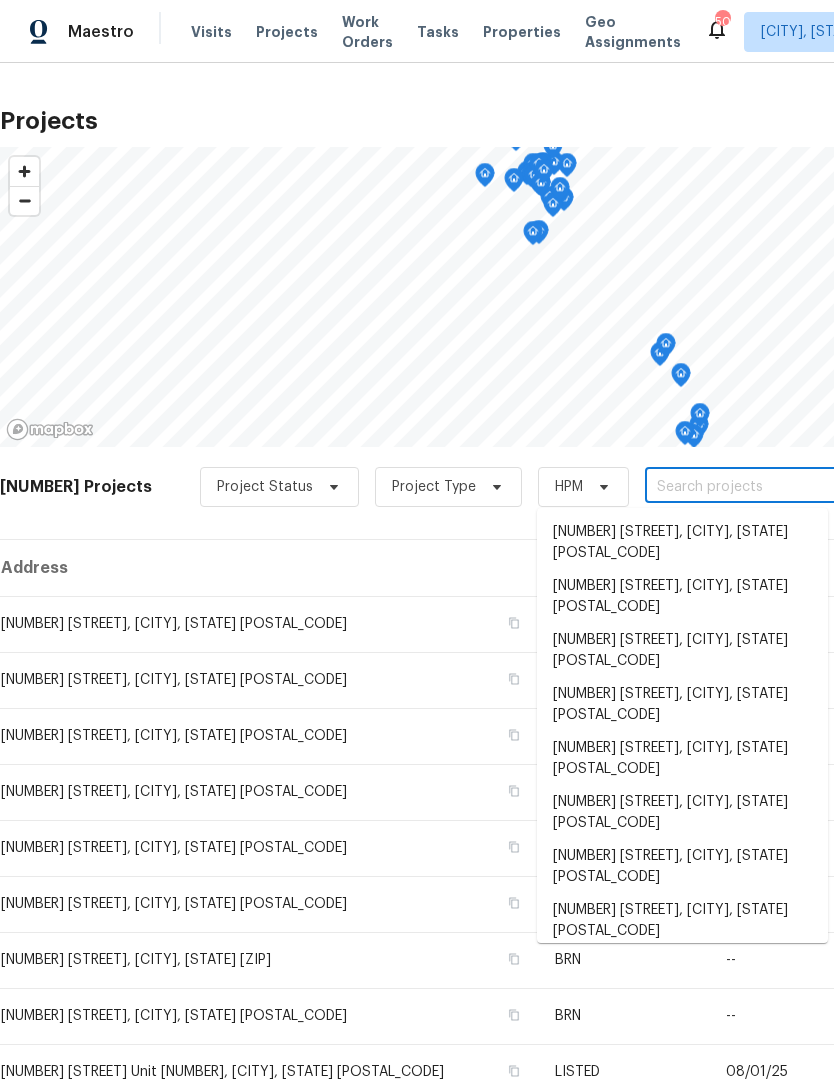 click at bounding box center [759, 487] 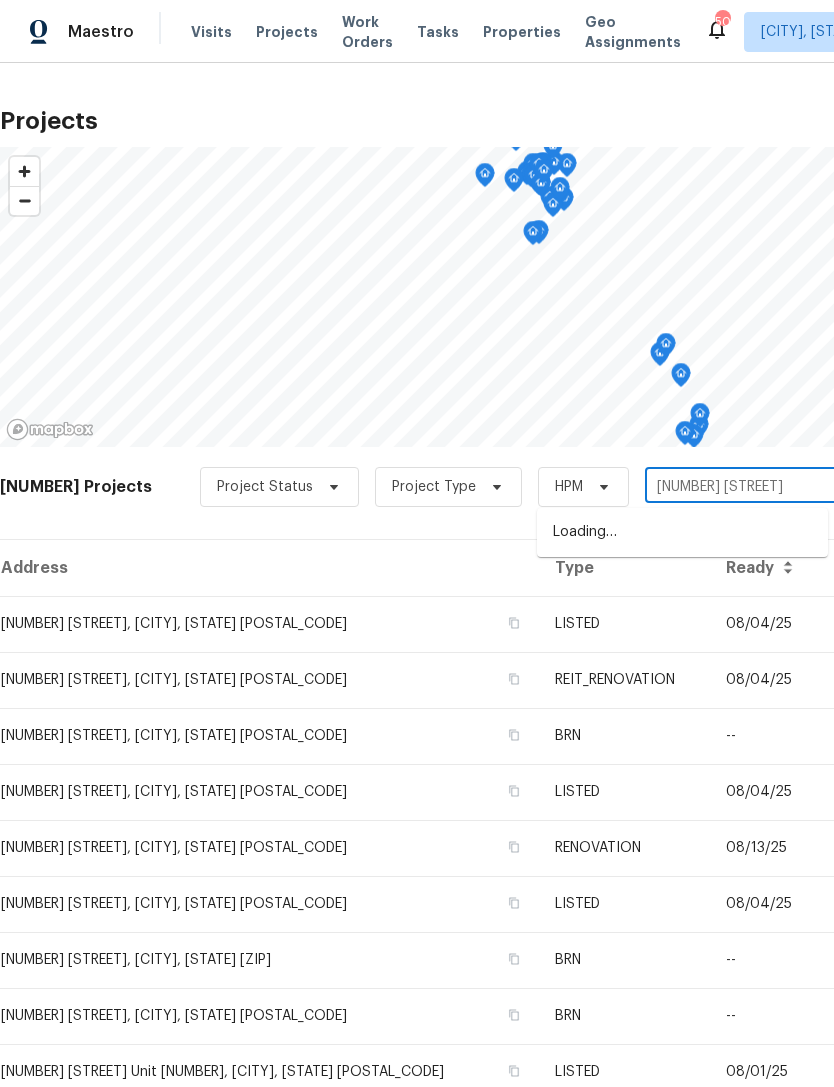 type on "1084 do" 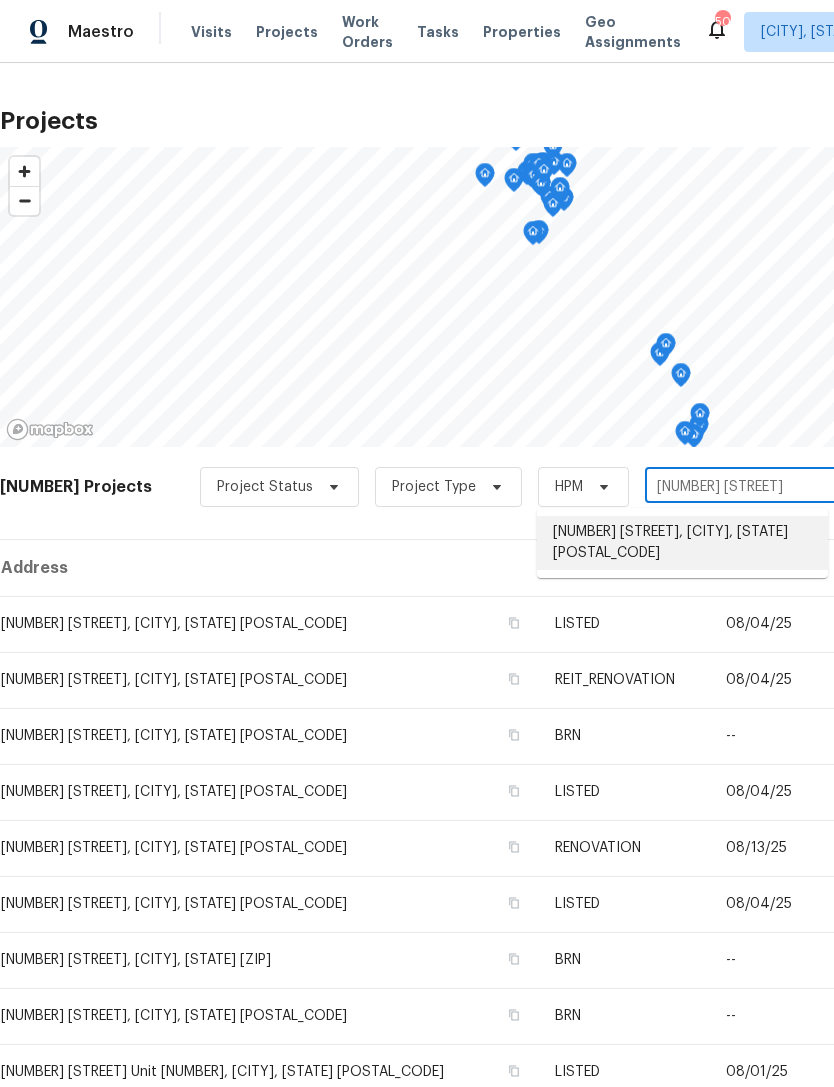 click on "[NUMBER] [STREET], [CITY], [STATE] [POSTAL_CODE]" at bounding box center [682, 543] 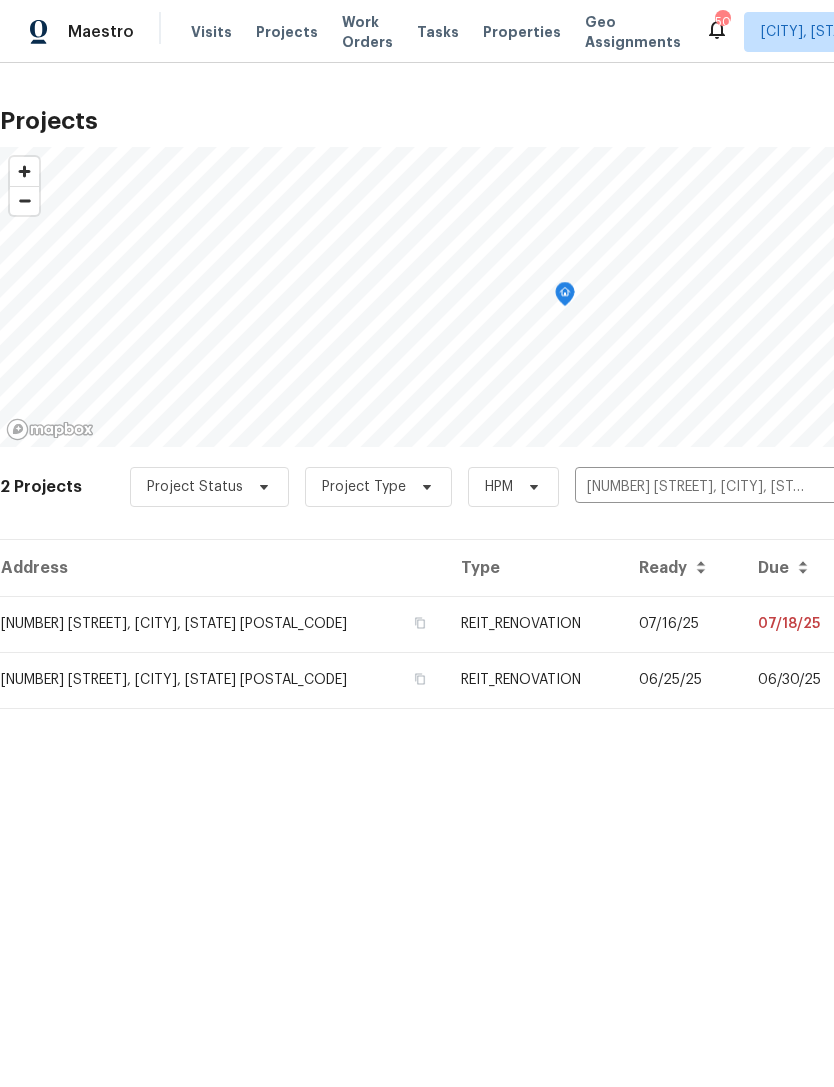 click on "REIT_RENOVATION" at bounding box center [534, 624] 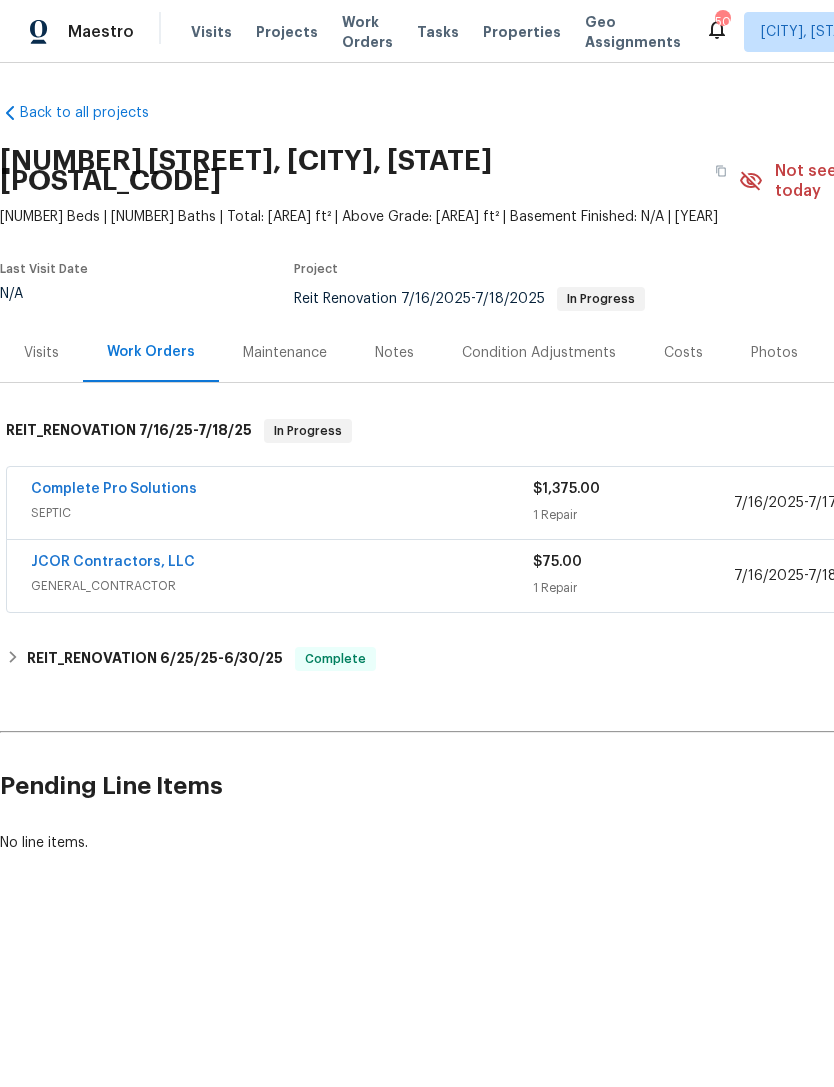 scroll, scrollTop: 0, scrollLeft: 0, axis: both 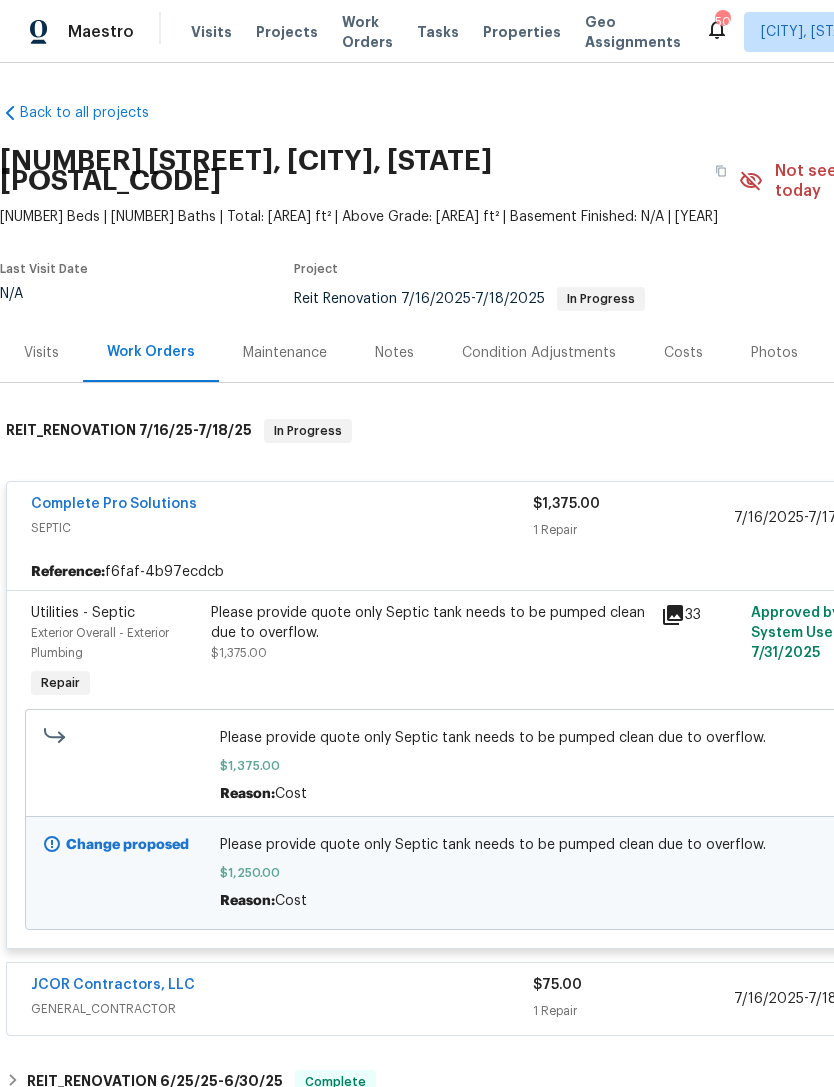 click on "Please provide quote only
Septic tank needs to be pumped clean due to overflow. $1,375.00" at bounding box center (430, 653) 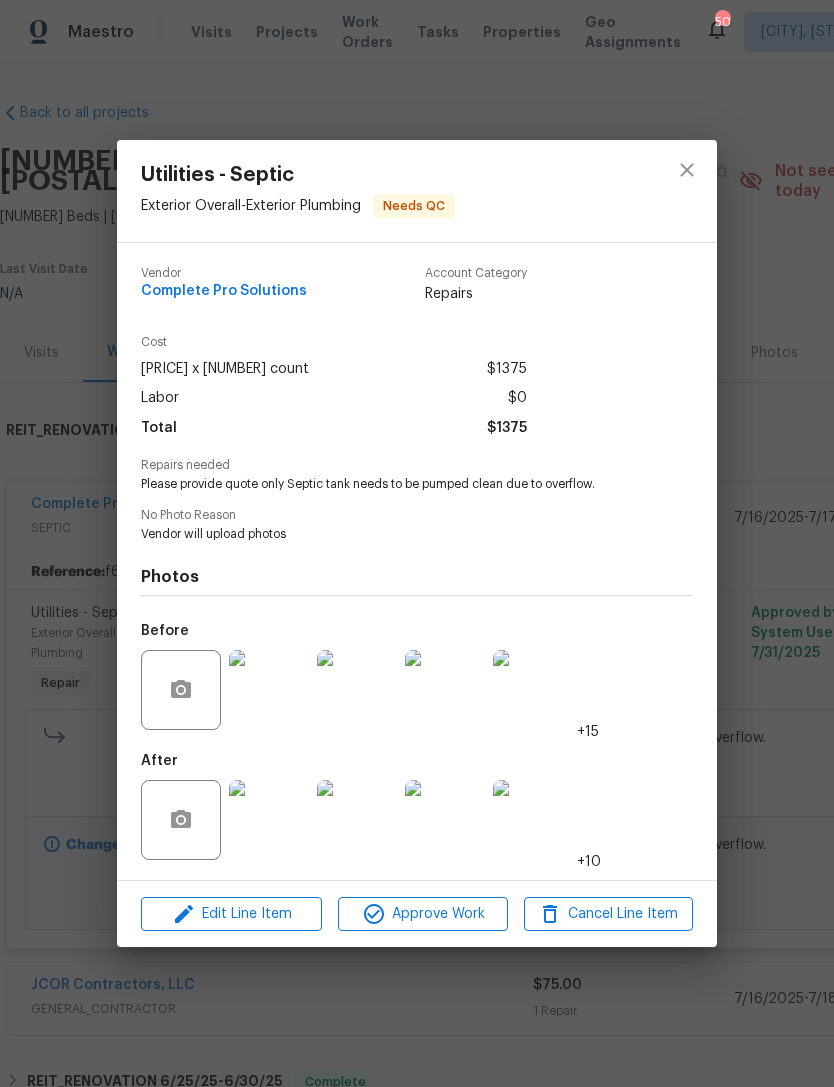 click at bounding box center (269, 820) 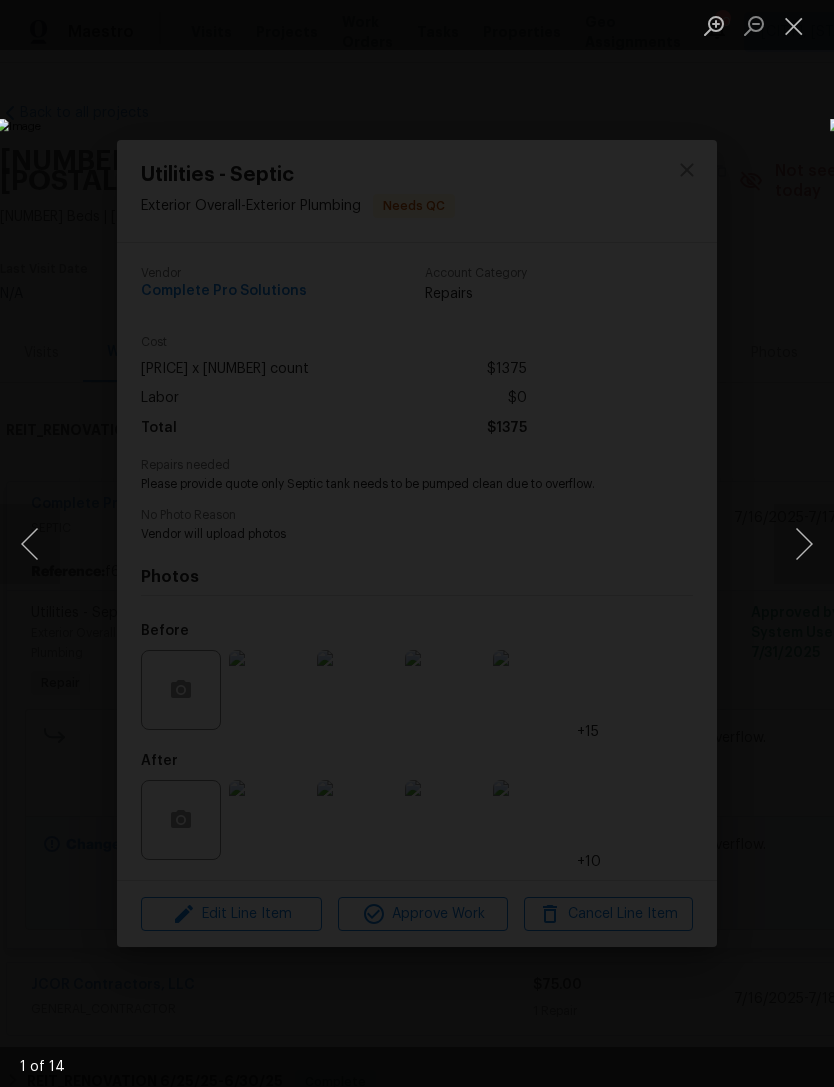 click at bounding box center (804, 544) 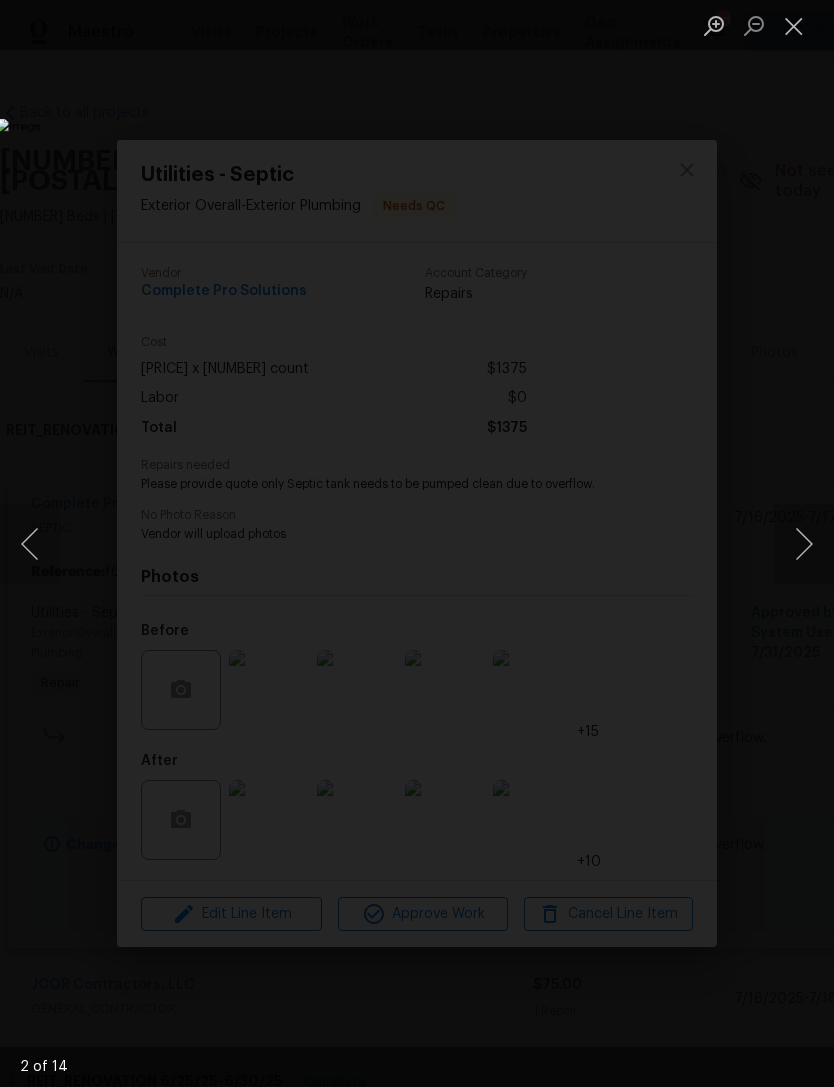 click at bounding box center [804, 544] 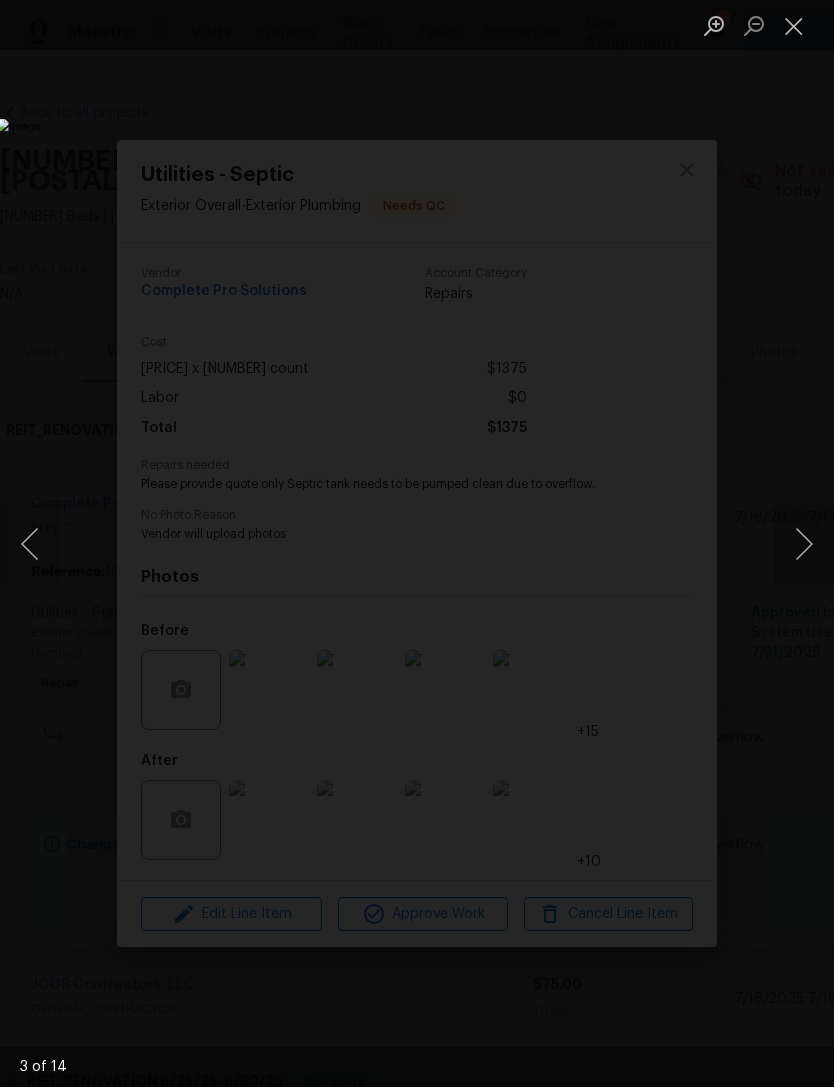 click at bounding box center [804, 544] 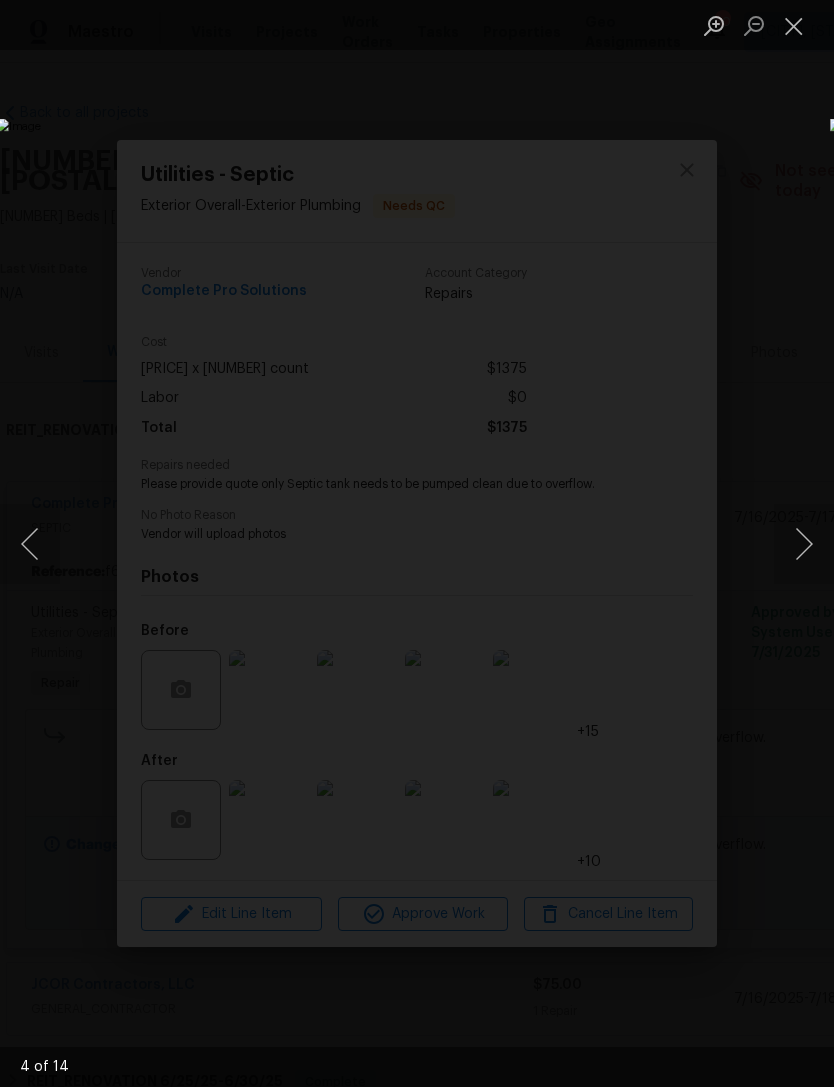 click at bounding box center [804, 544] 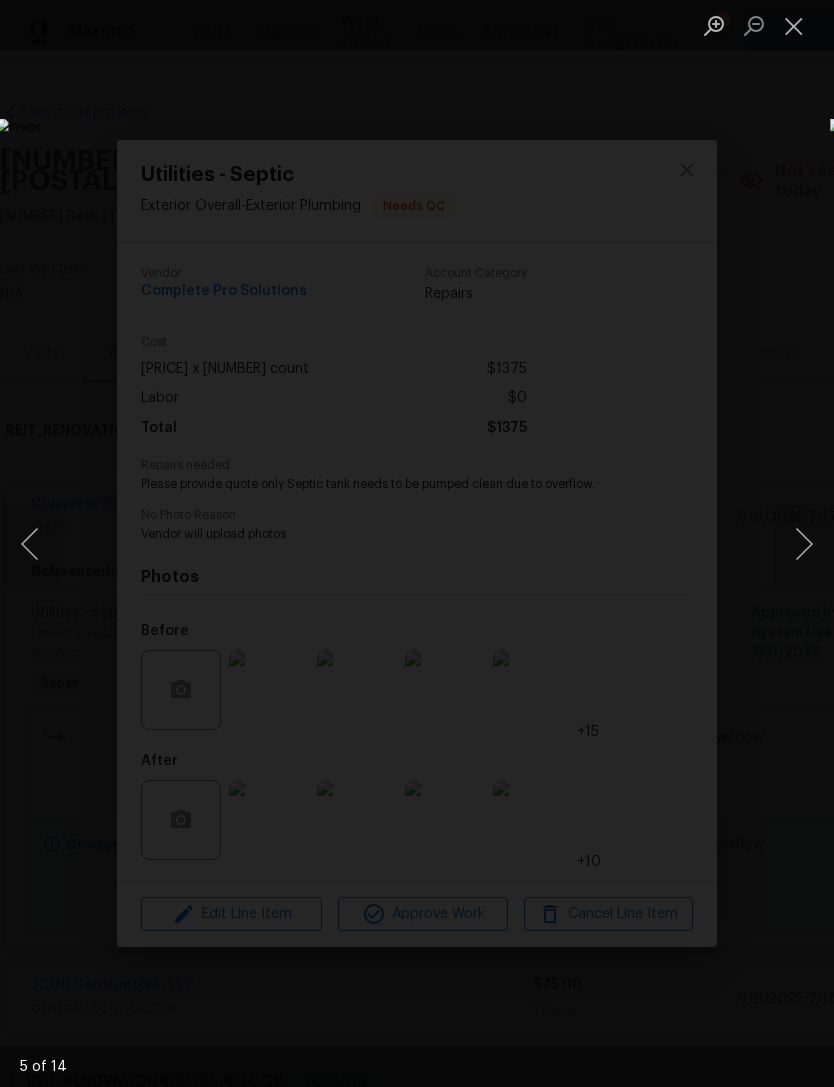 click at bounding box center [804, 544] 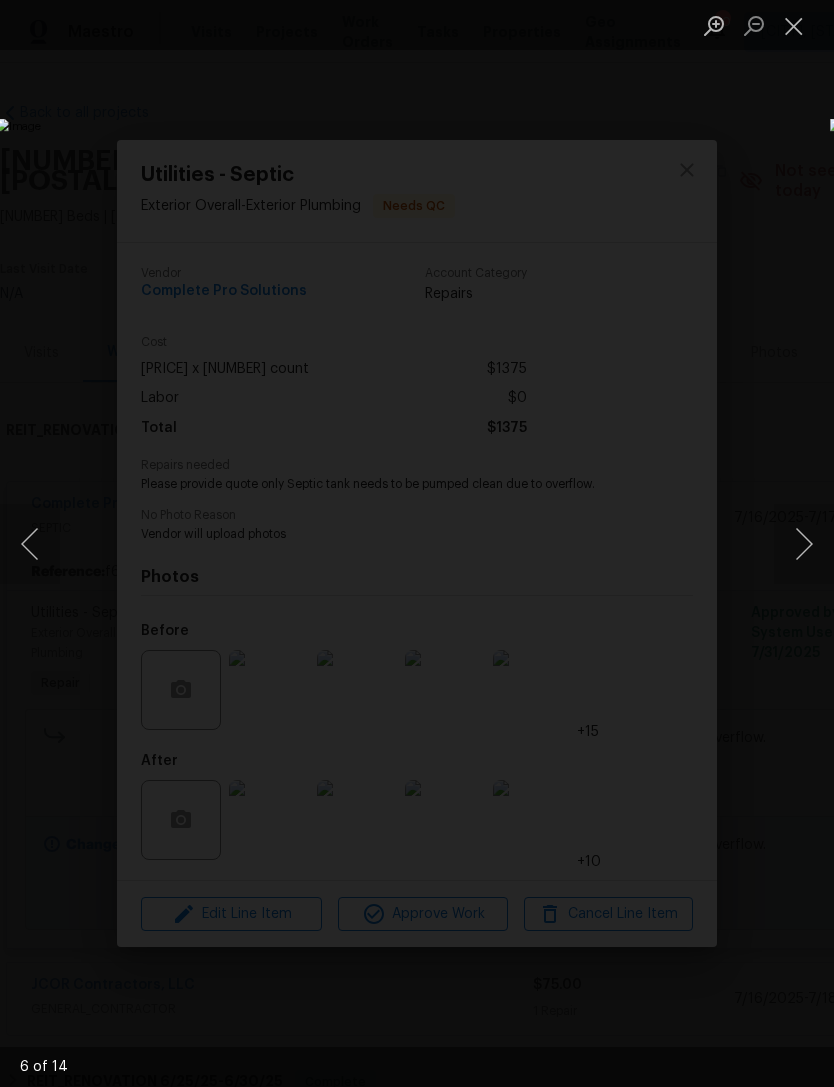 click at bounding box center [804, 544] 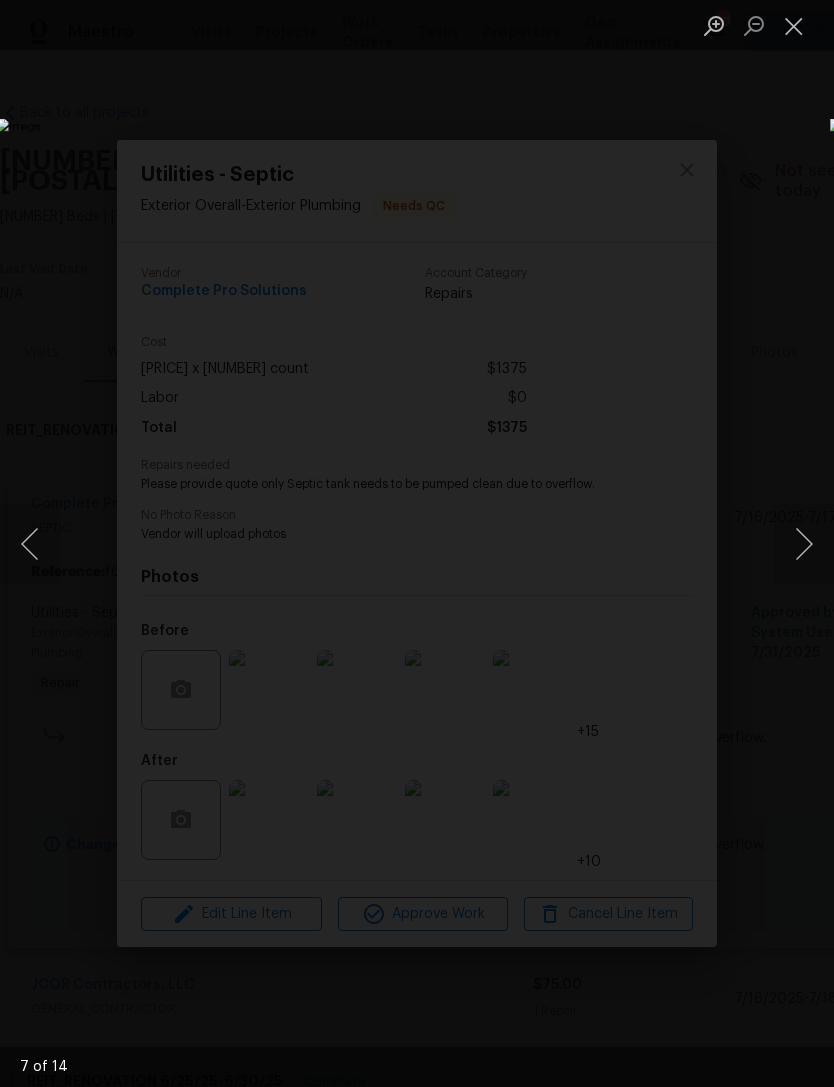 click at bounding box center (804, 544) 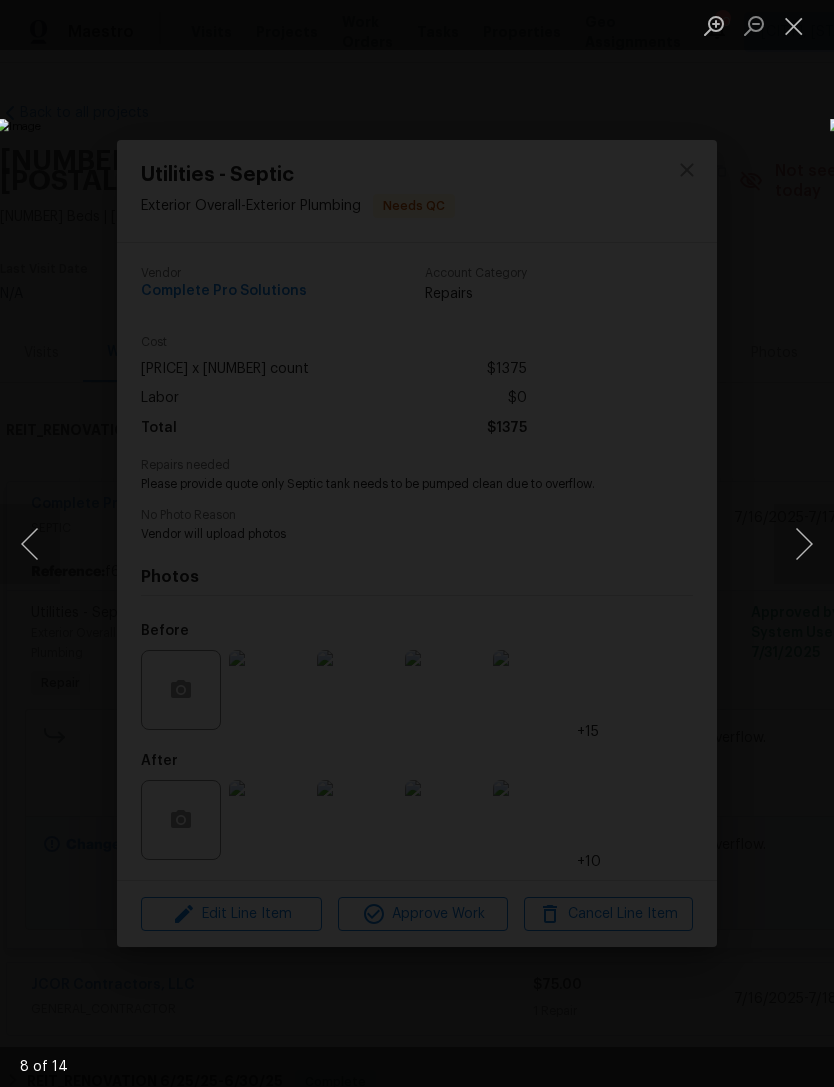 click at bounding box center [804, 544] 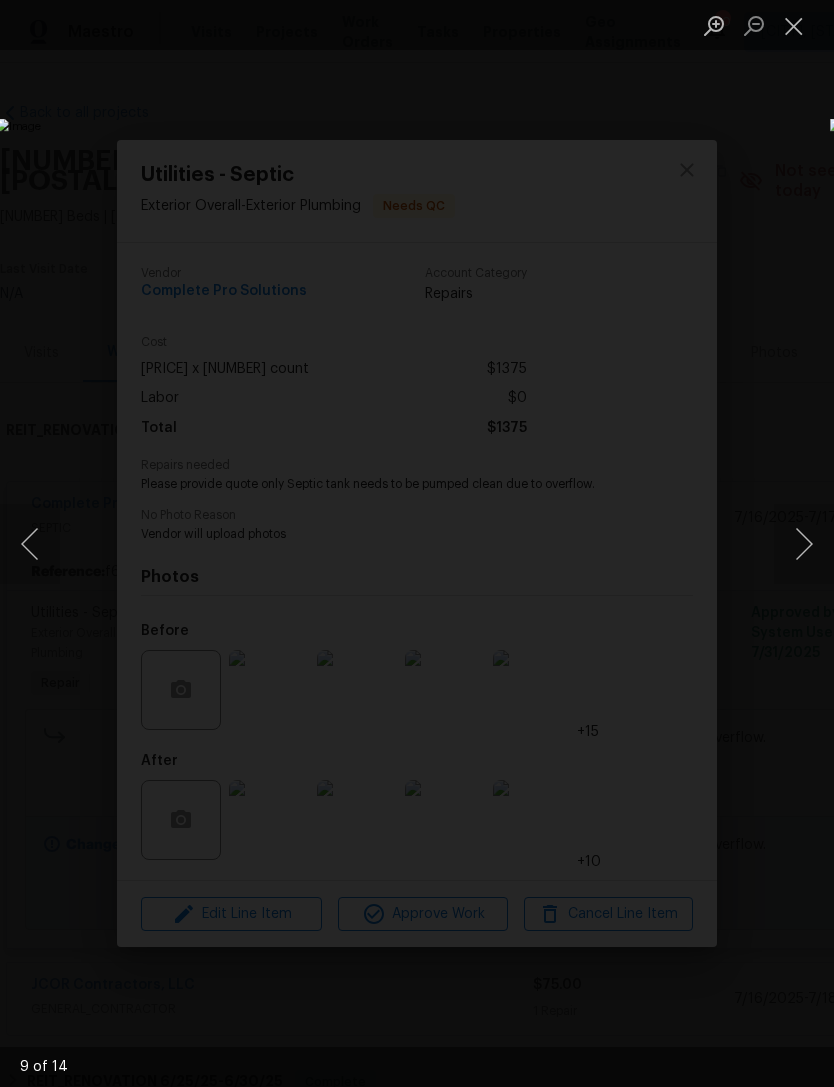 click at bounding box center [804, 544] 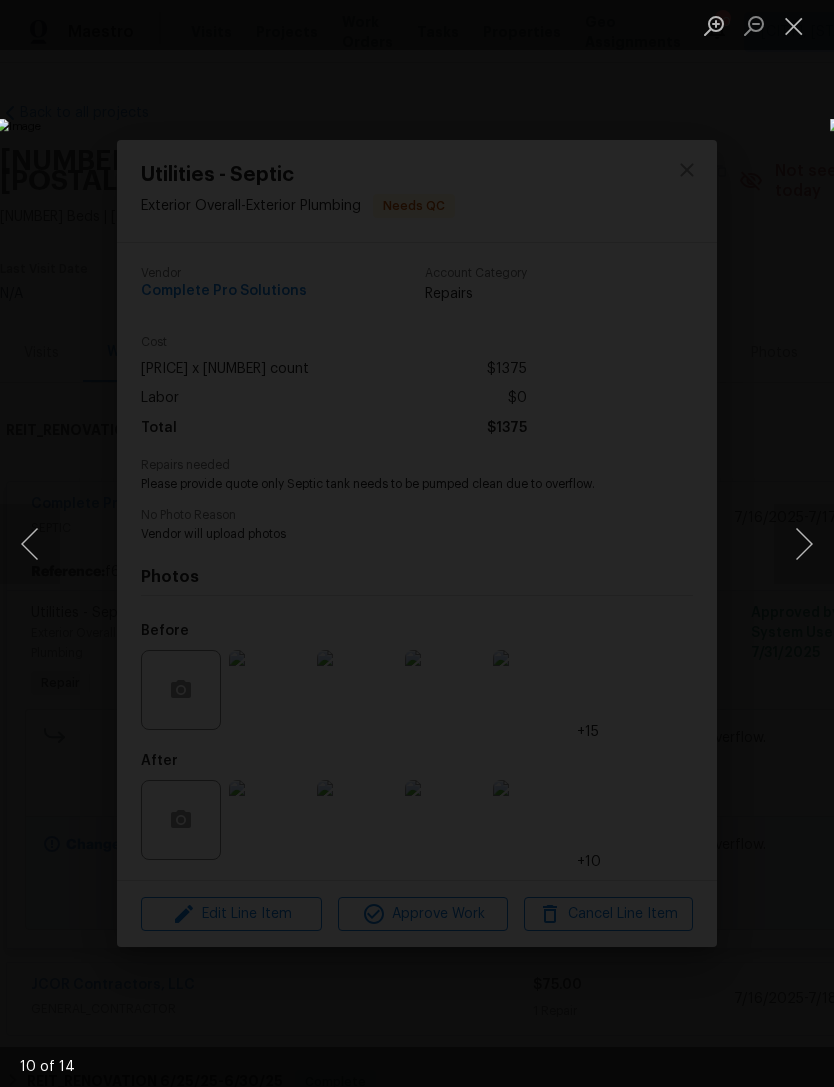 click at bounding box center [804, 544] 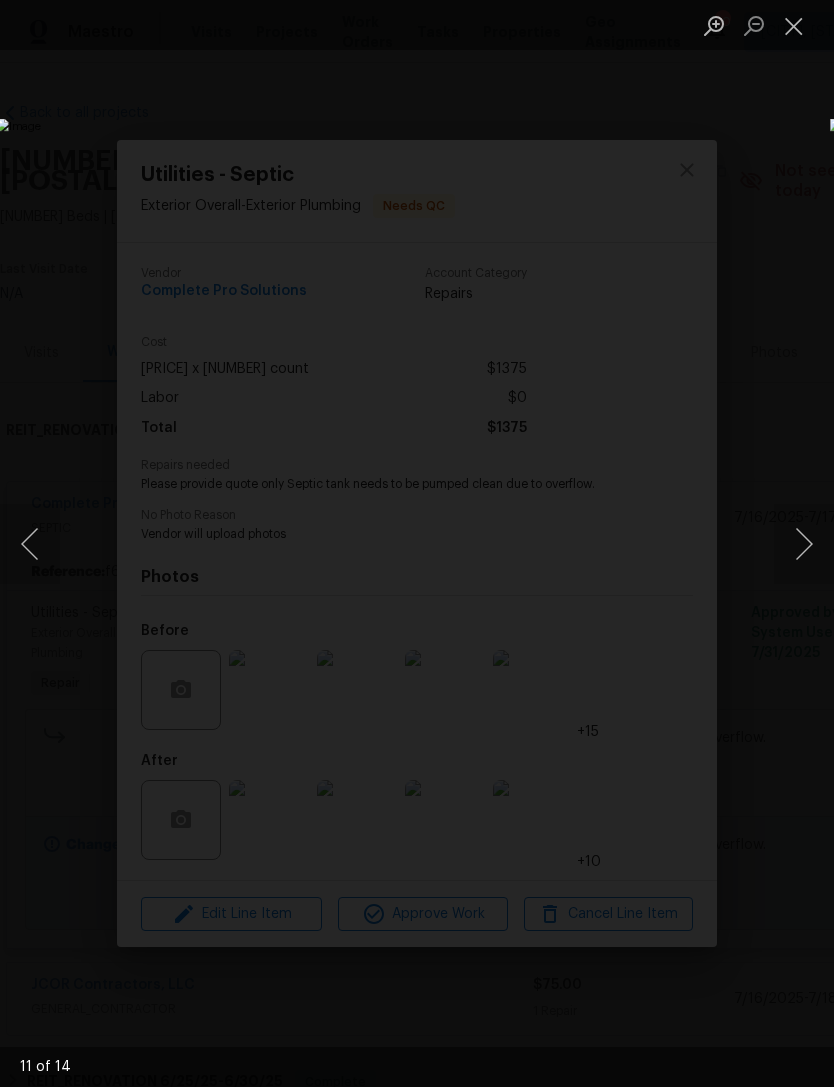 click at bounding box center [804, 544] 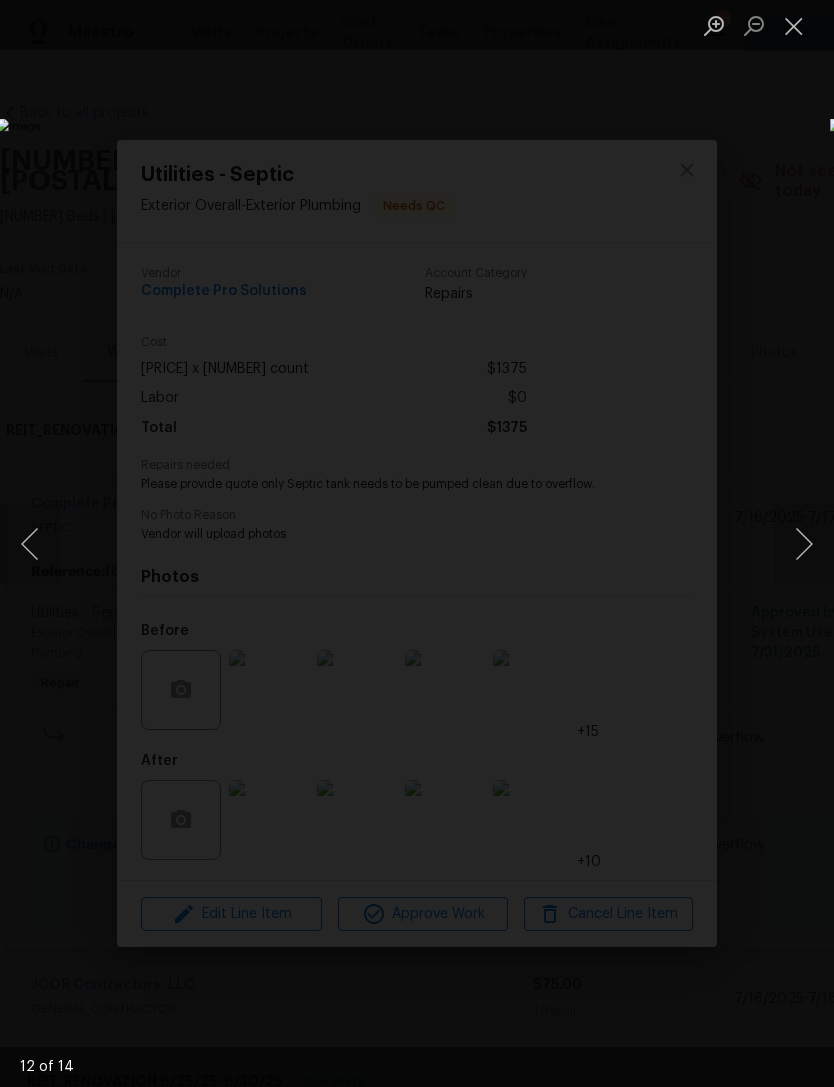 click at bounding box center (804, 544) 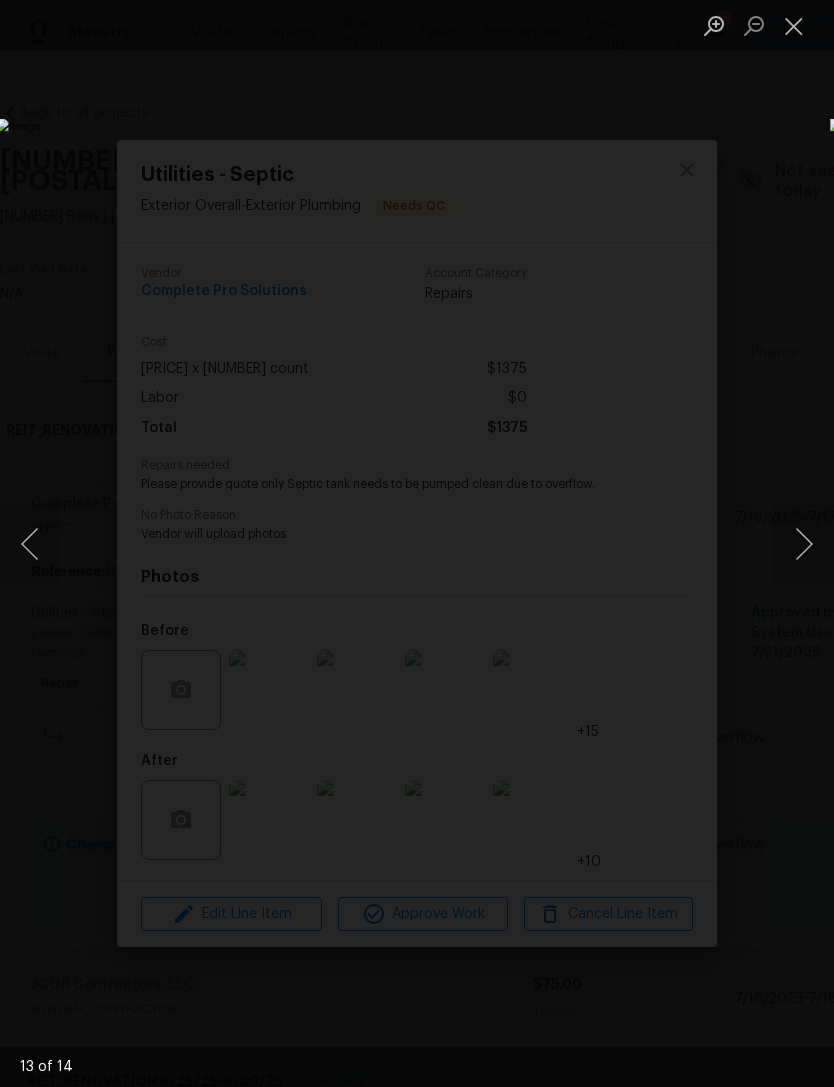 click at bounding box center [804, 544] 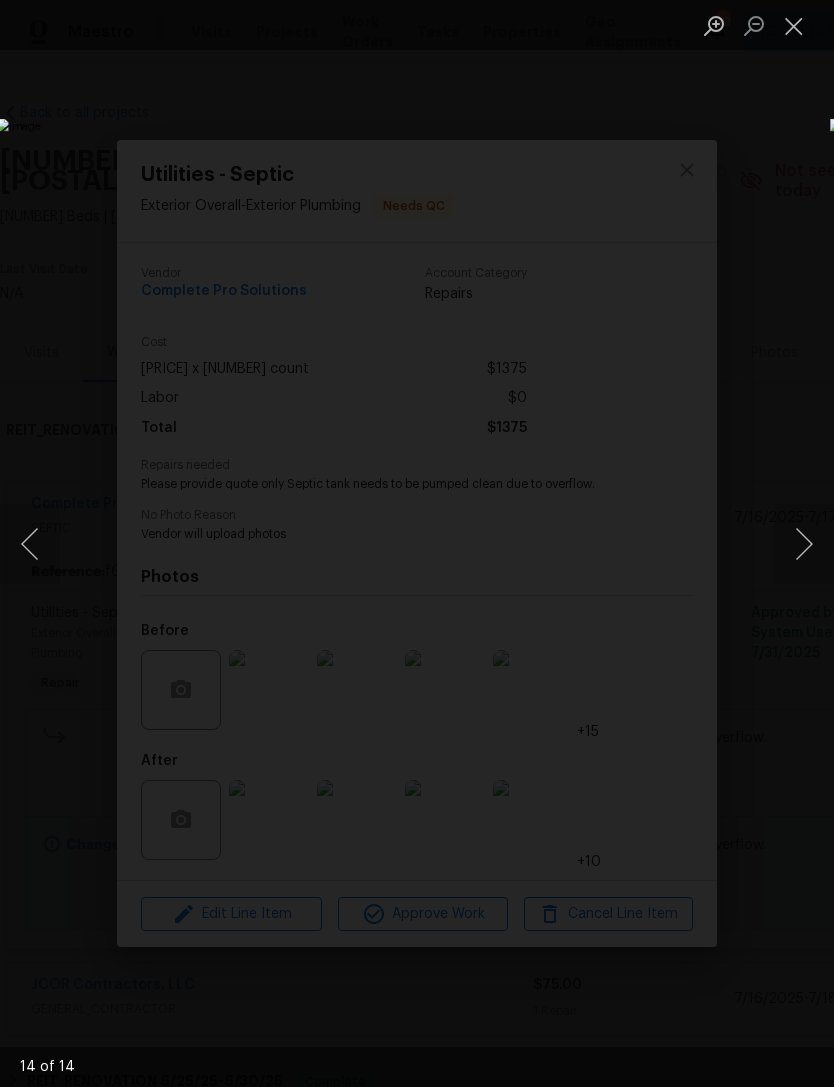 click at bounding box center (804, 544) 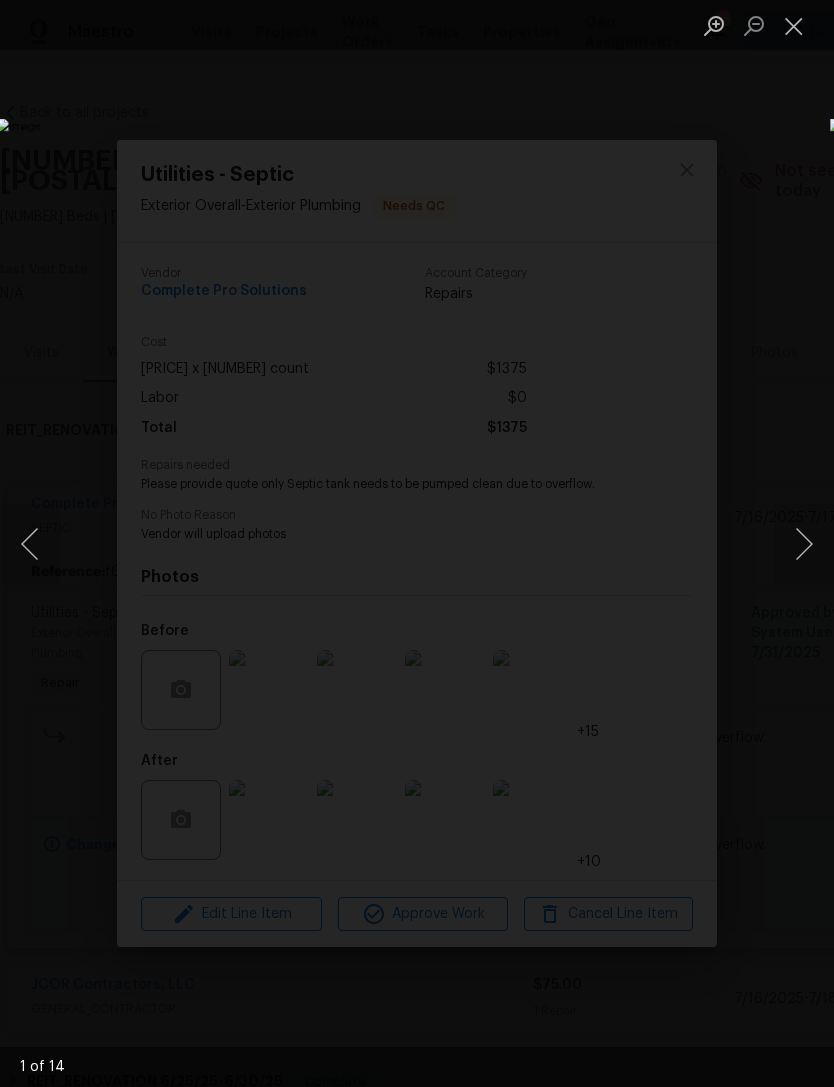 click at bounding box center [804, 544] 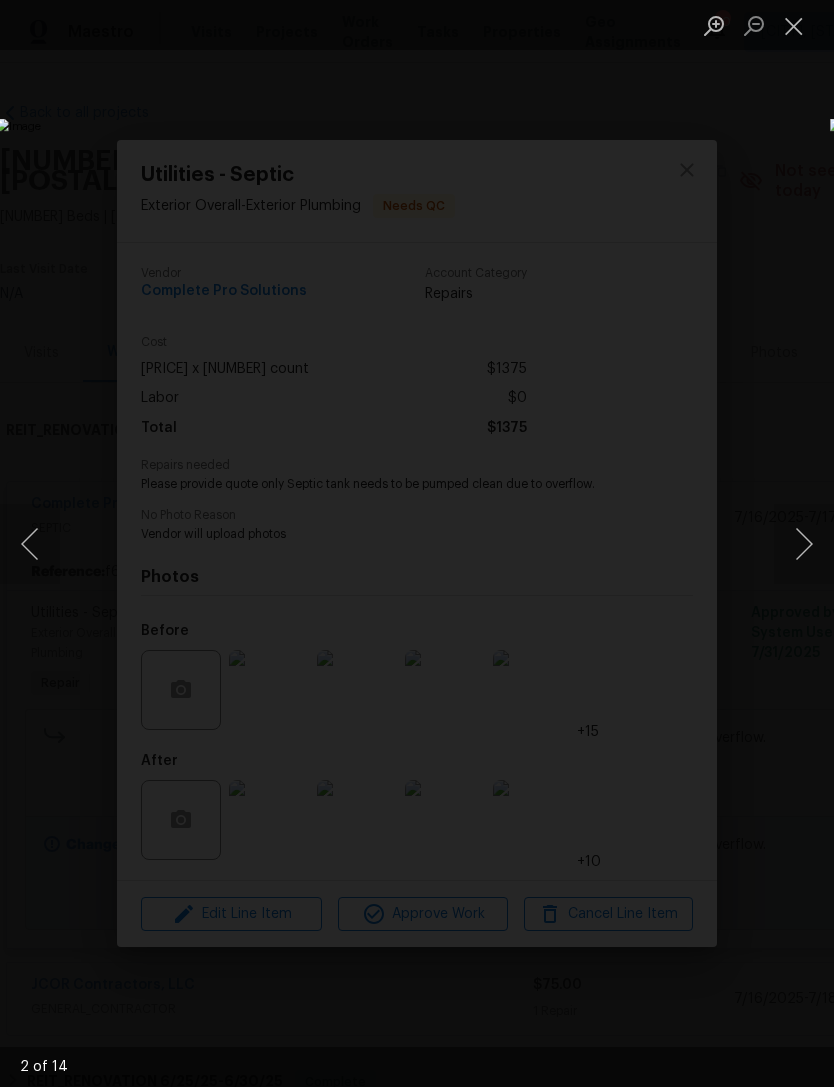 click at bounding box center [804, 544] 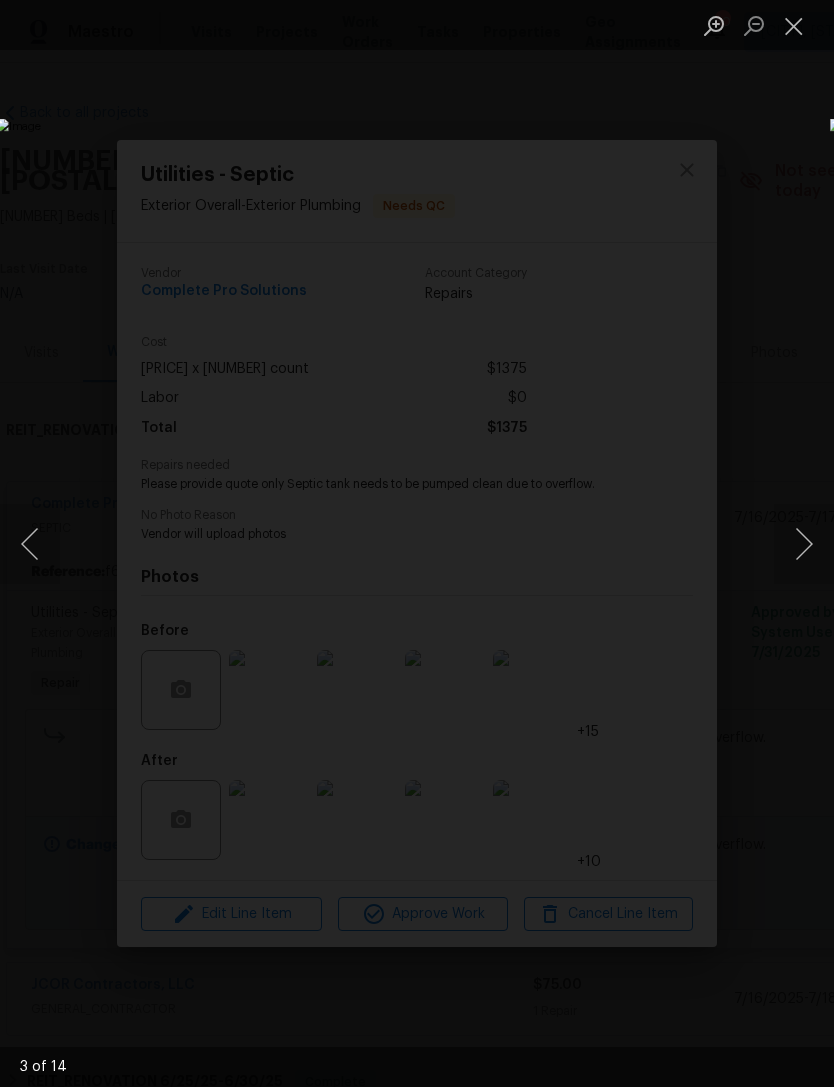 click at bounding box center (794, 25) 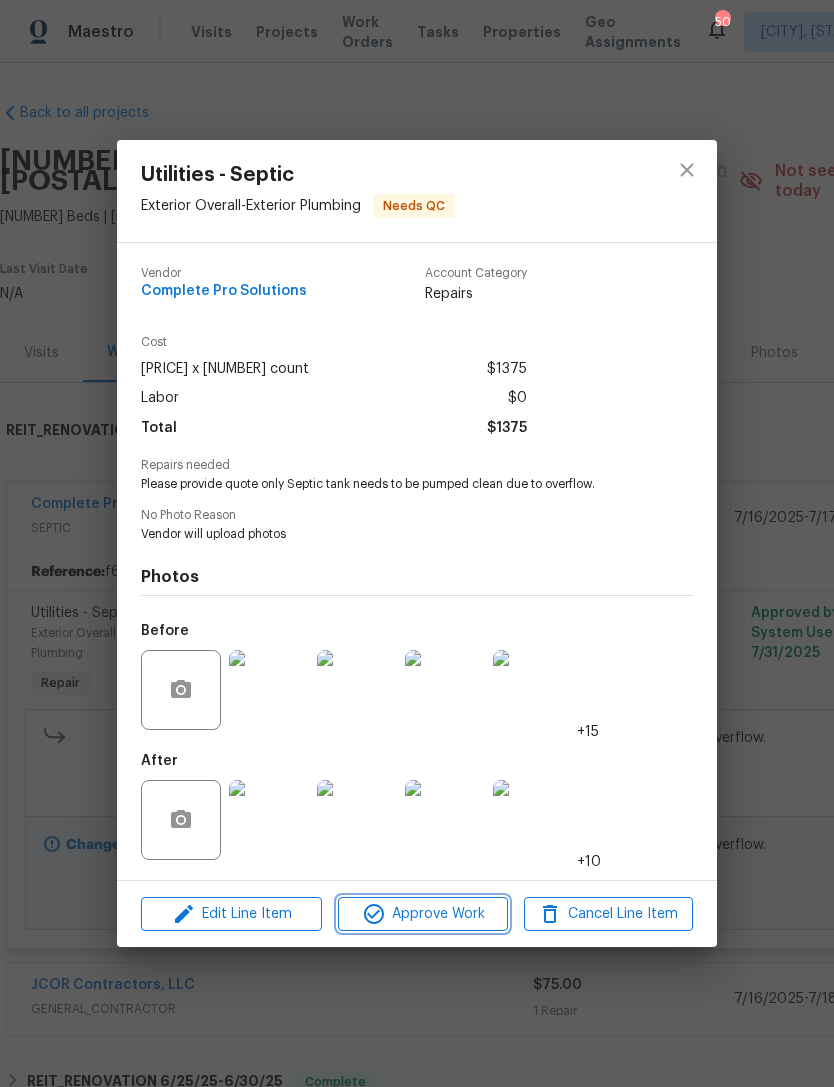 click on "Approve Work" at bounding box center [422, 914] 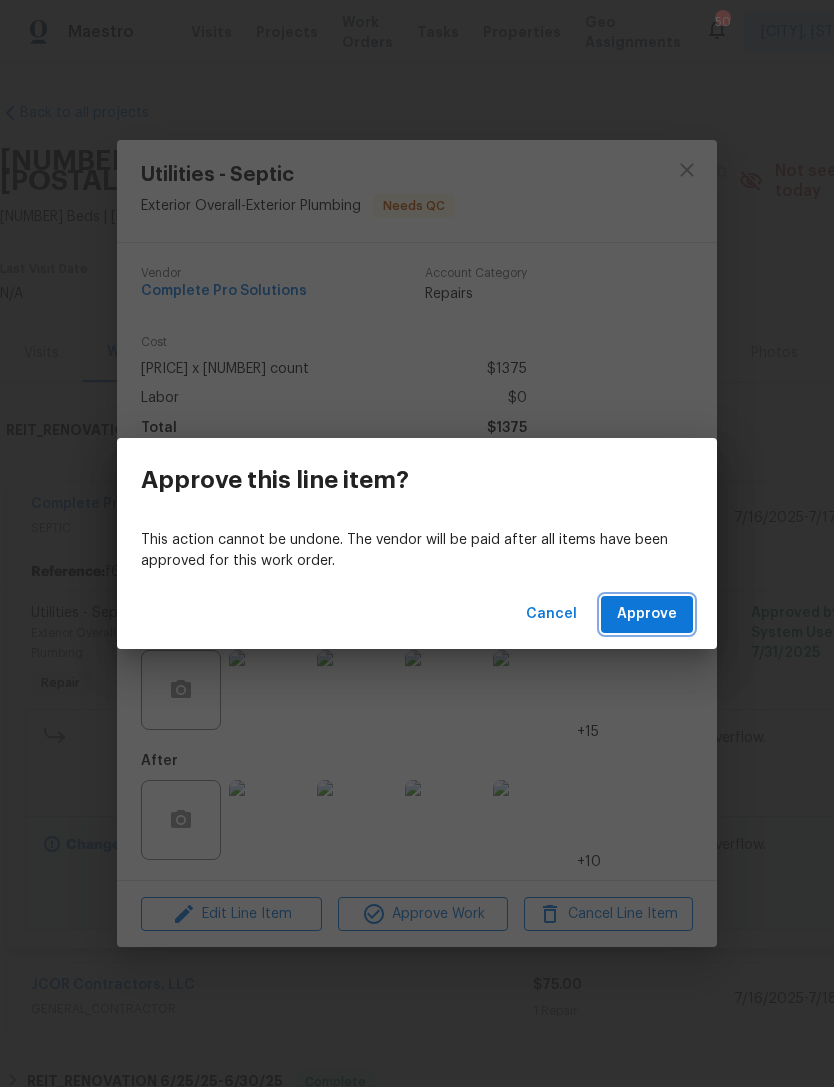 click on "Approve" at bounding box center (647, 614) 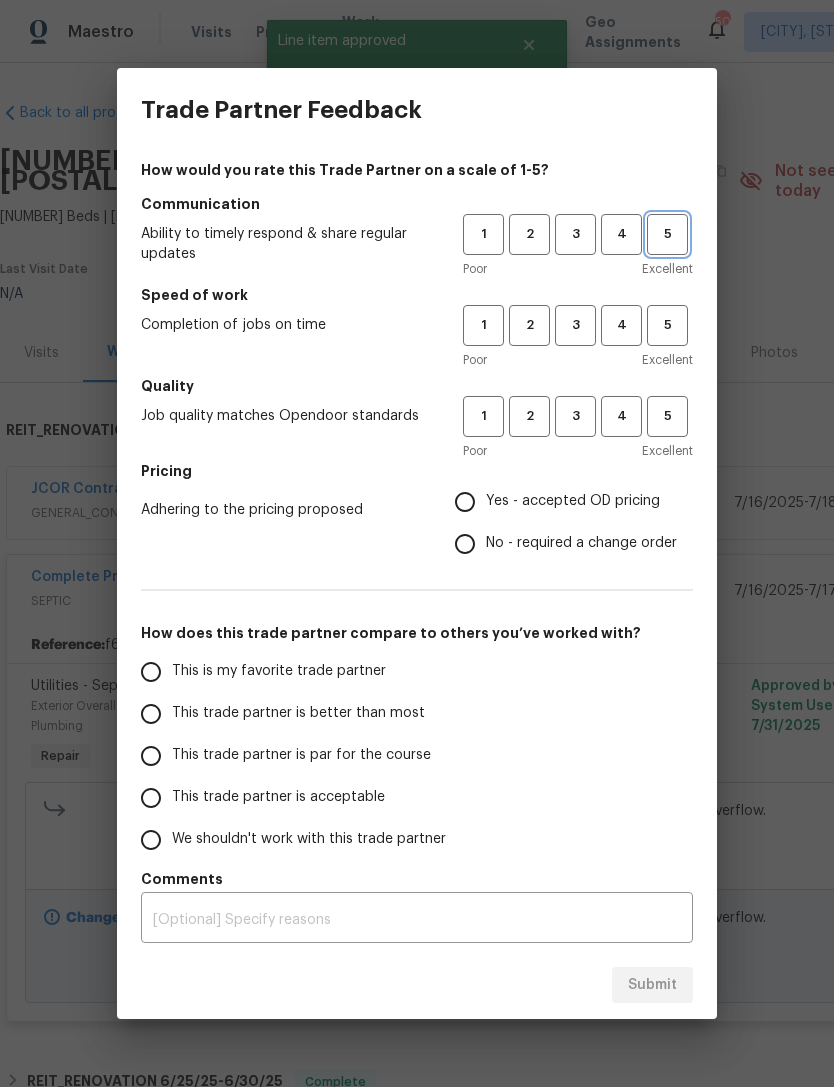 click on "5" at bounding box center [667, 234] 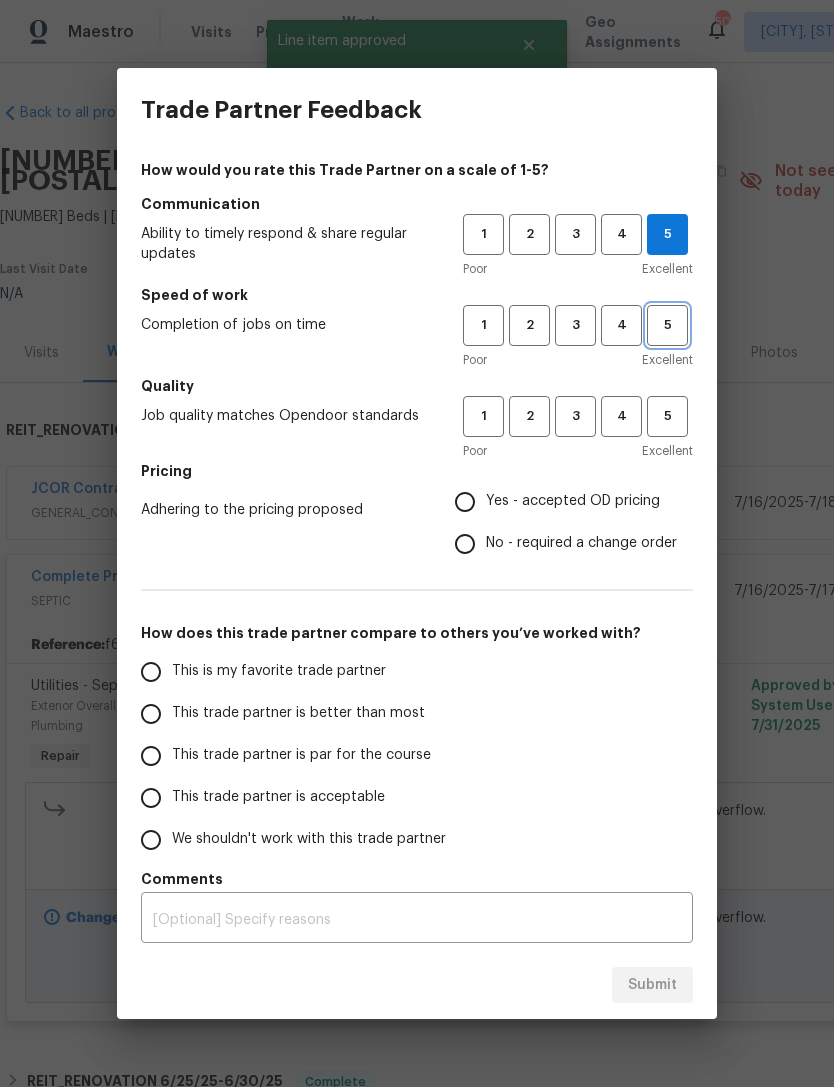 click on "5" at bounding box center (667, 325) 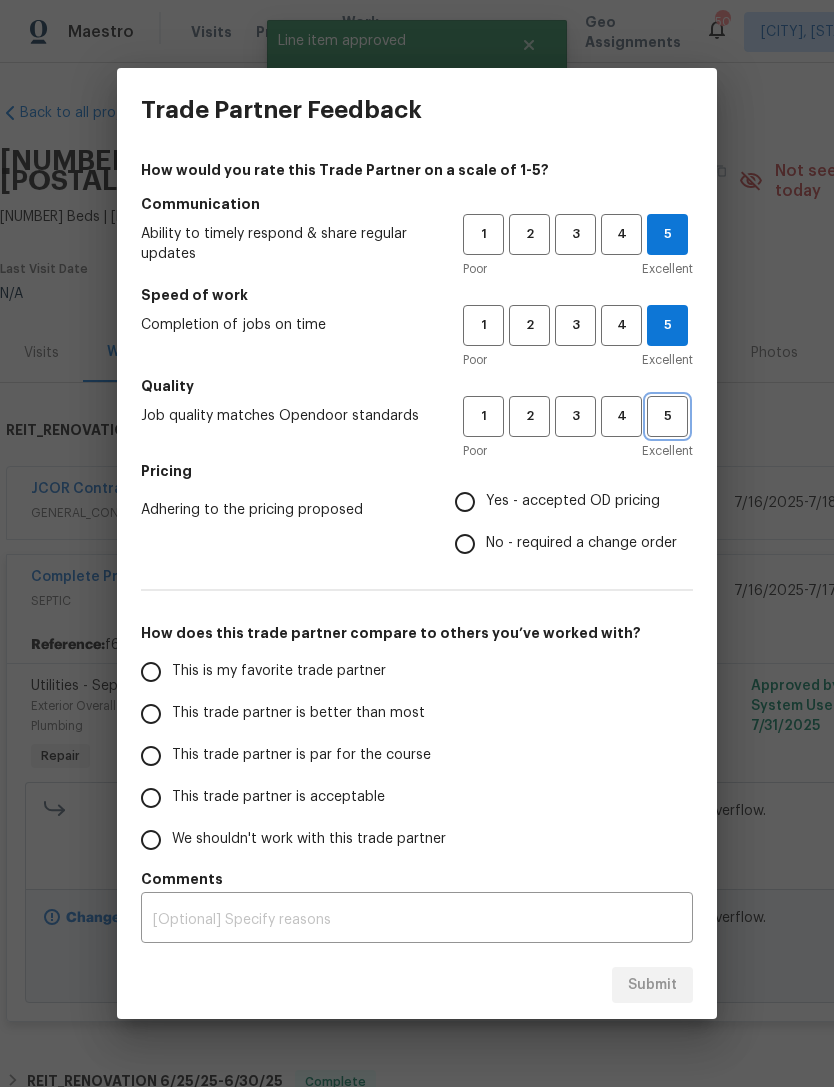 click on "5" at bounding box center [667, 416] 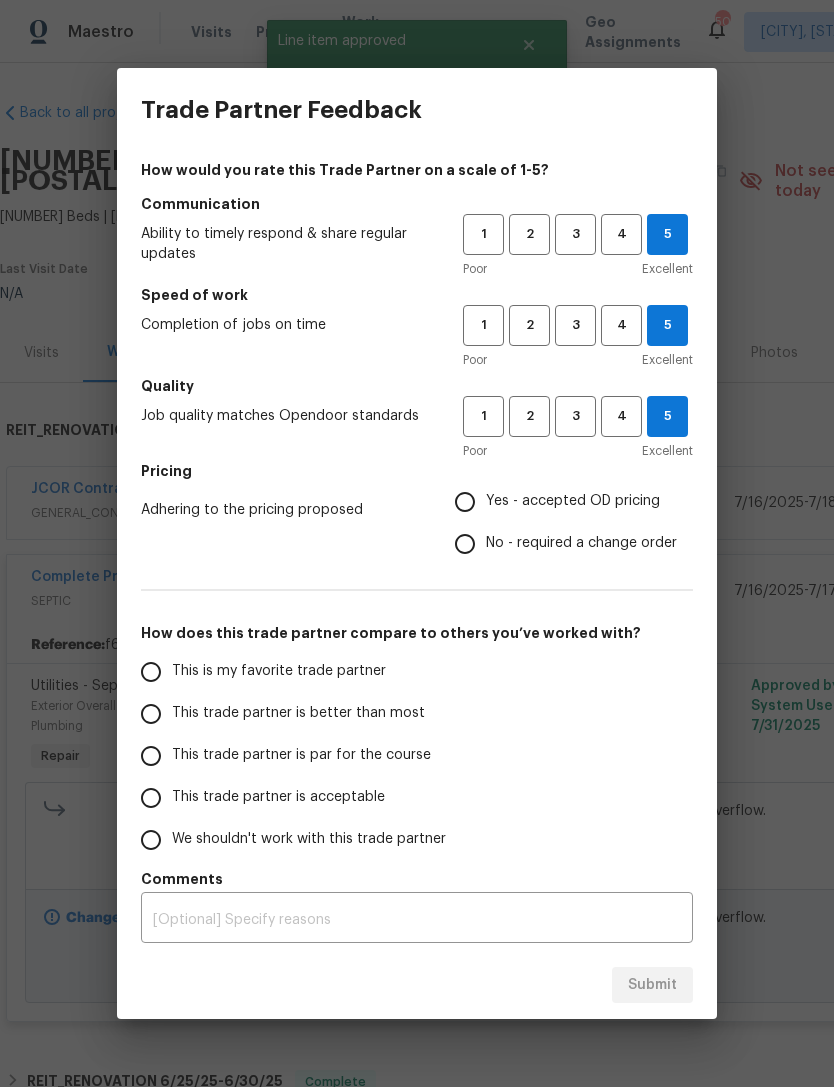click on "Yes - accepted OD pricing" at bounding box center [465, 502] 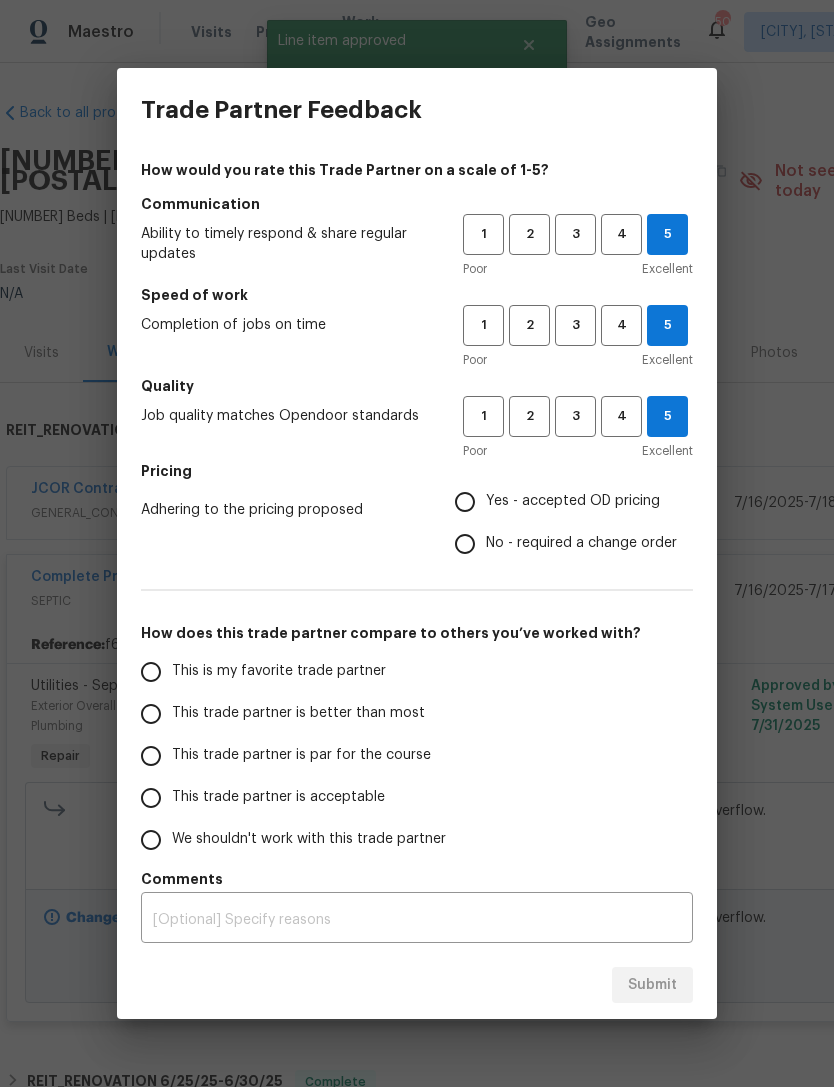 radio on "true" 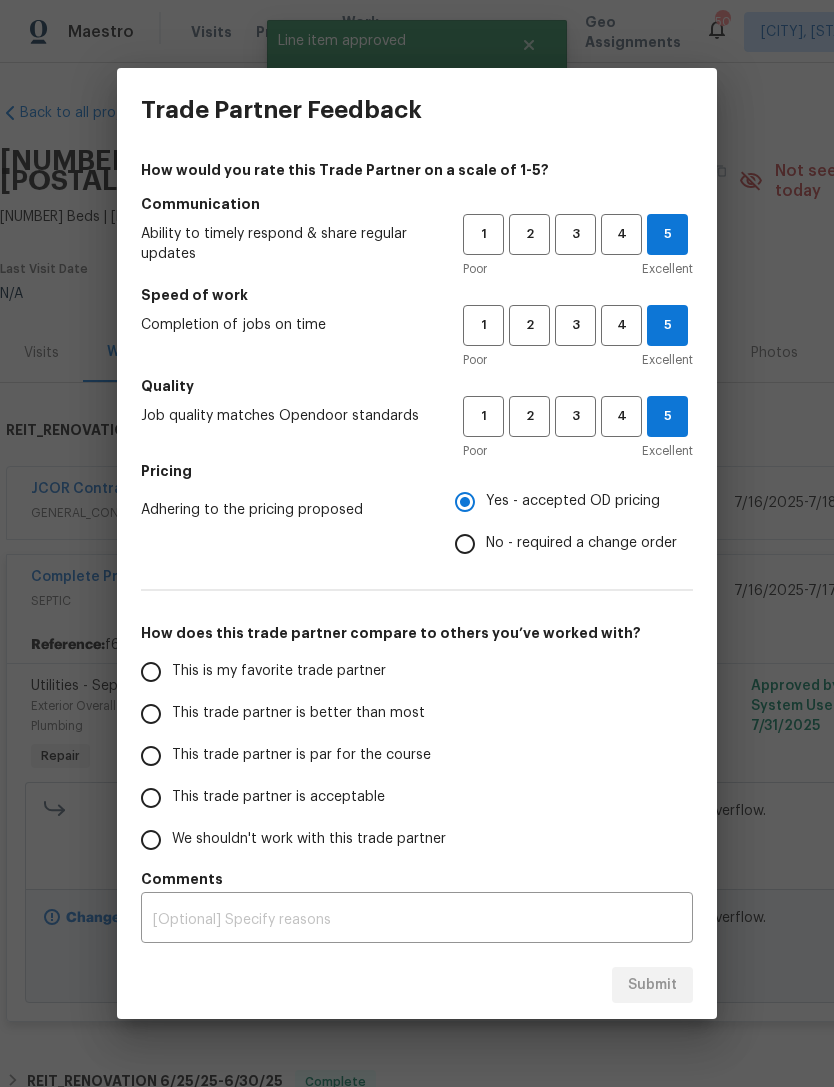 click on "This is my favorite trade partner" at bounding box center [151, 672] 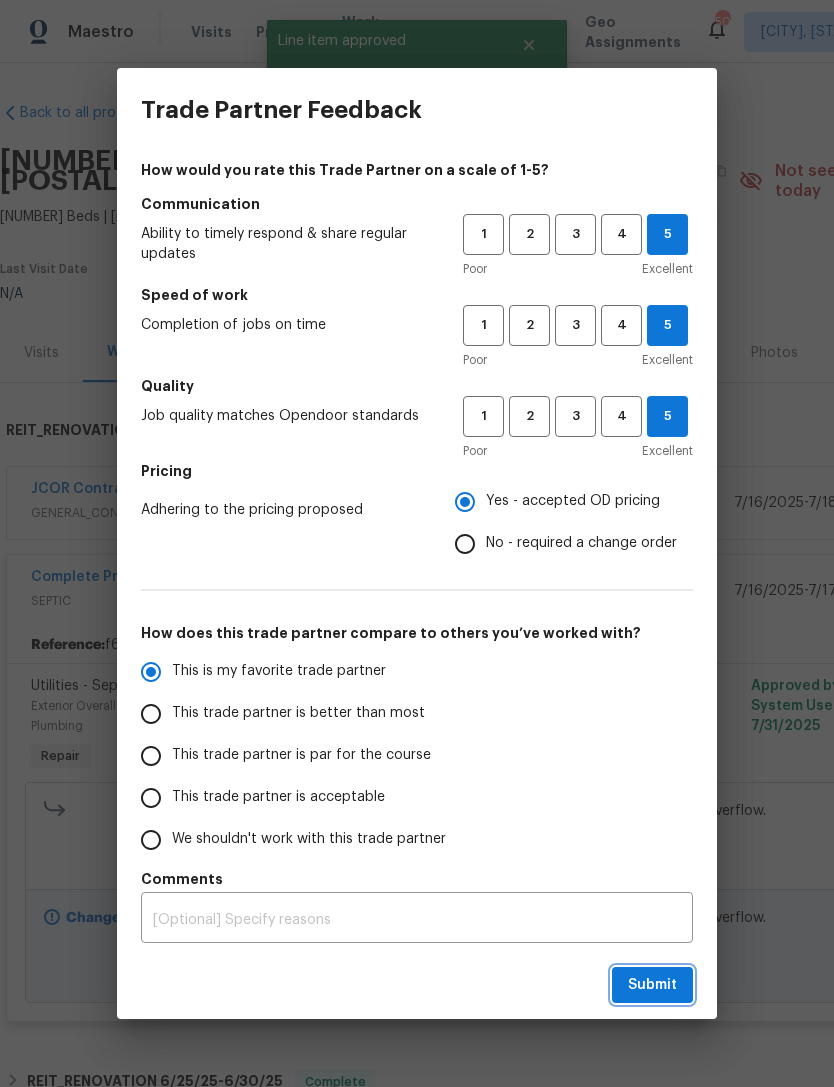 click on "Submit" at bounding box center [652, 985] 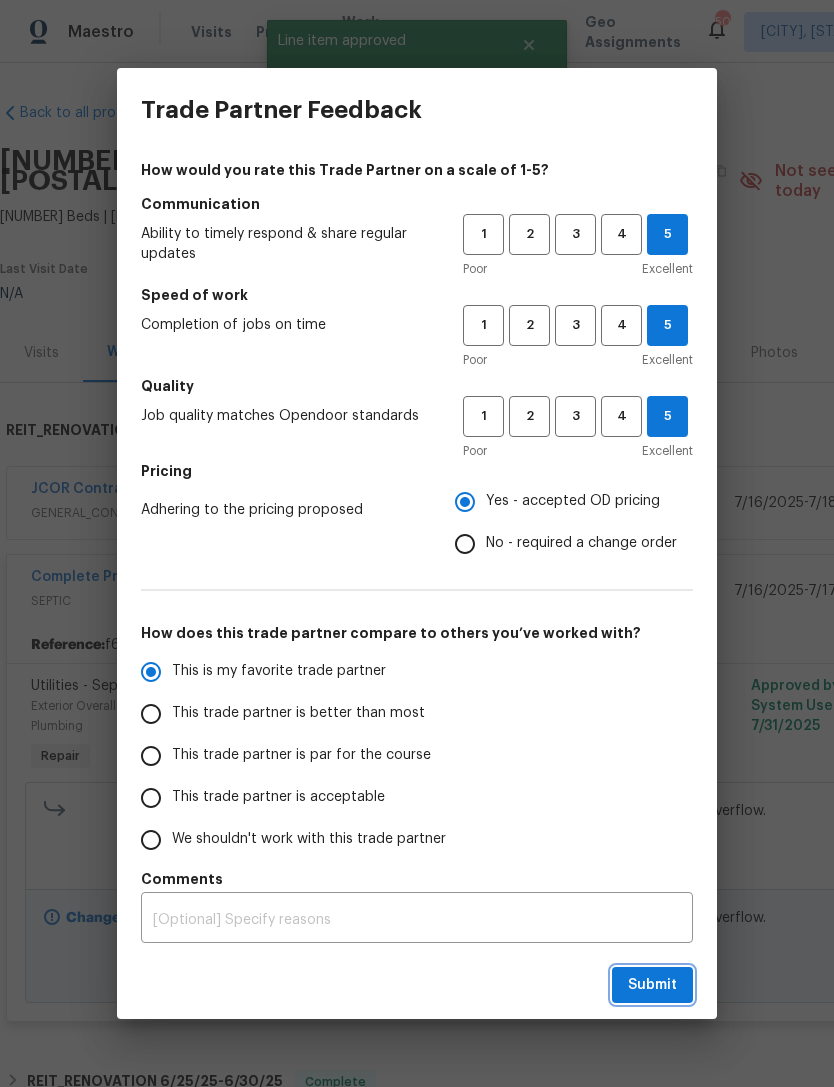 radio on "true" 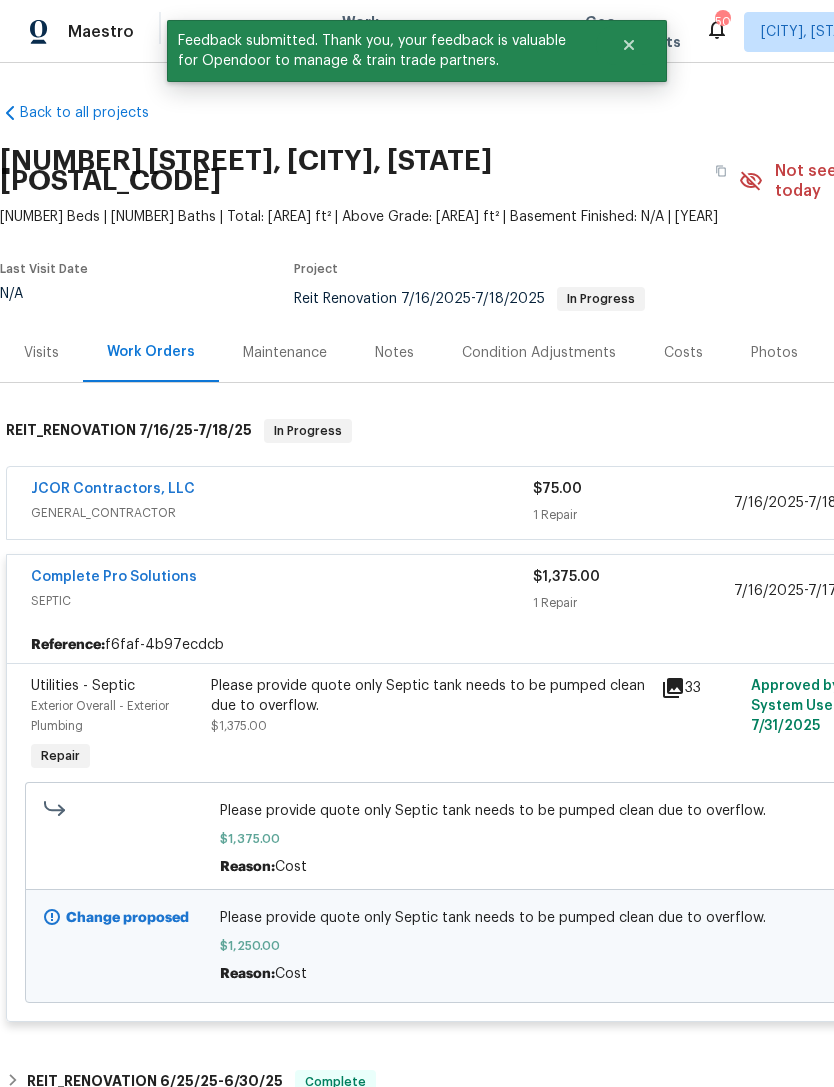 scroll, scrollTop: 0, scrollLeft: 0, axis: both 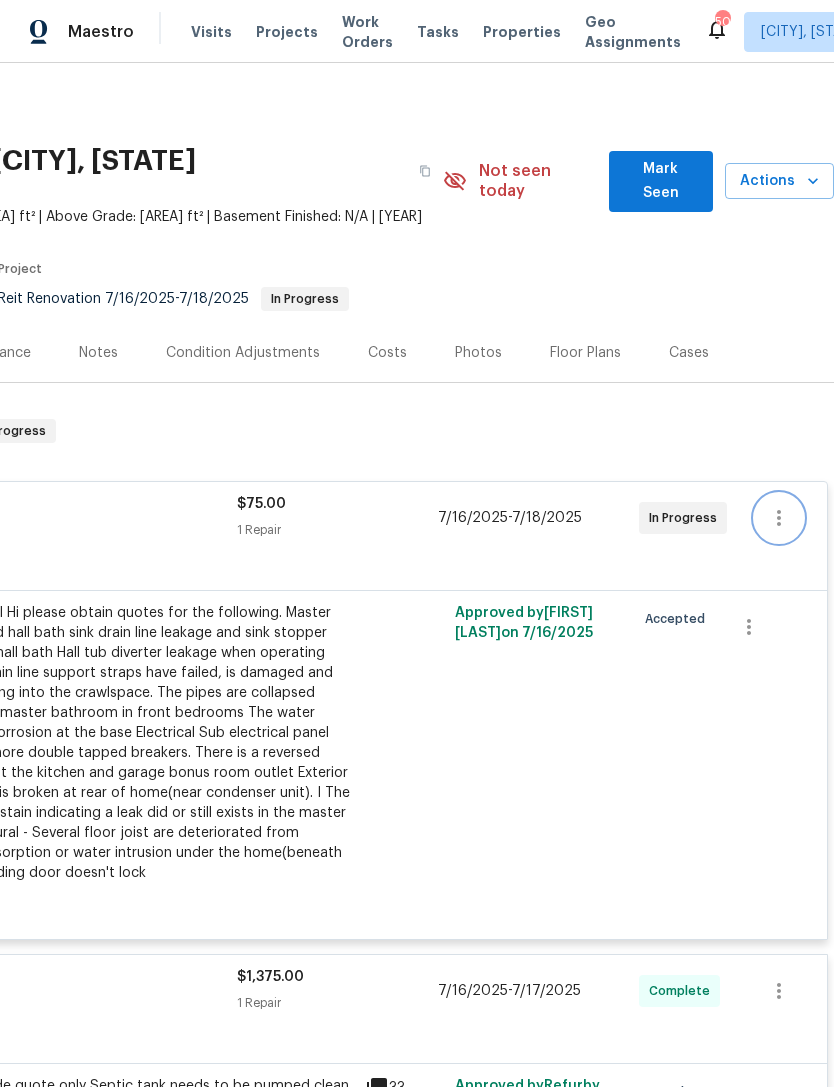 click 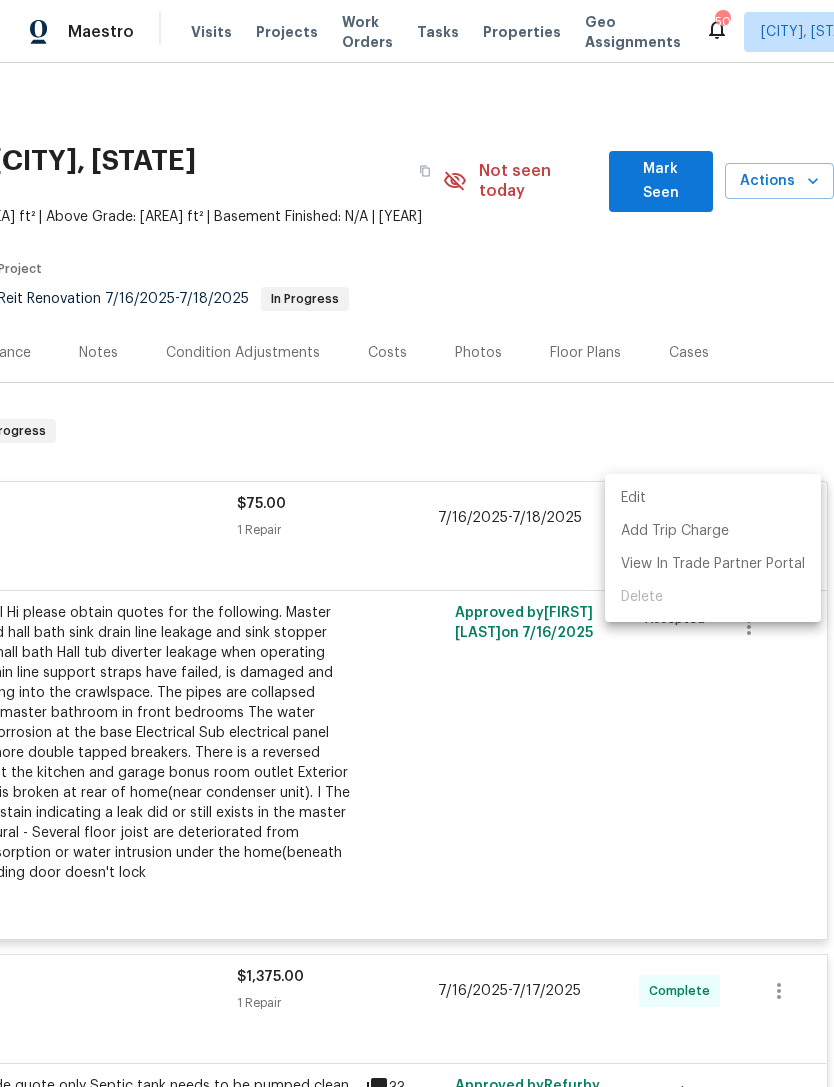 click on "Edit" at bounding box center [713, 498] 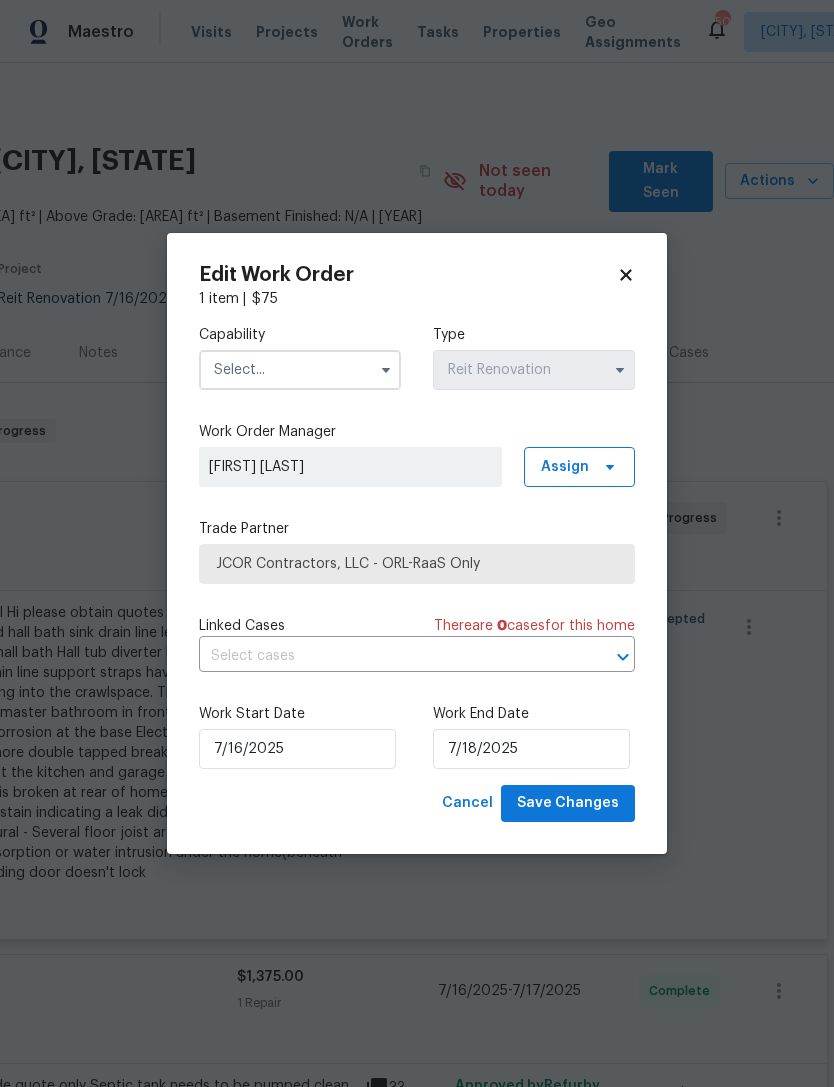 click at bounding box center (300, 370) 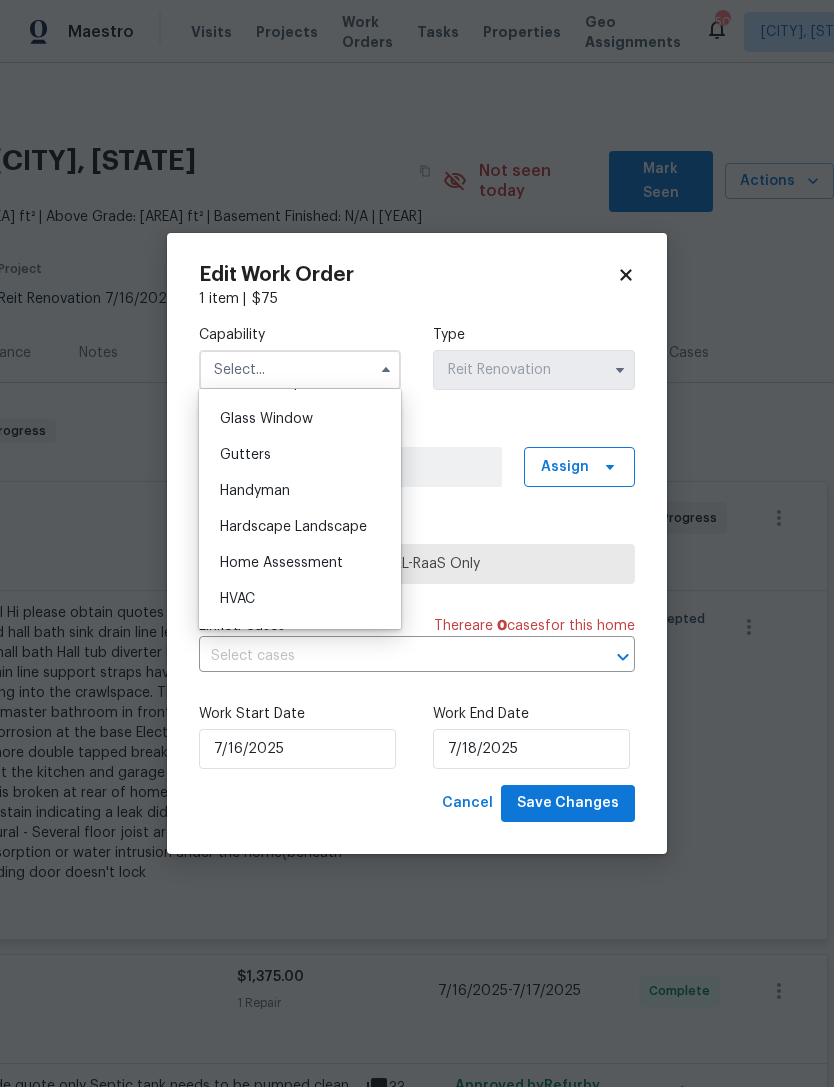 scroll, scrollTop: 1026, scrollLeft: 0, axis: vertical 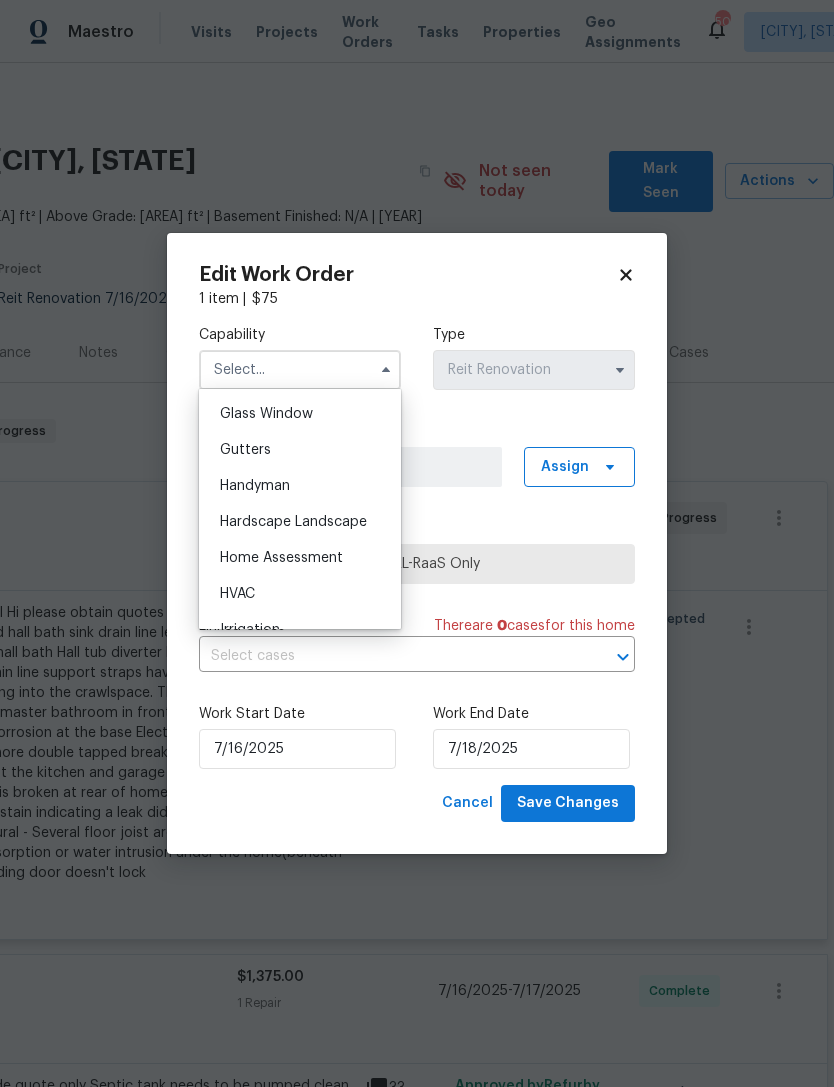 click on "Handyman" at bounding box center (300, 486) 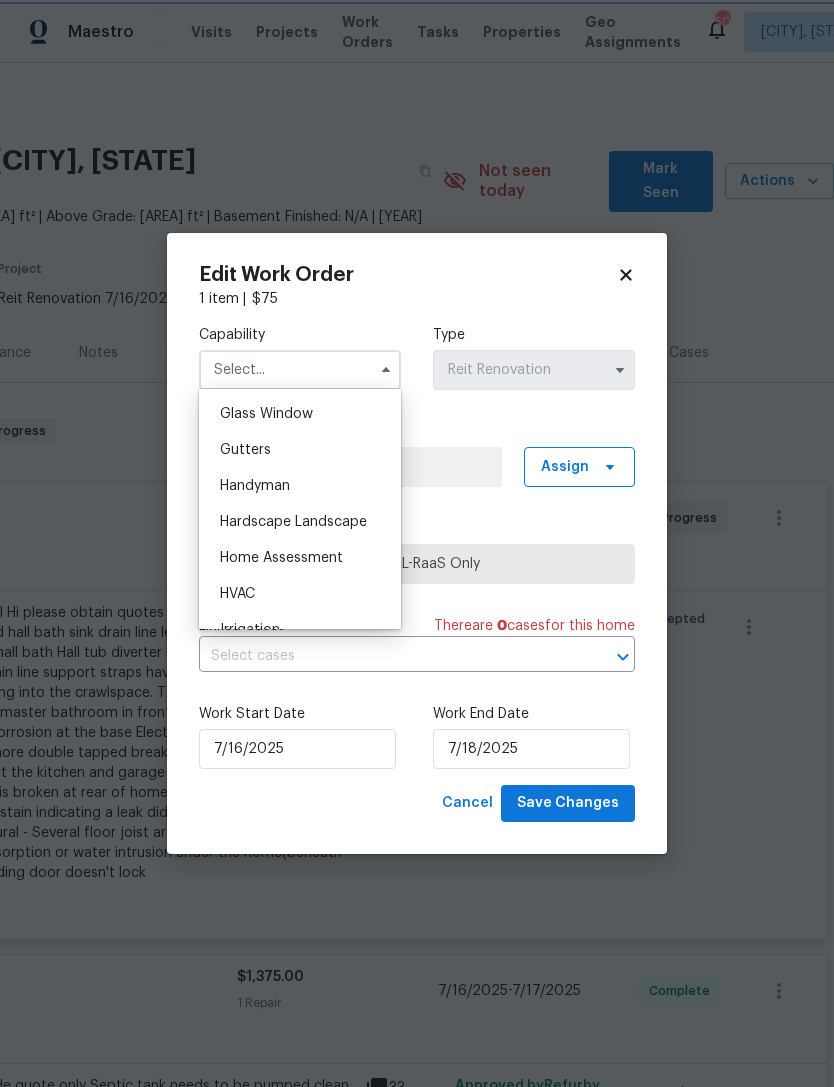 type on "Handyman" 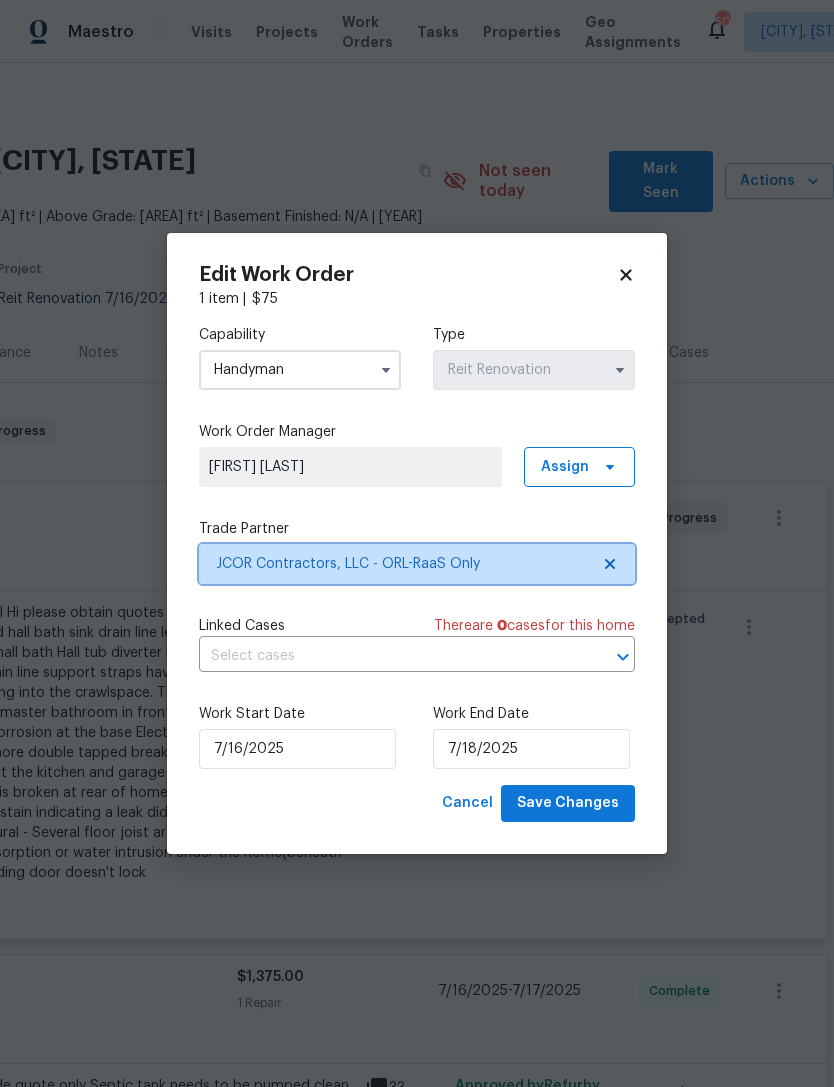 click on "JCOR Contractors, LLC - ORL-RaaS Only" at bounding box center [402, 564] 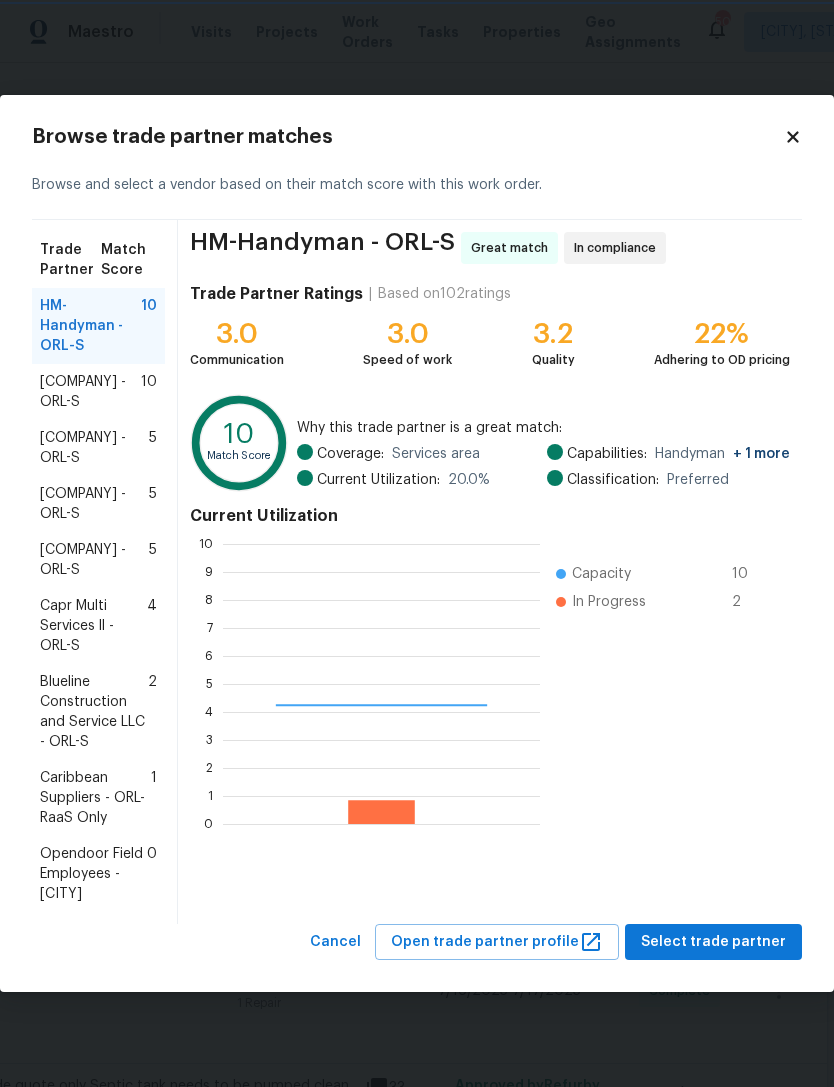 scroll, scrollTop: 2, scrollLeft: 2, axis: both 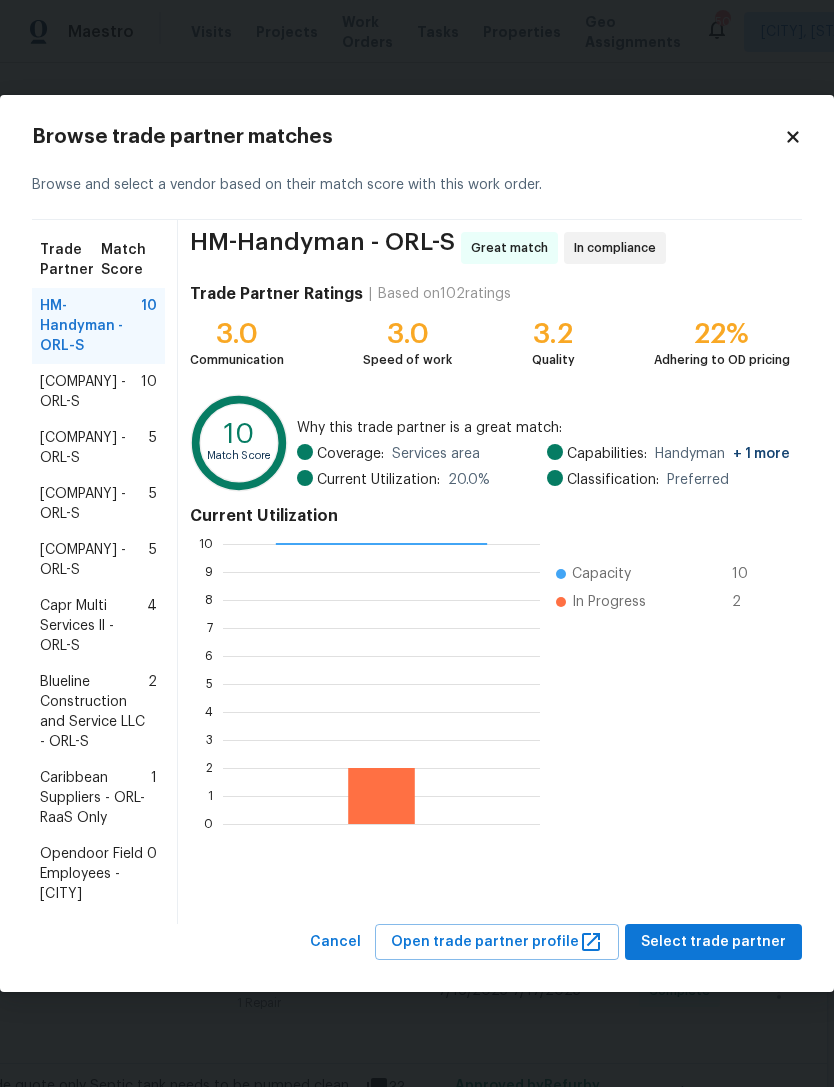 click on "Caribbean Suppliers - ORL-RaaS Only" at bounding box center [95, 798] 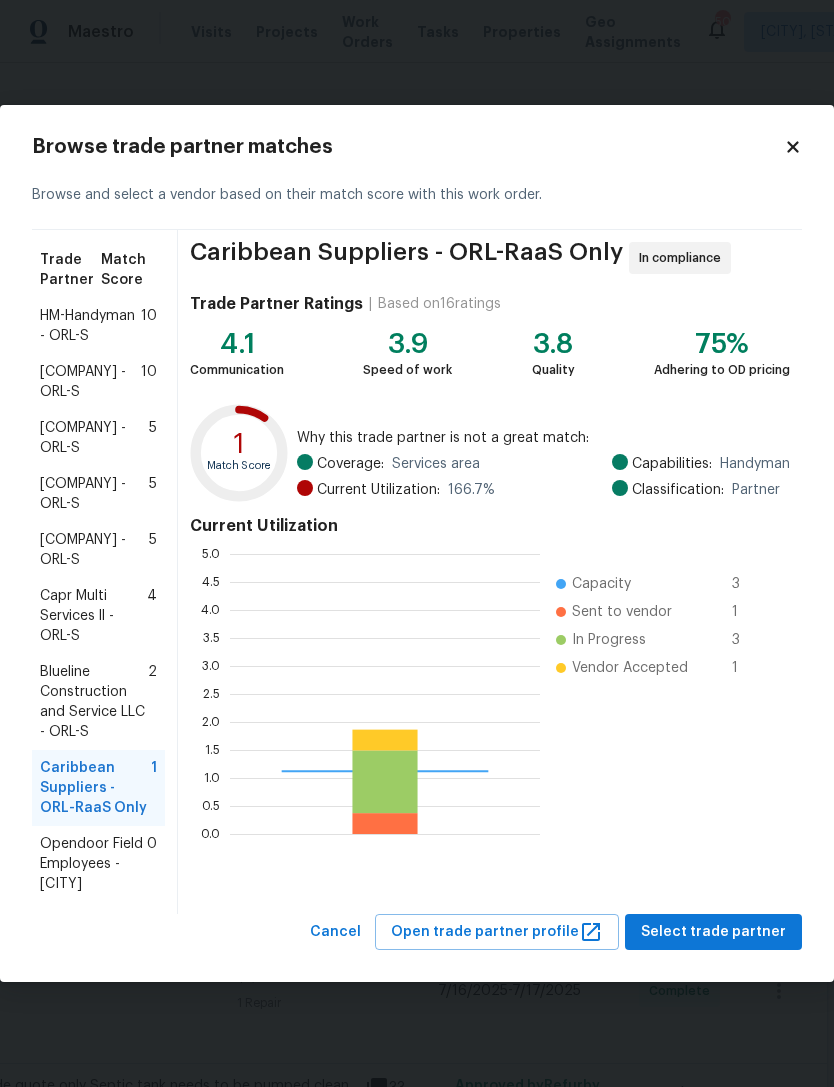 scroll, scrollTop: 2, scrollLeft: 2, axis: both 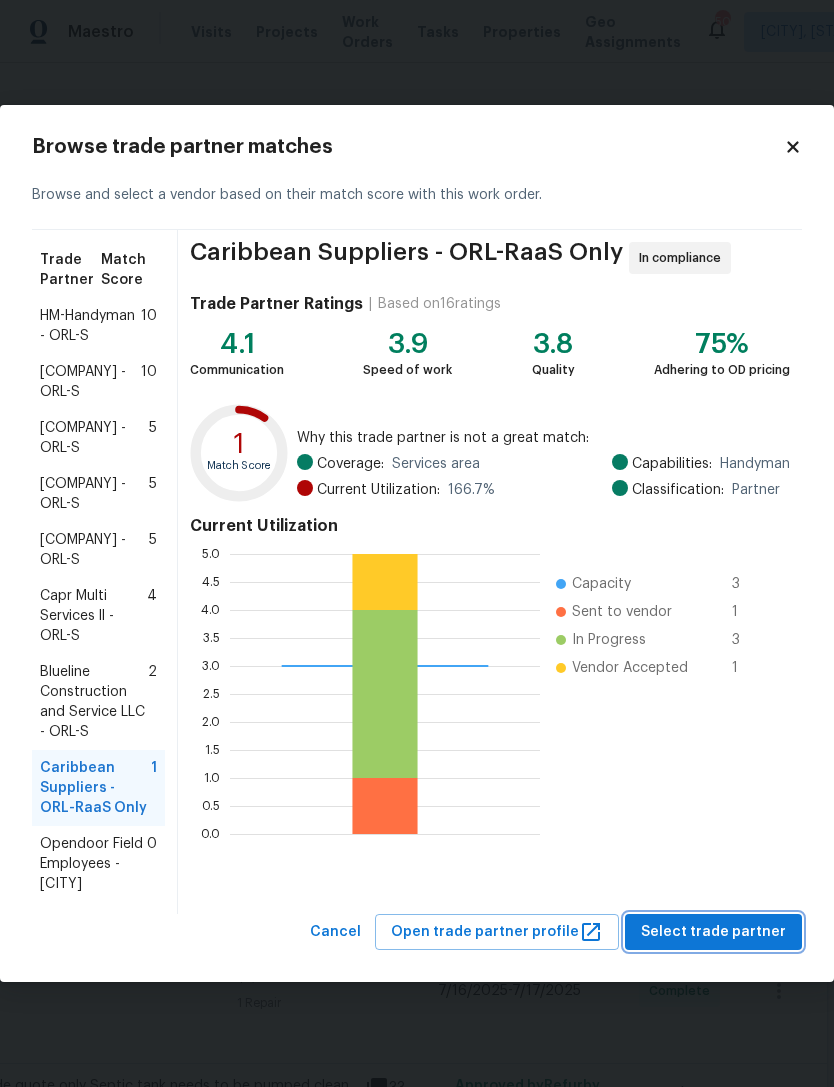 click on "Select trade partner" at bounding box center [713, 932] 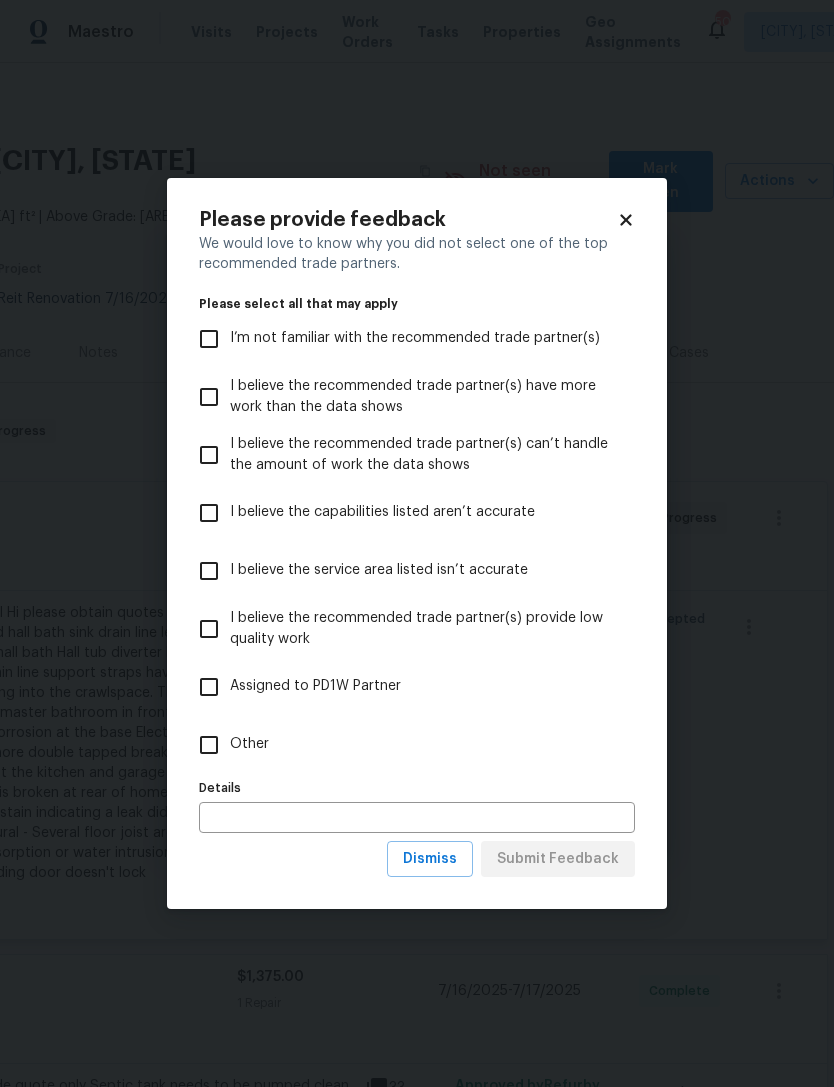 click on "Other" at bounding box center (209, 745) 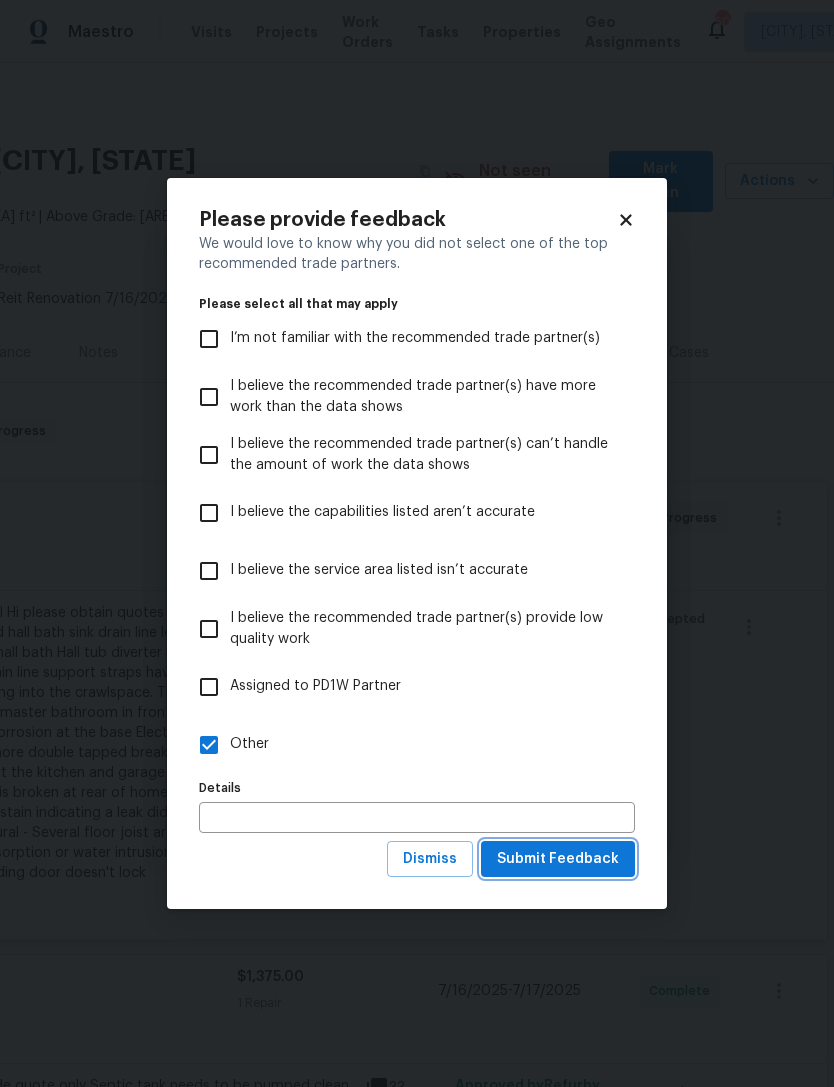 click on "Submit Feedback" at bounding box center [558, 859] 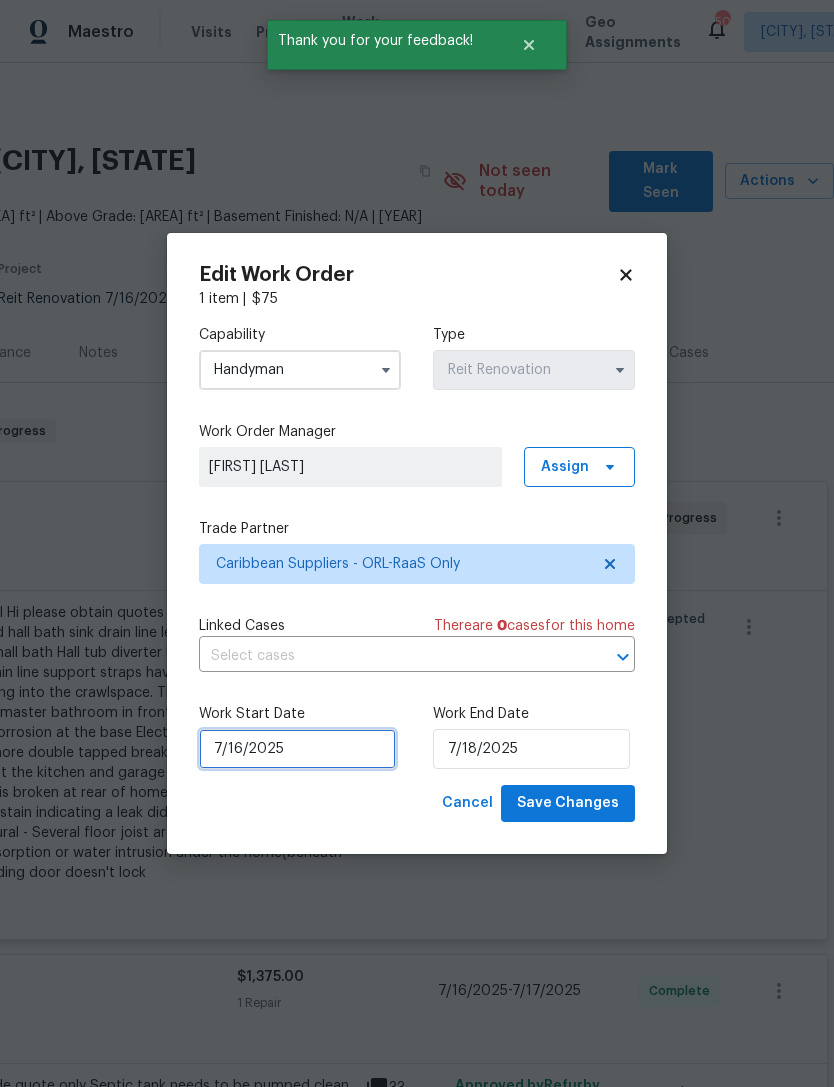 click on "7/16/2025" at bounding box center [297, 749] 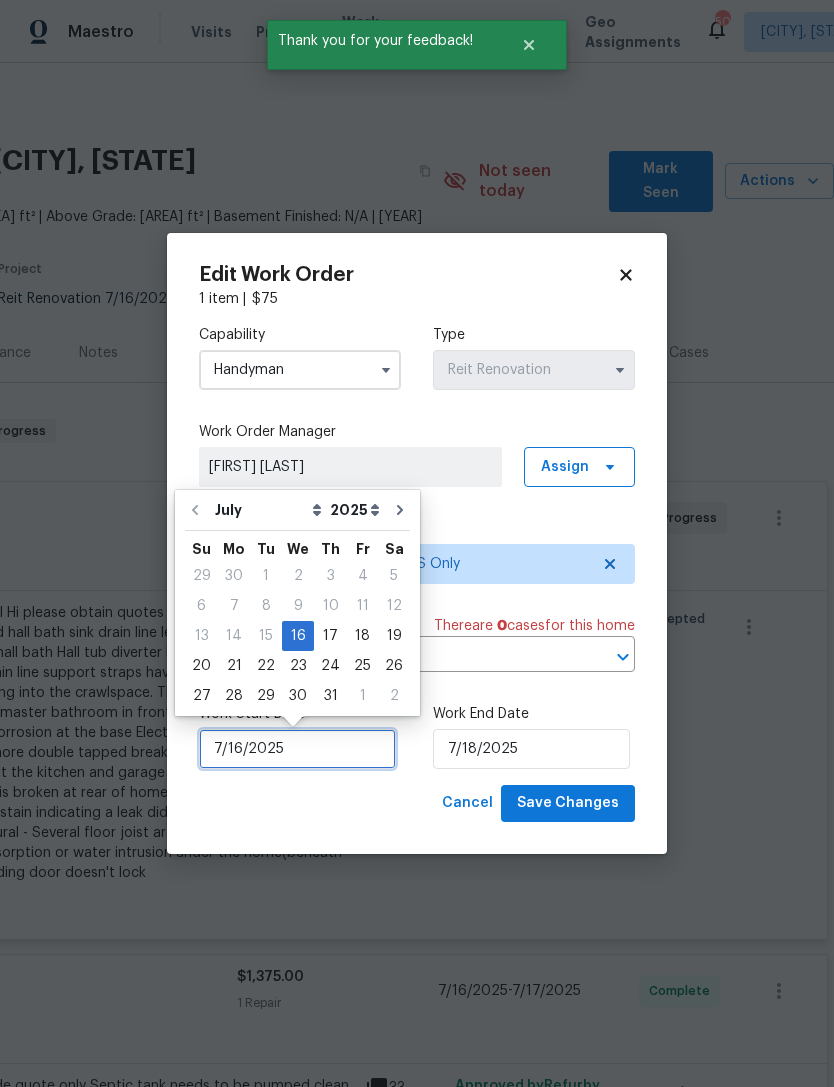 scroll, scrollTop: 37, scrollLeft: 0, axis: vertical 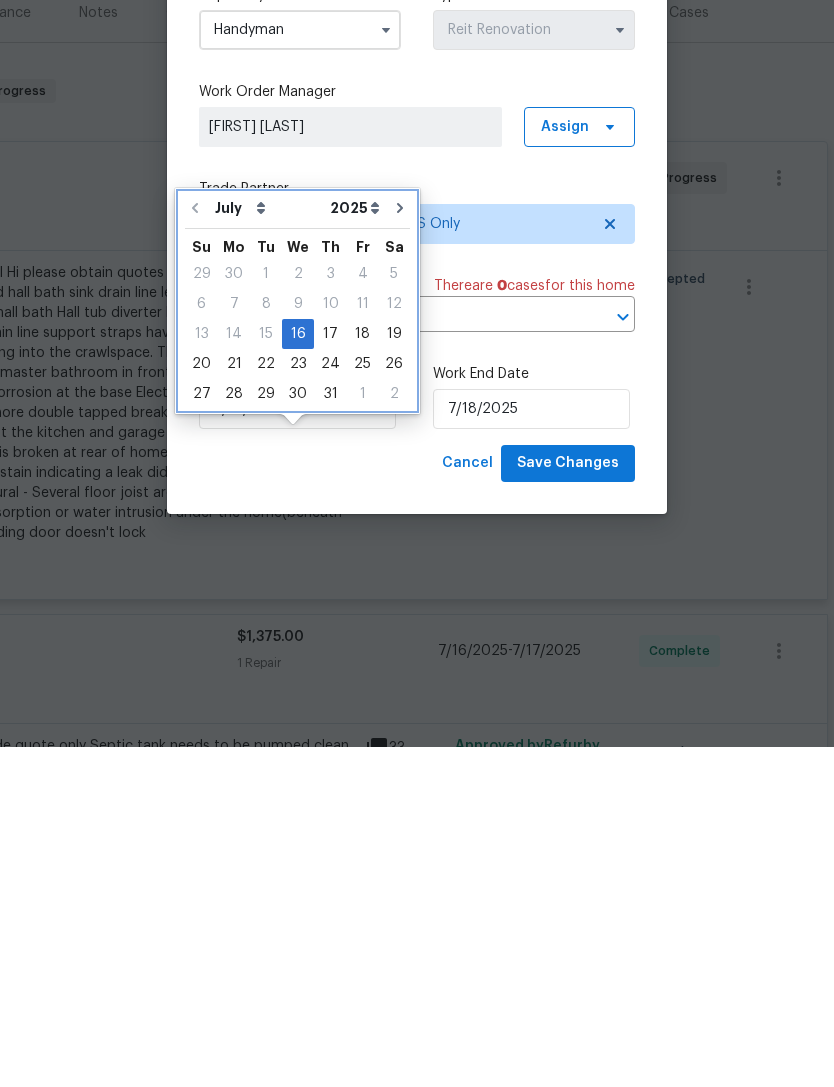 click 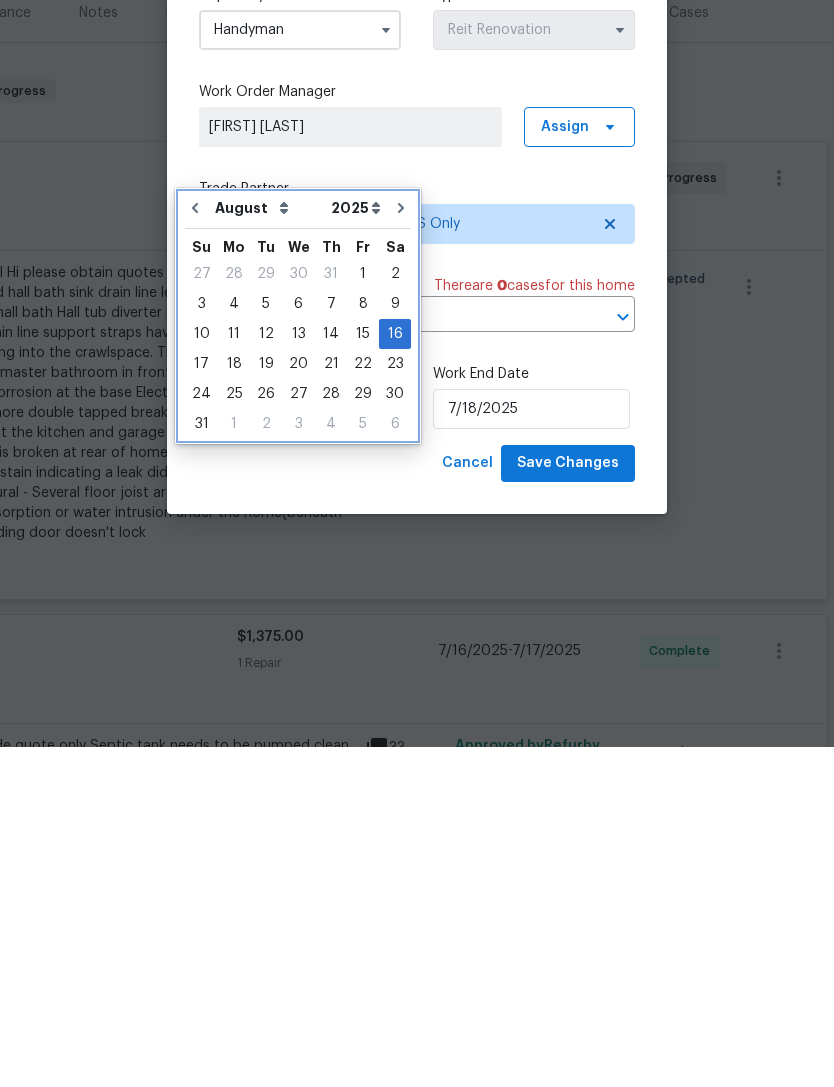 type on "8/16/2025" 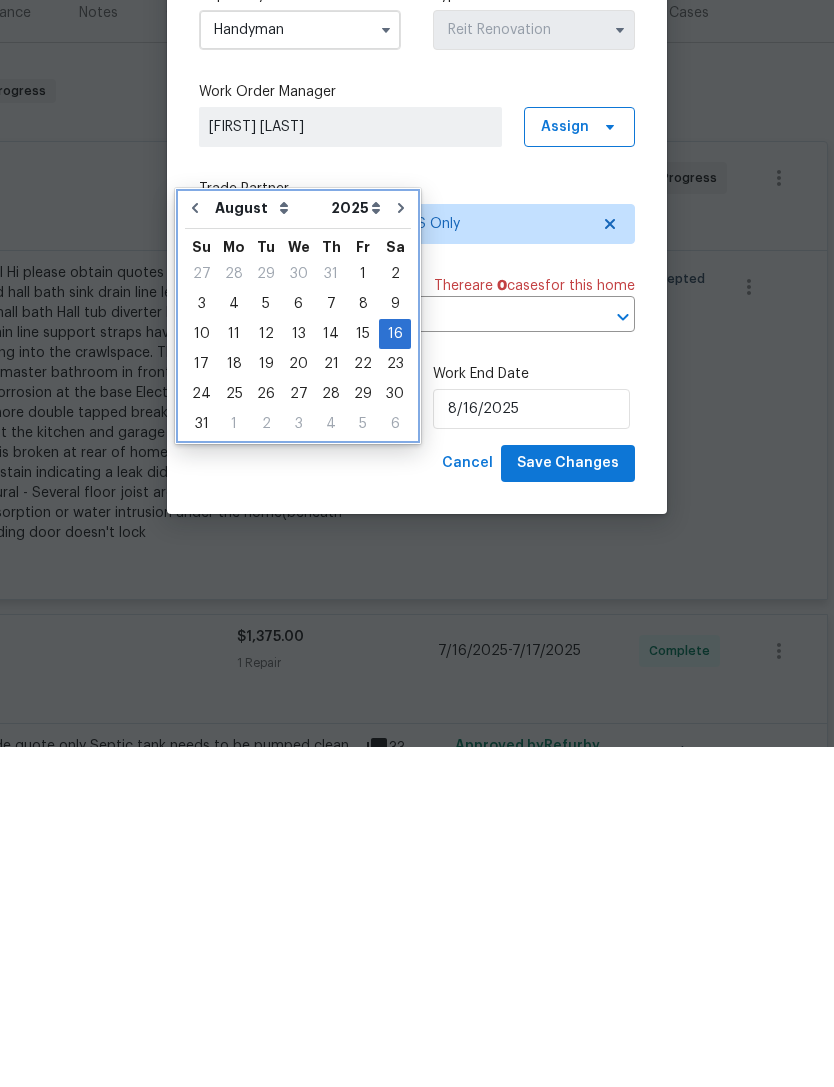 scroll, scrollTop: 64, scrollLeft: 0, axis: vertical 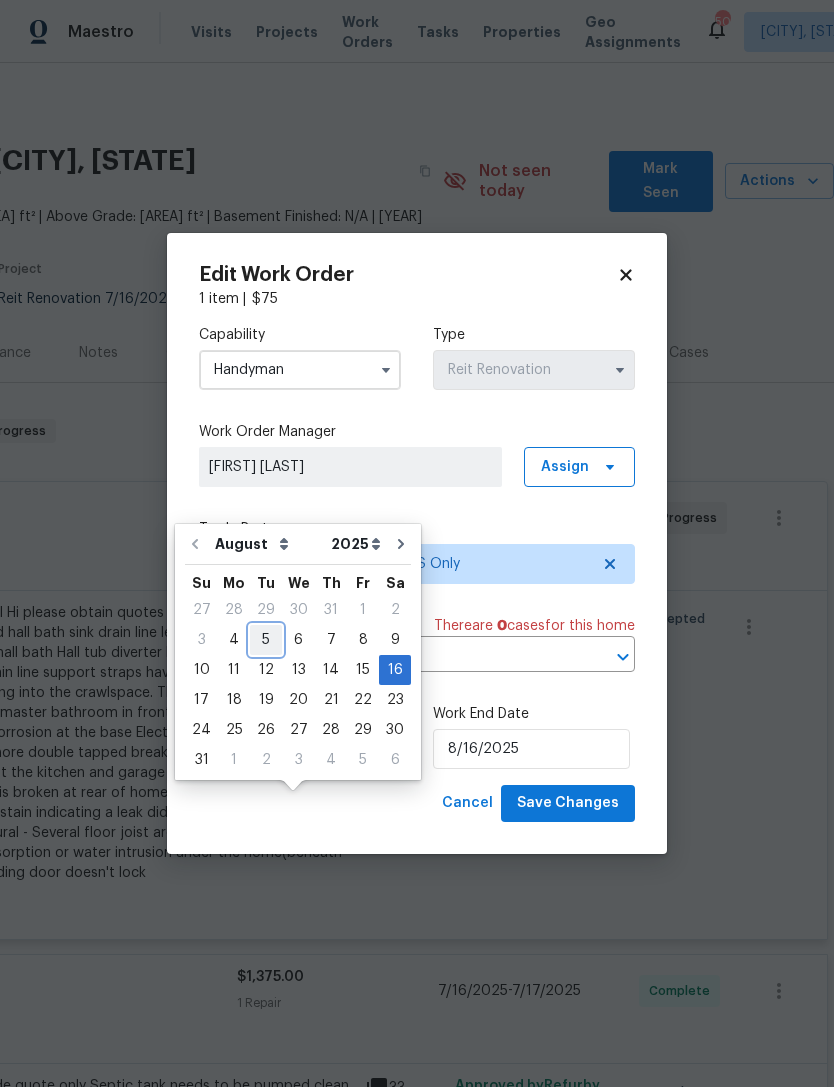 click on "5" at bounding box center [266, 640] 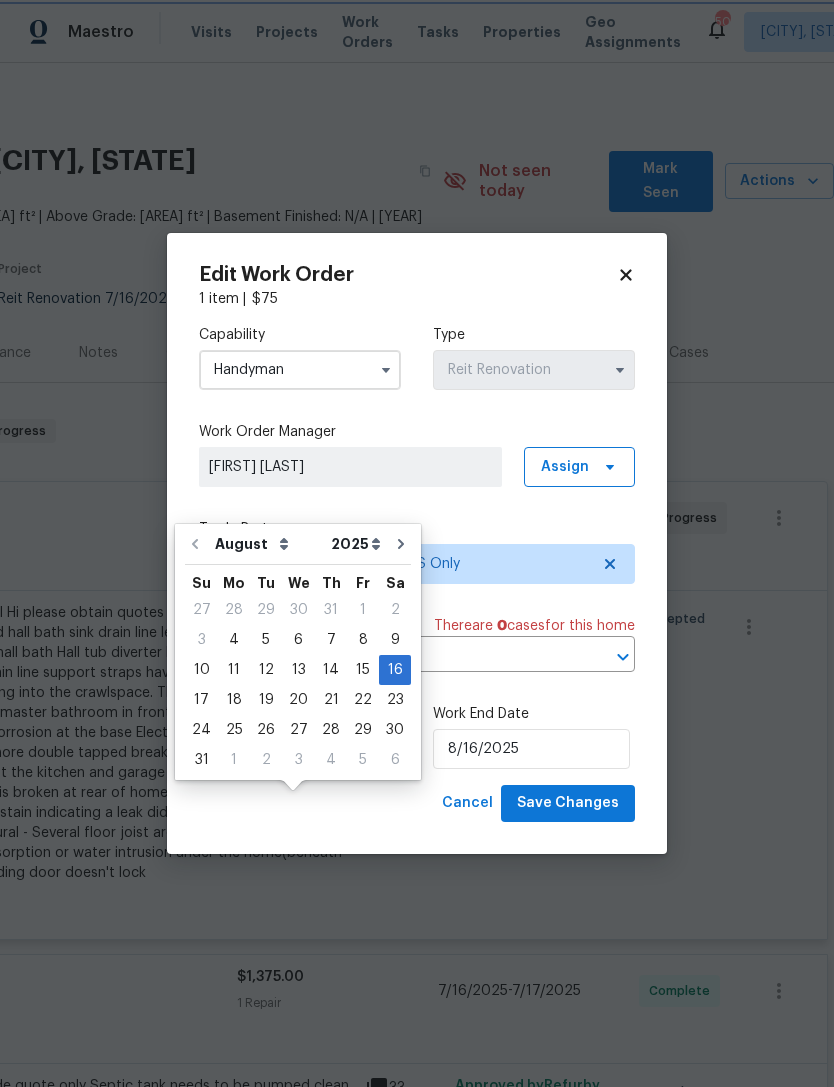 type on "8/5/2025" 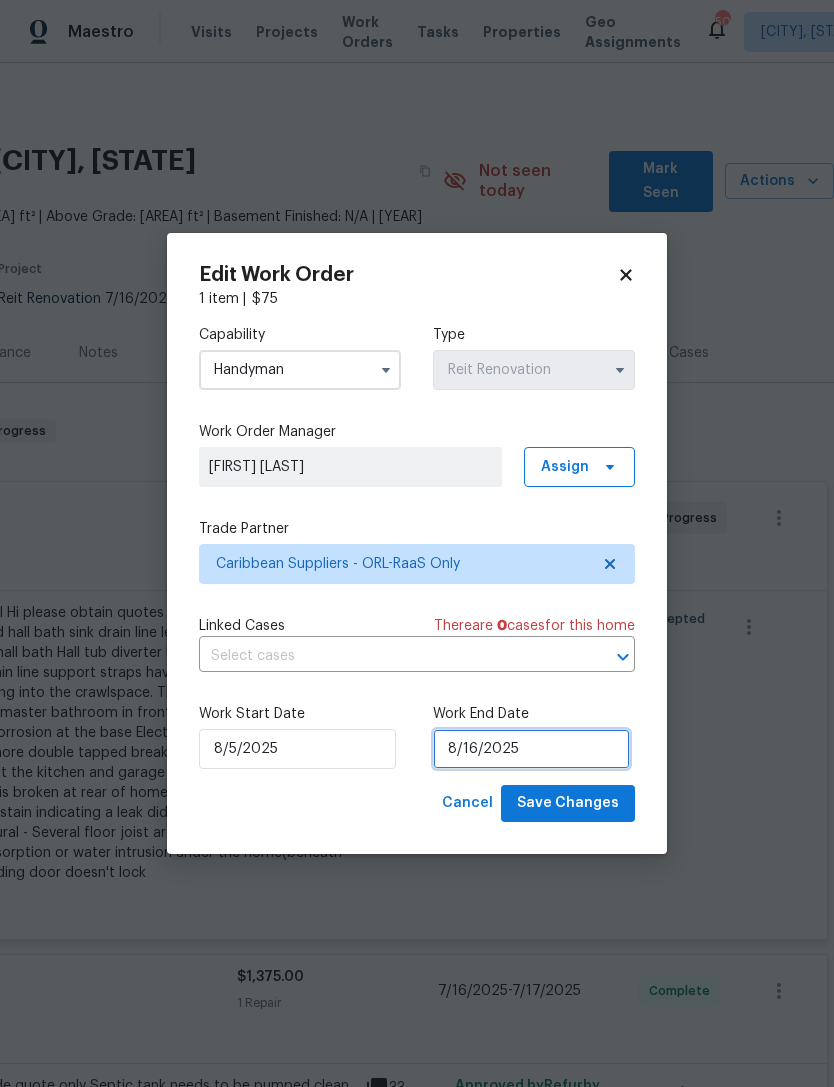 click on "8/16/2025" at bounding box center (531, 749) 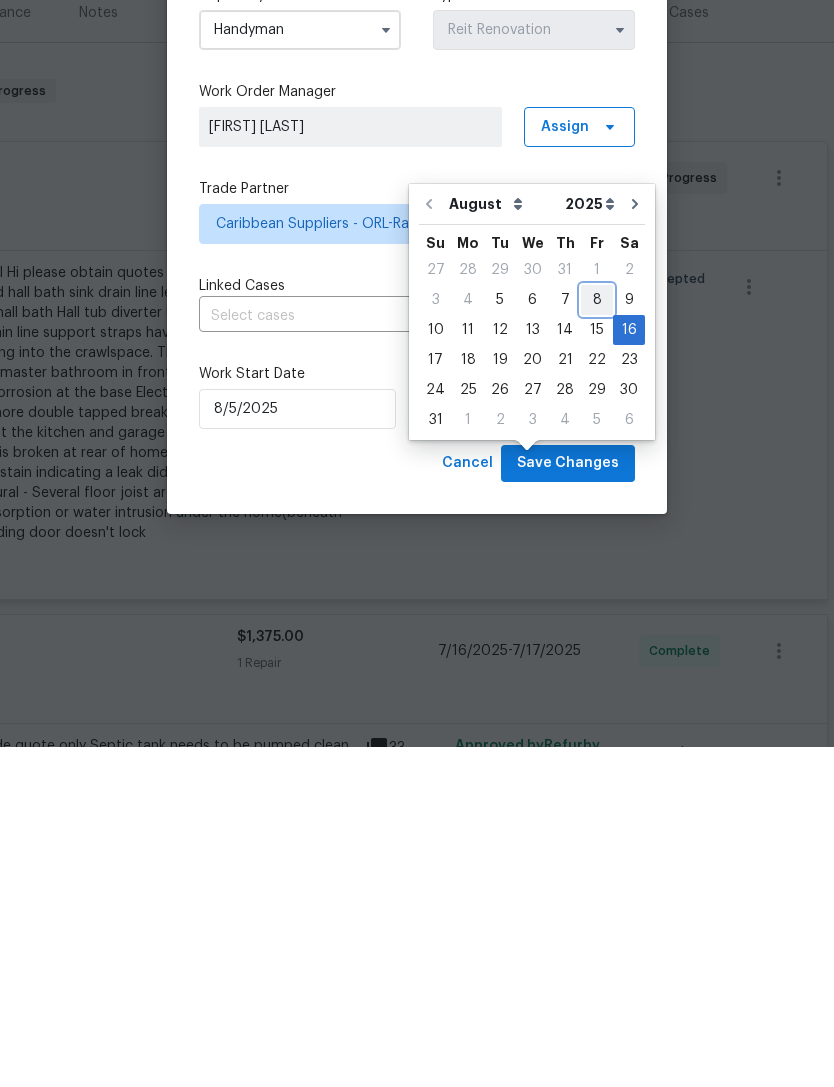 click on "8" at bounding box center [597, 640] 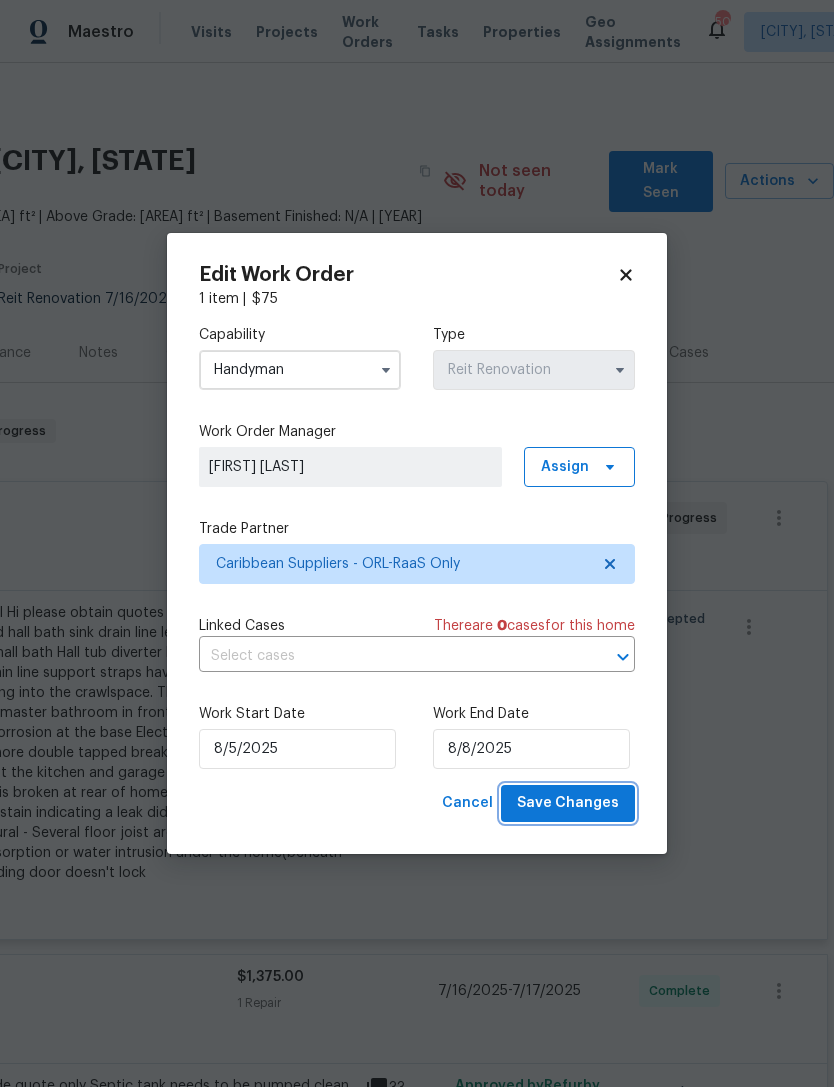 click on "Save Changes" at bounding box center [568, 803] 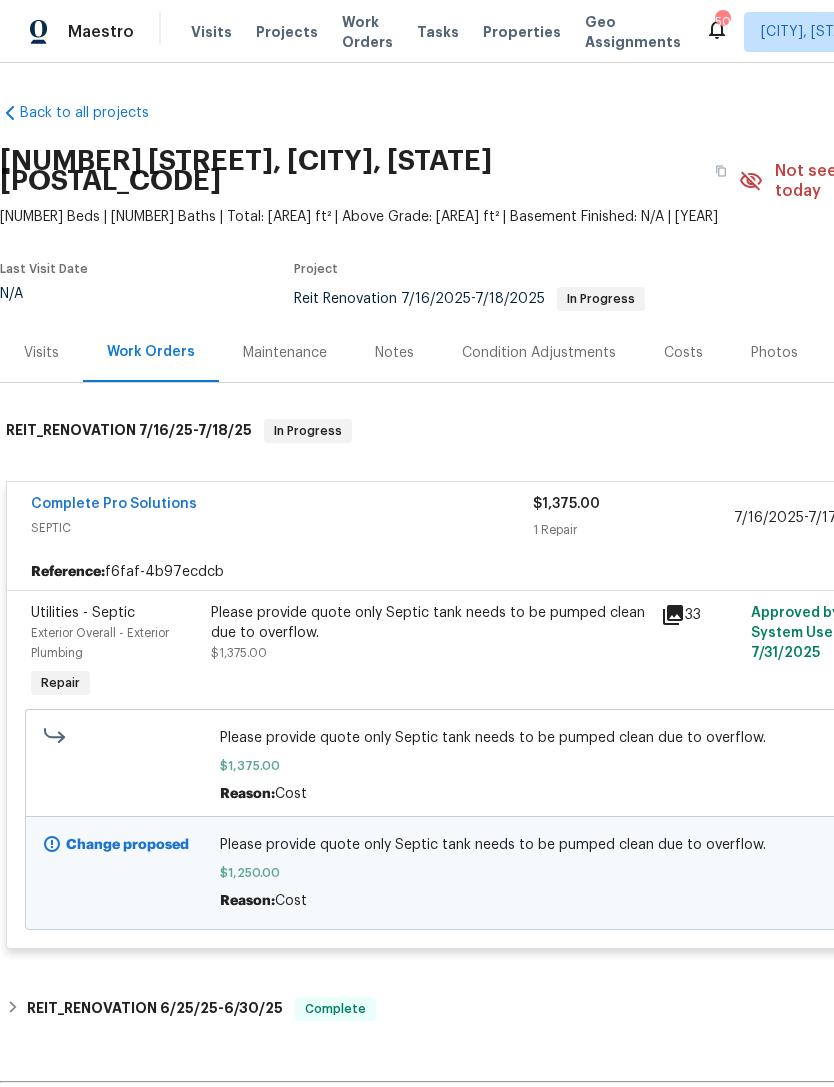 scroll, scrollTop: 0, scrollLeft: 0, axis: both 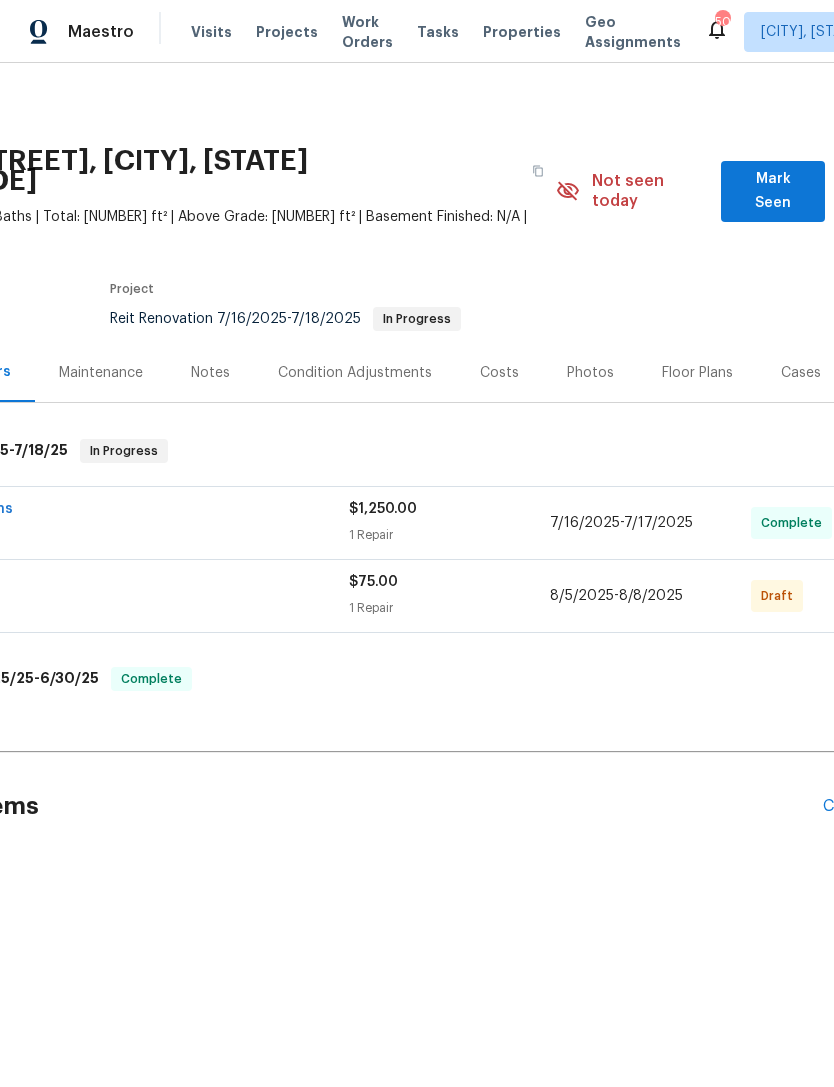 click on "Caribbean Suppliers" at bounding box center (98, 584) 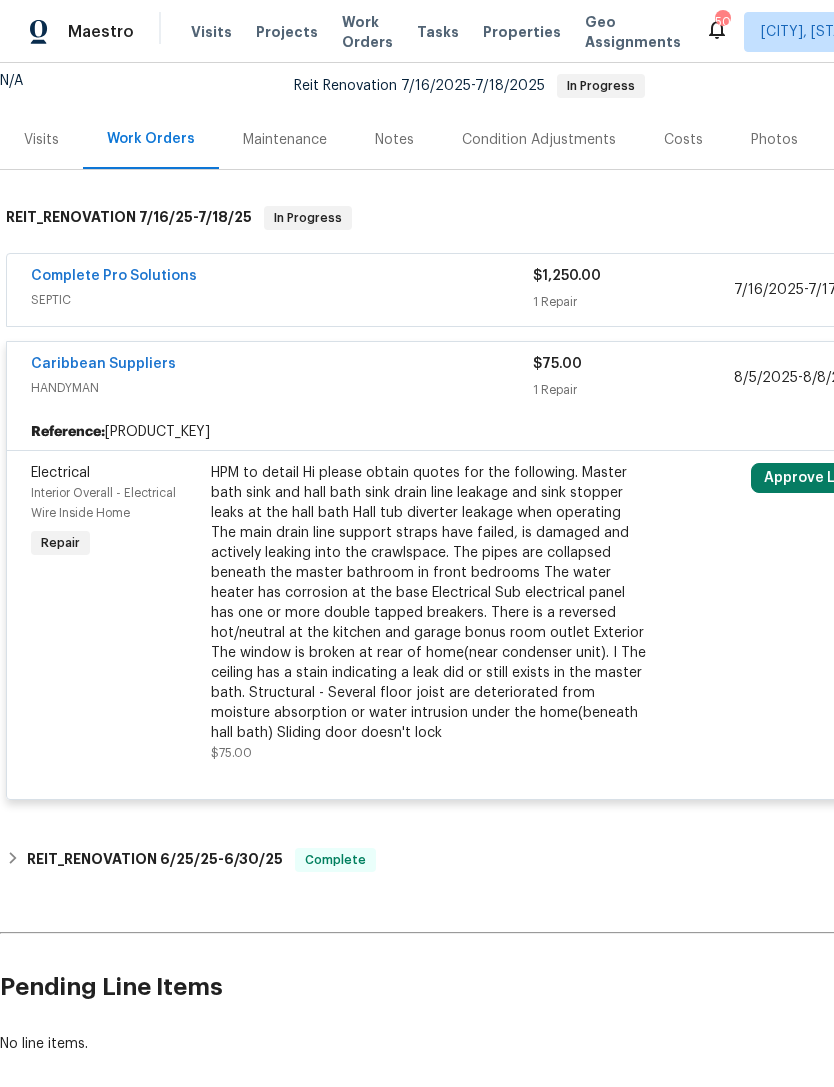 scroll, scrollTop: 232, scrollLeft: 0, axis: vertical 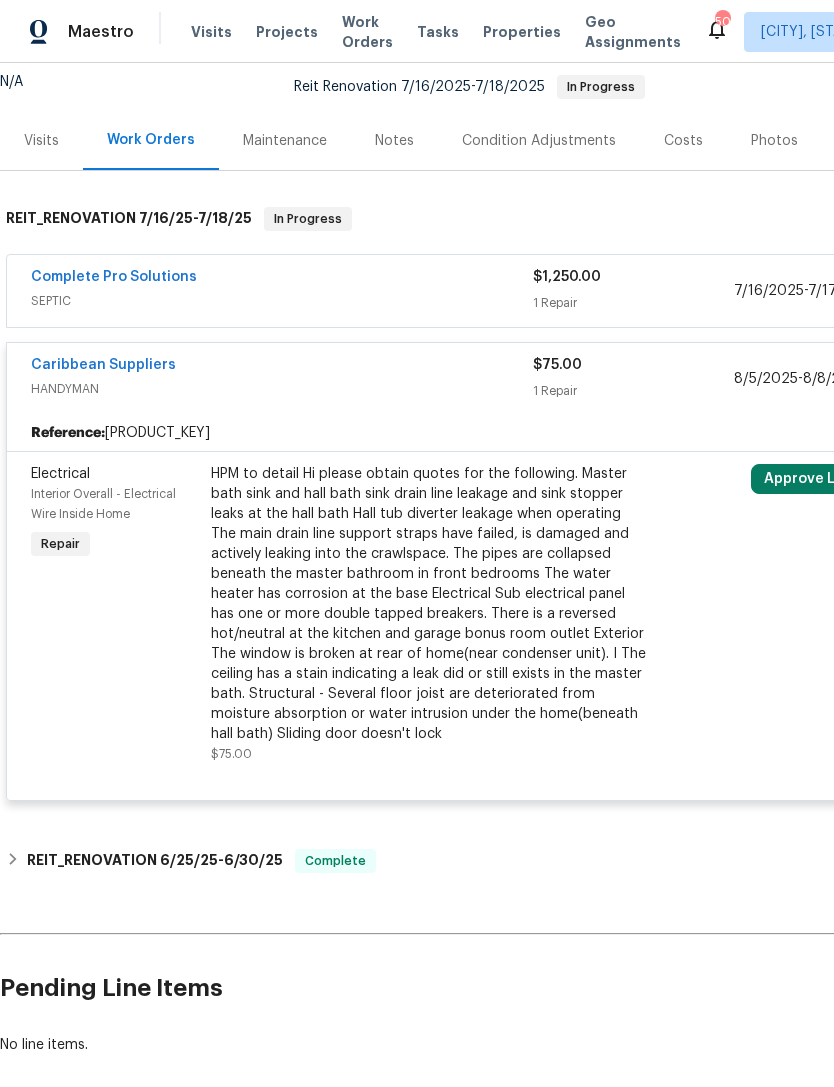 click on "HPM to detail
Hi please obtain quotes for the following.
Master bath sink and hall bath sink drain line leakage and sink stopper leaks at the hall bath
Hall tub diverter leakage when operating
The main drain line support straps have failed, is damaged and actively leaking into the crawlspace. The pipes are collapsed beneath the master bathroom in front bedrooms
The water heater has corrosion at the base Electrical
Sub electrical panel has one or more double tapped breakers.
There is a reversed hot/neutral at the kitchen and garage bonus room outlet Exterior
The window is broken at rear of home(near condenser unit). I
The ceiling has a stain indicating a leak did or still exists in the master bath. Structural -
Several floor joist are deteriorated from moisture absorption or water intrusion under the home(beneath hall bath)
Sliding door doesn't lock" at bounding box center [430, 604] 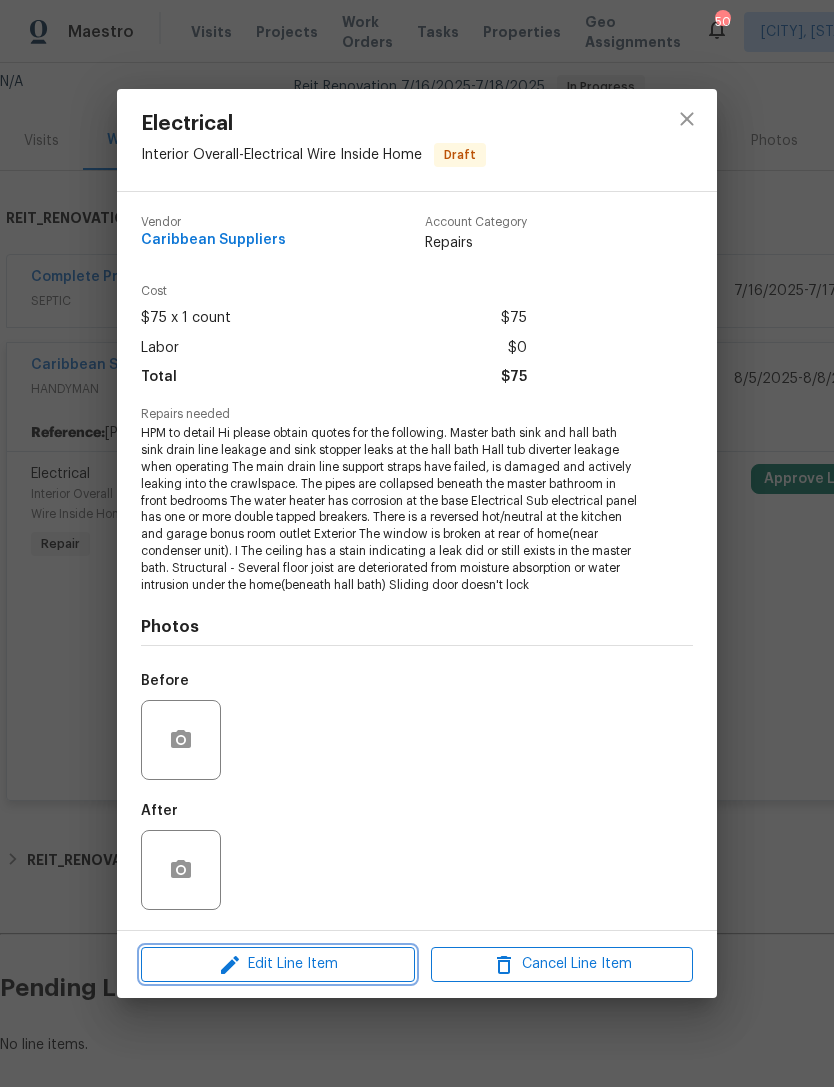 click on "Edit Line Item" at bounding box center (278, 964) 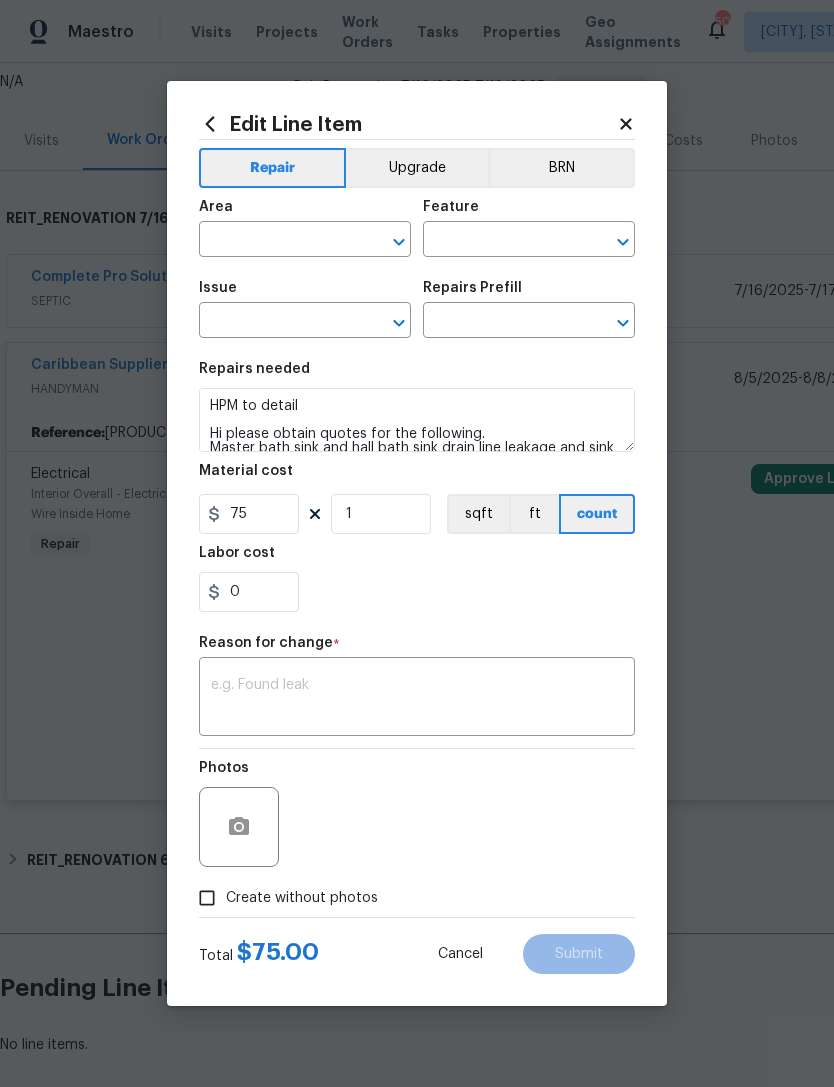 type on "Interior Overall" 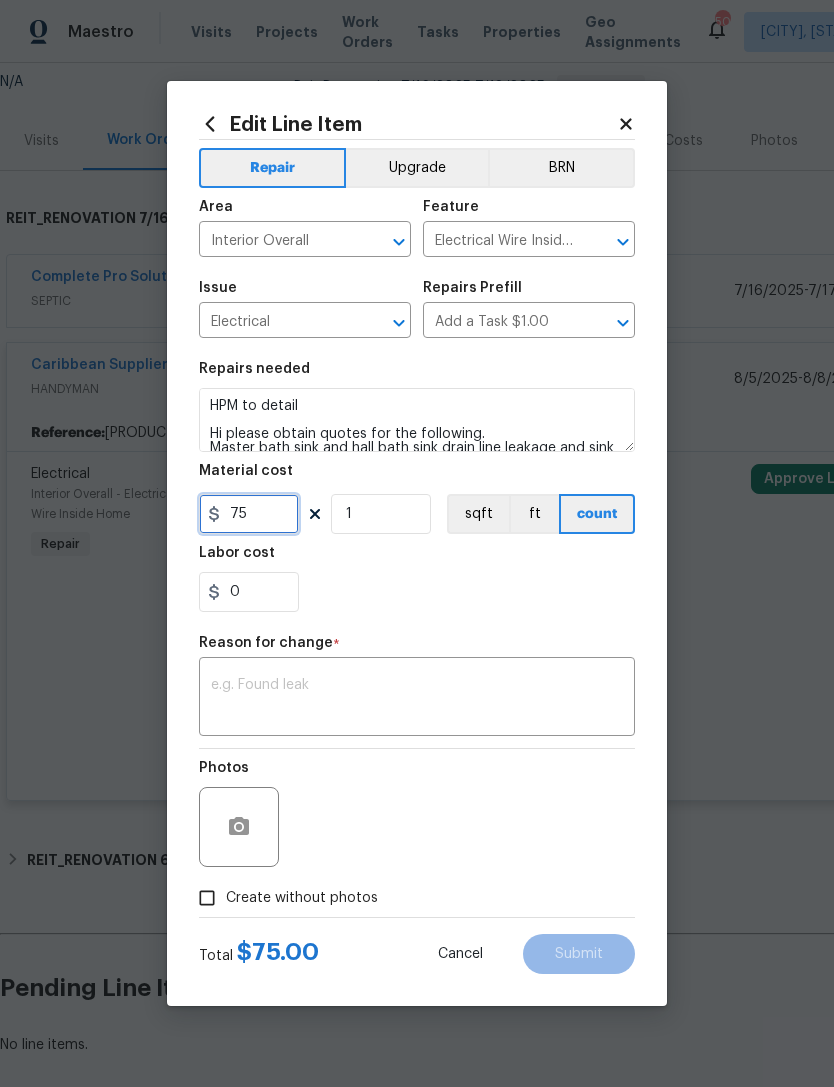 click on "75" at bounding box center [249, 514] 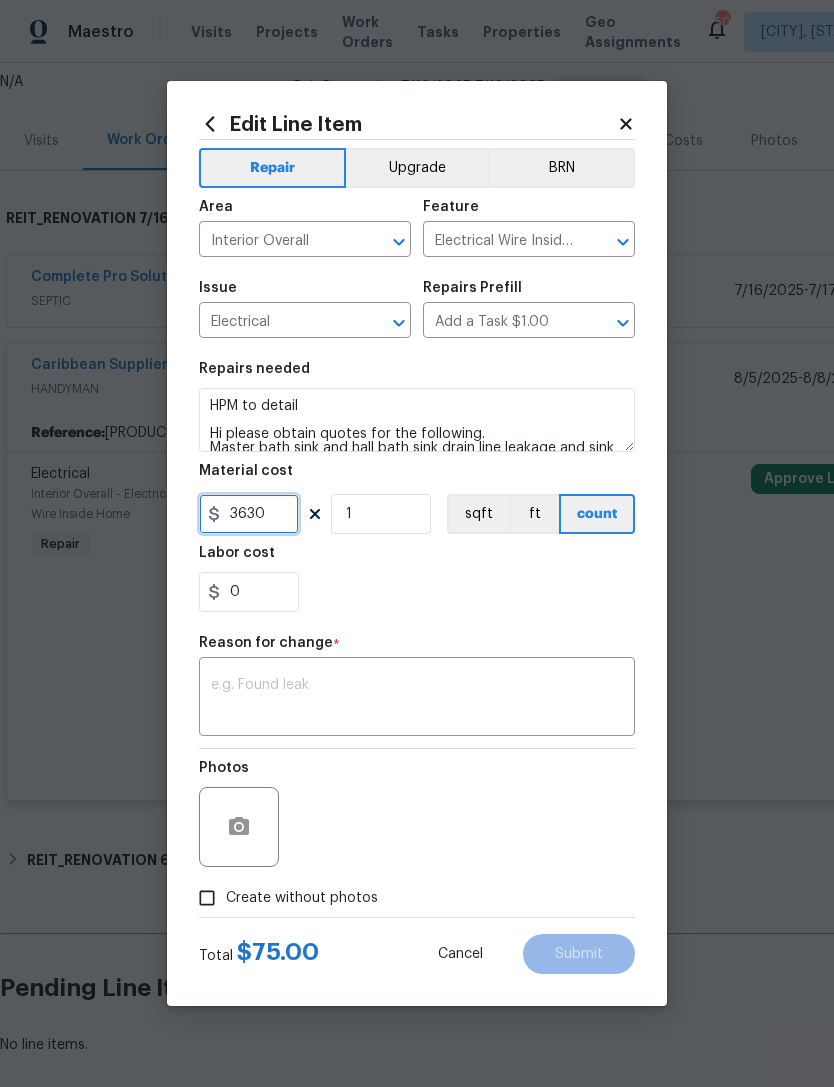 type on "3630" 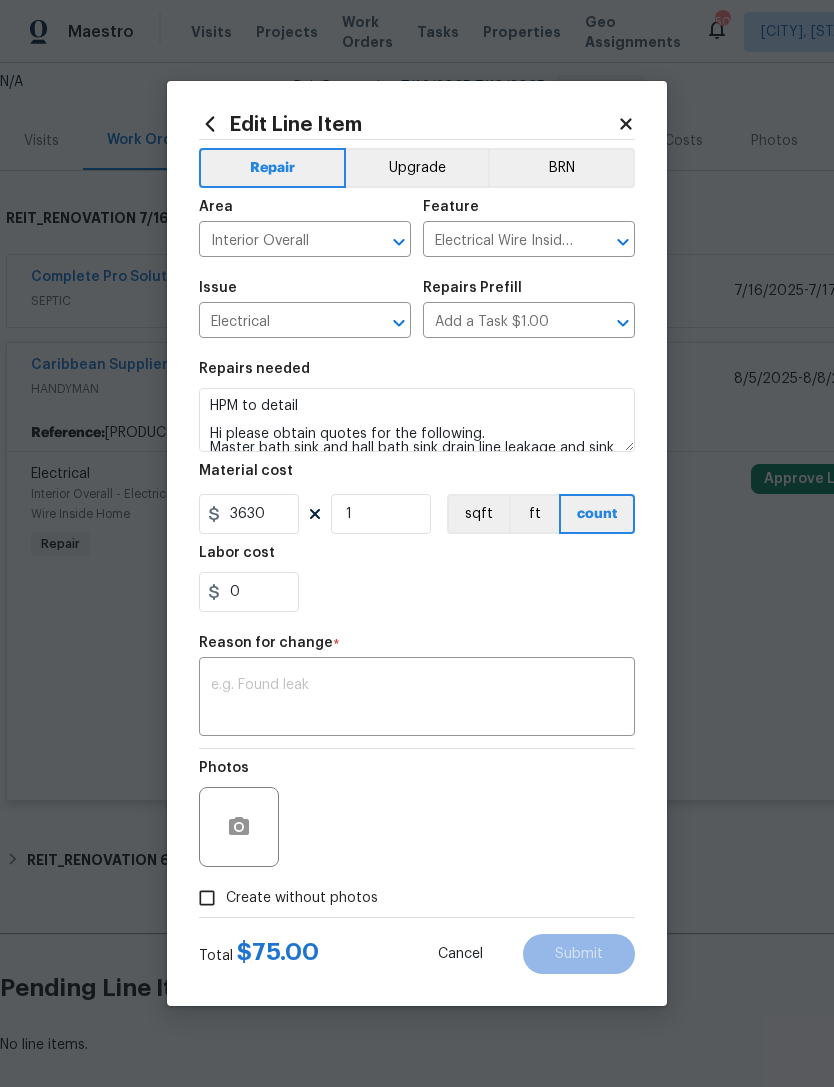 click at bounding box center [417, 699] 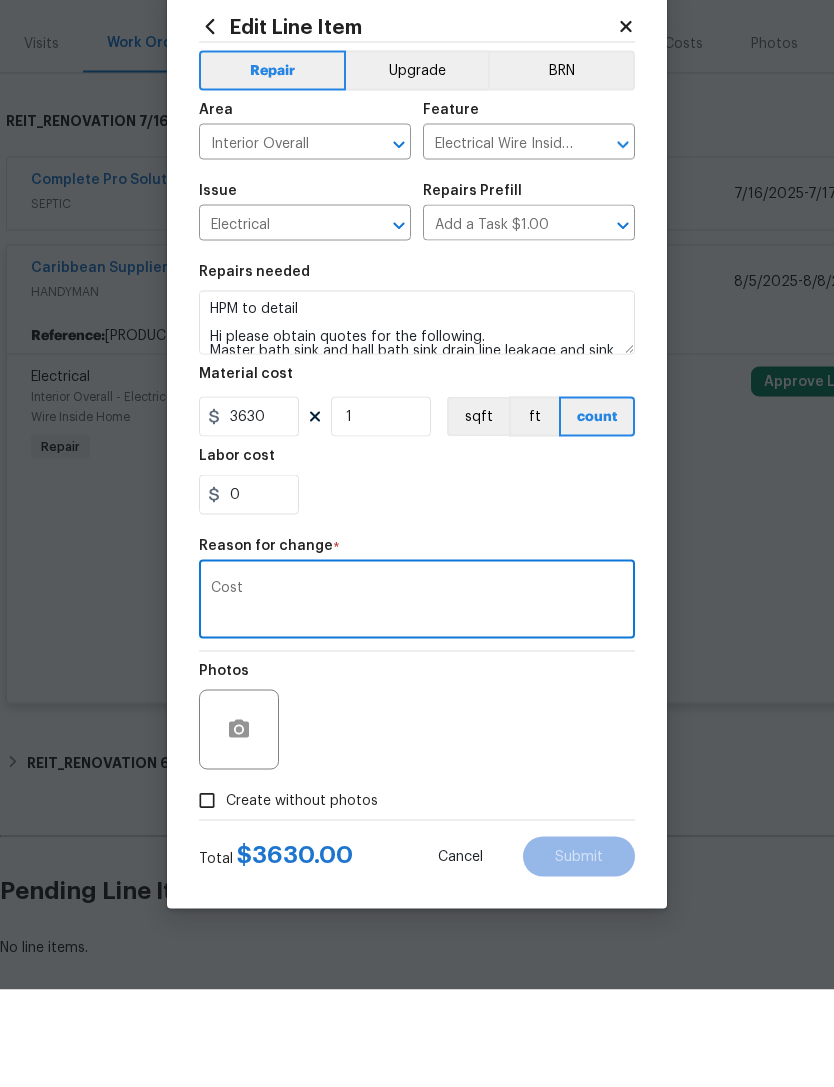 type on "Cost" 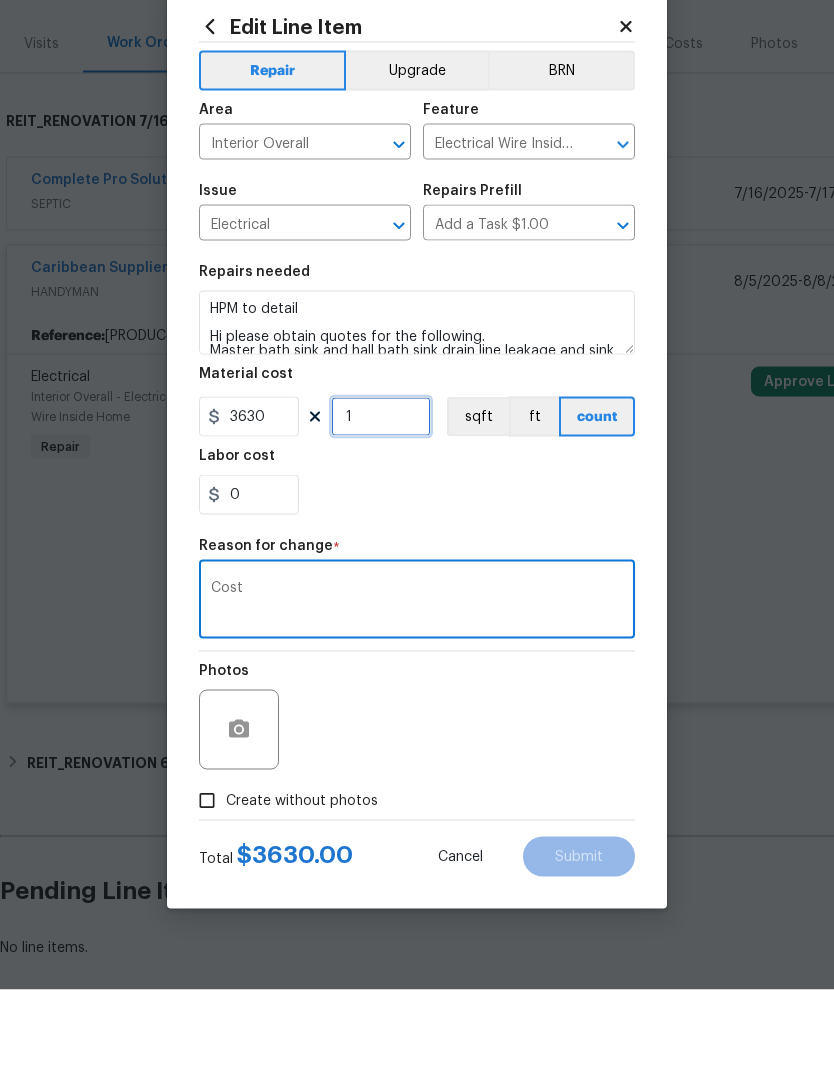 click on "1" at bounding box center [381, 514] 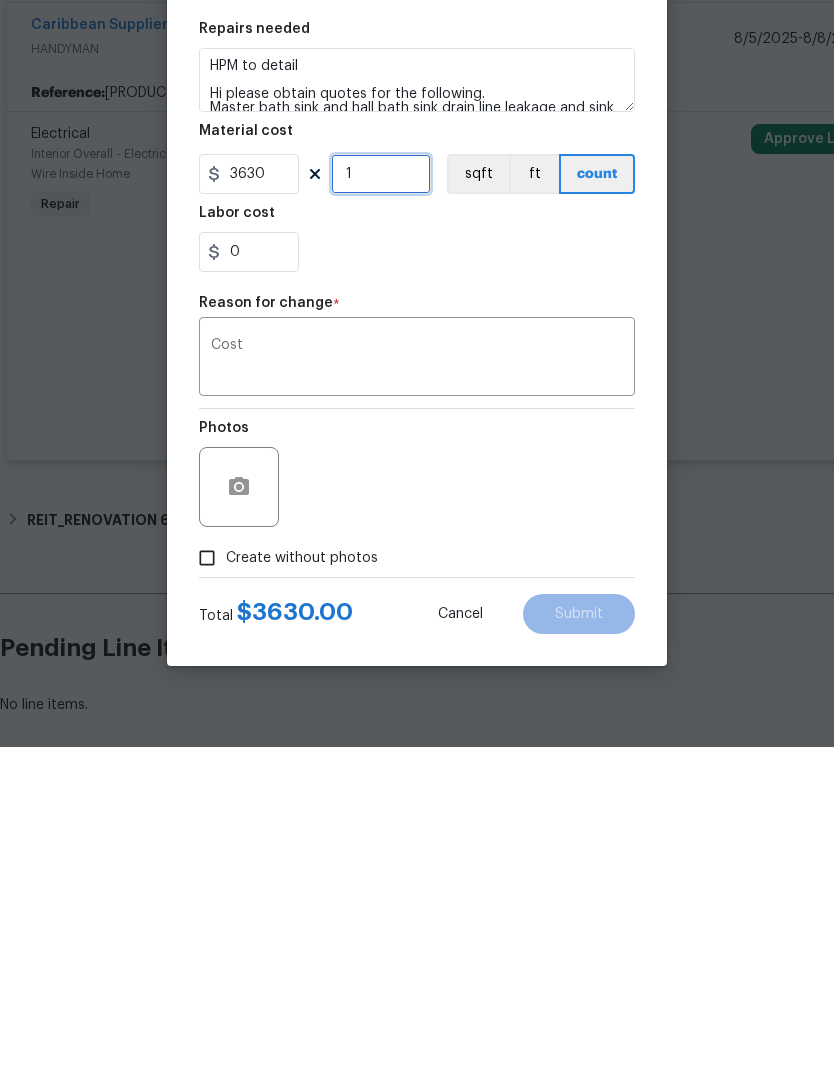scroll, scrollTop: 5, scrollLeft: 0, axis: vertical 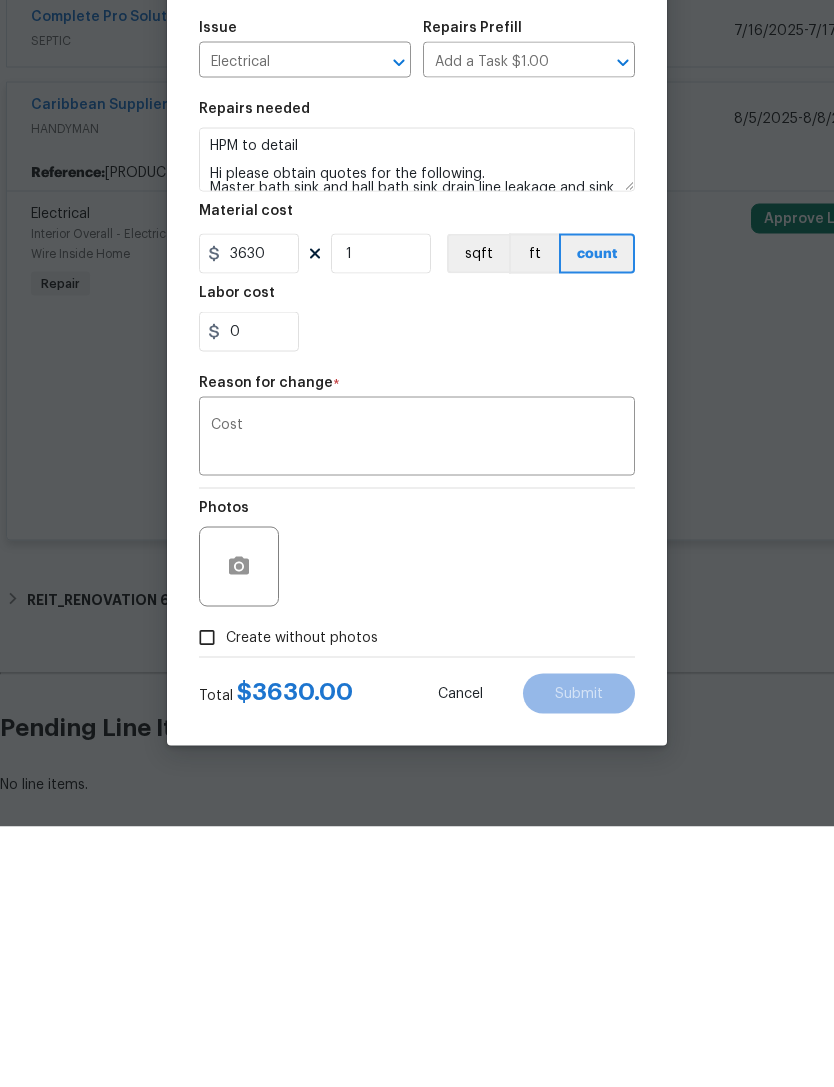 click on "Create without photos" at bounding box center (207, 898) 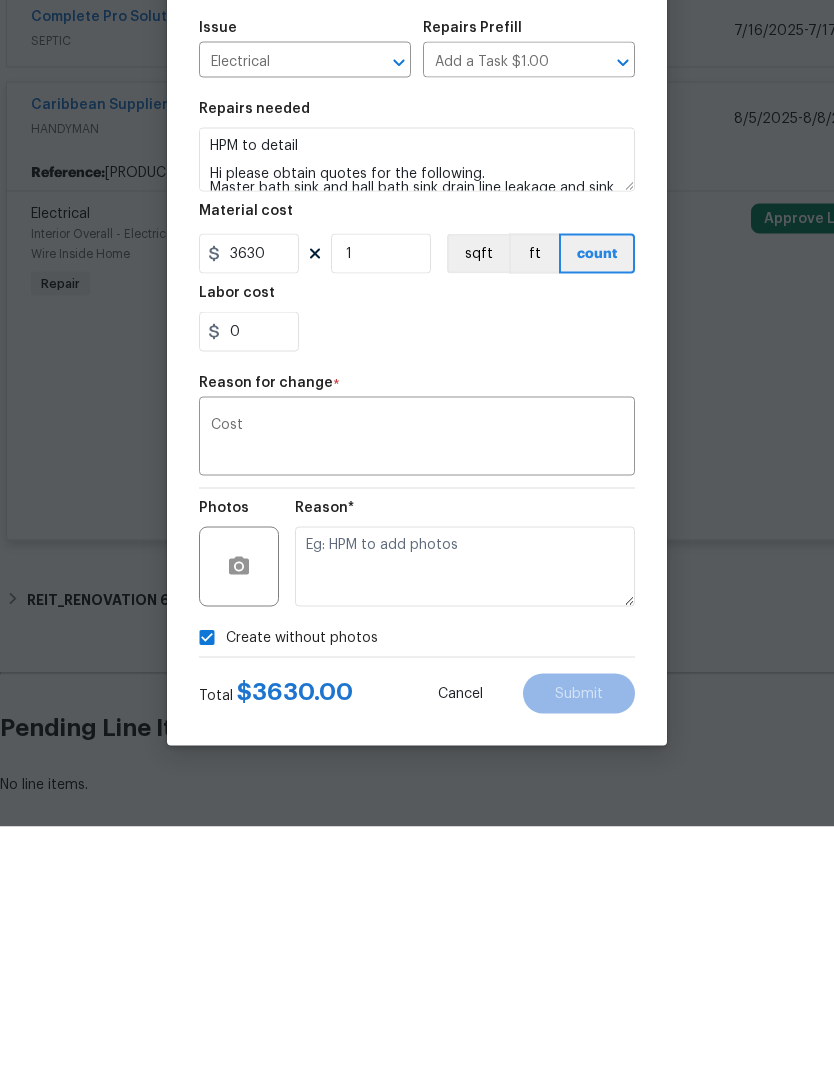scroll, scrollTop: 64, scrollLeft: 0, axis: vertical 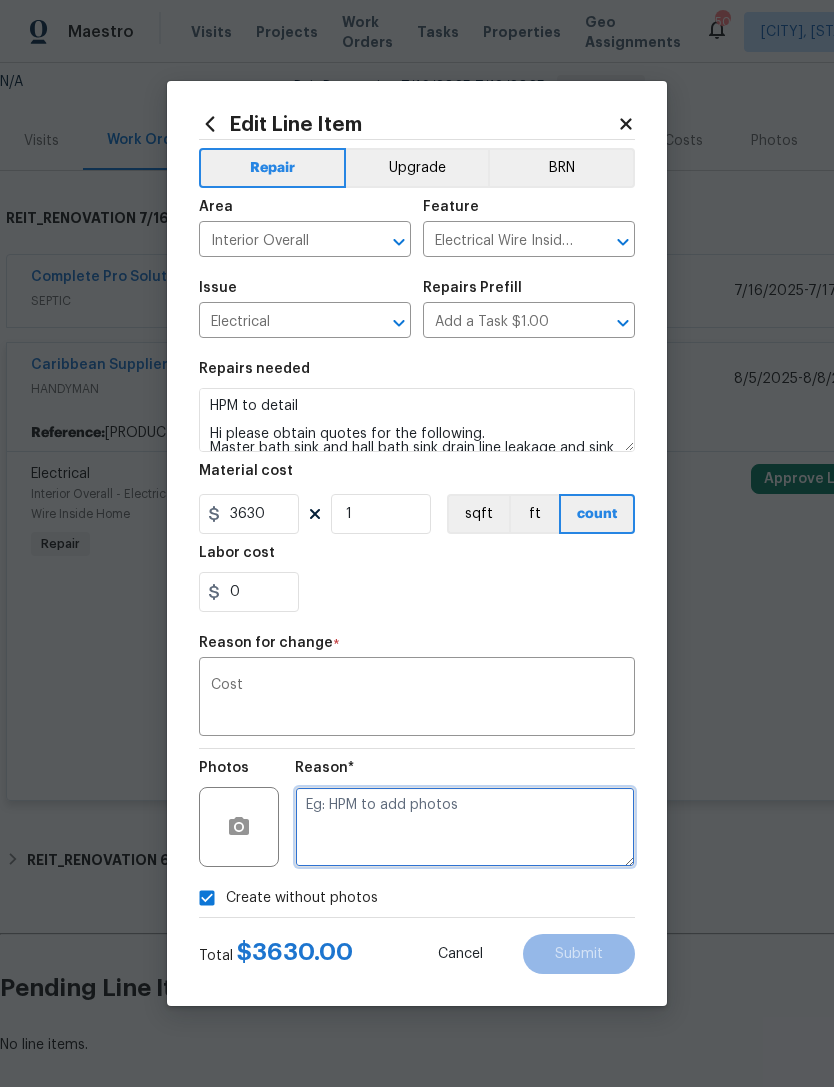 click at bounding box center (465, 827) 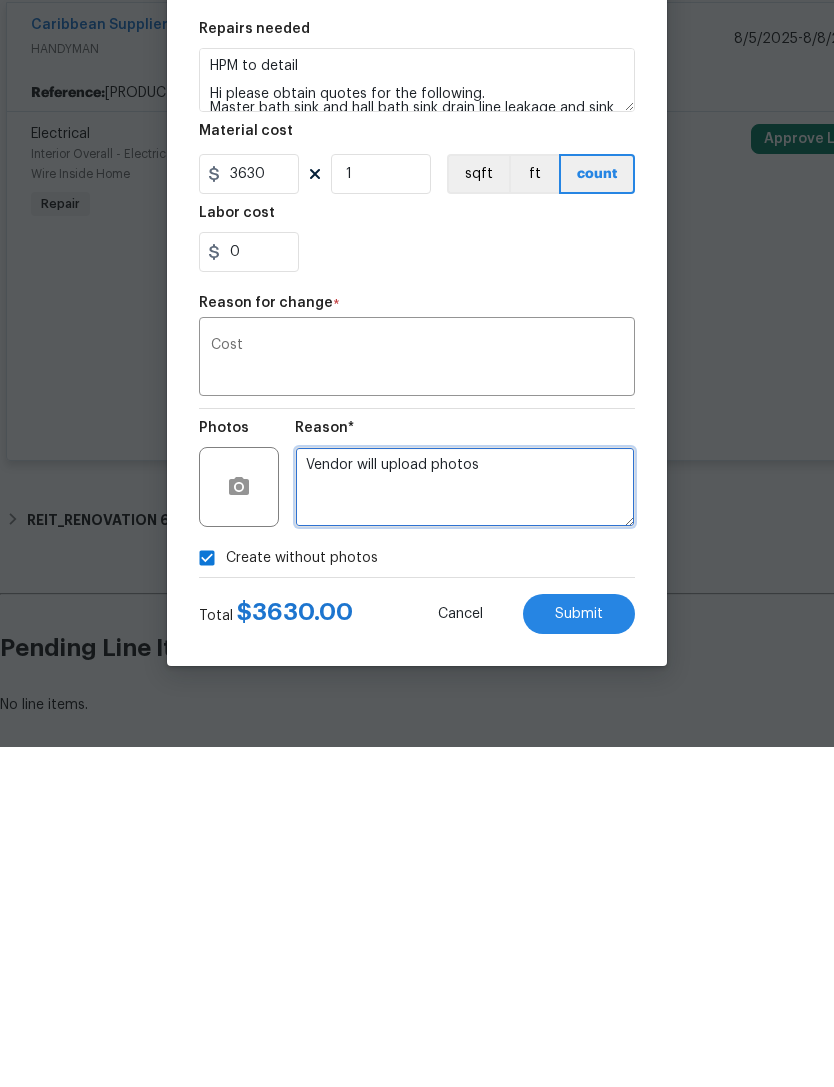 type on "Vendor will upload photos" 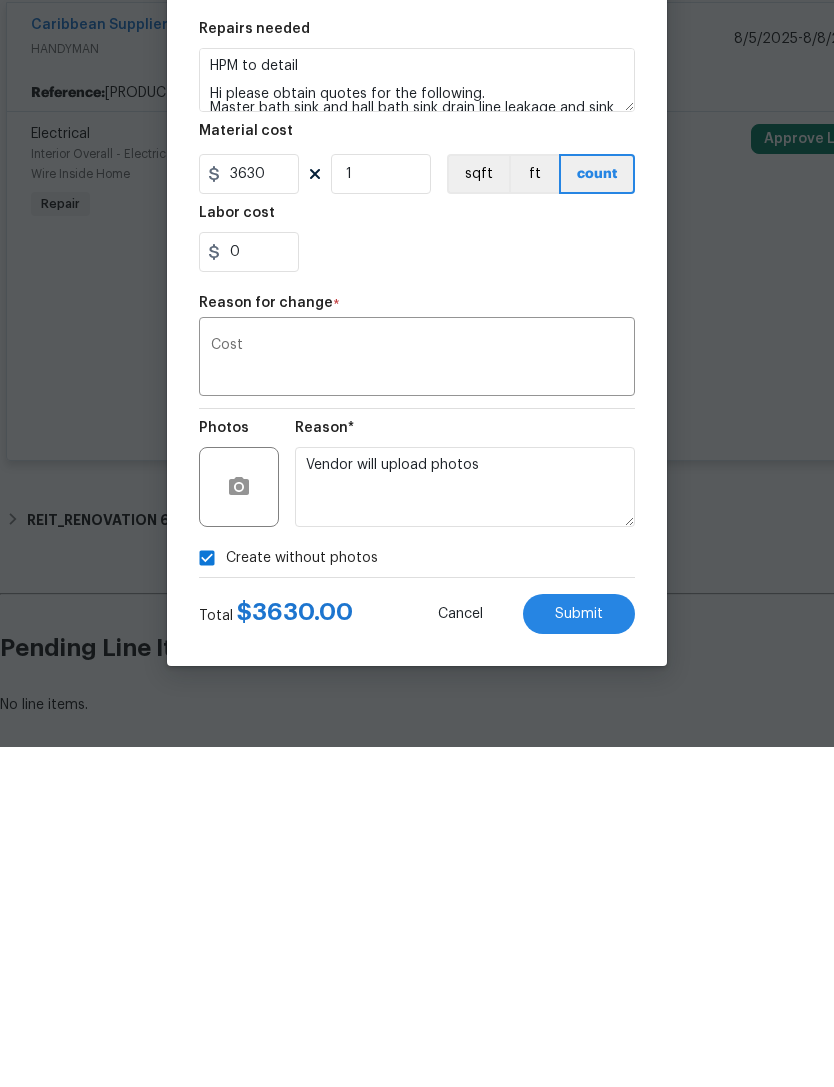 click on "Submit" at bounding box center [579, 954] 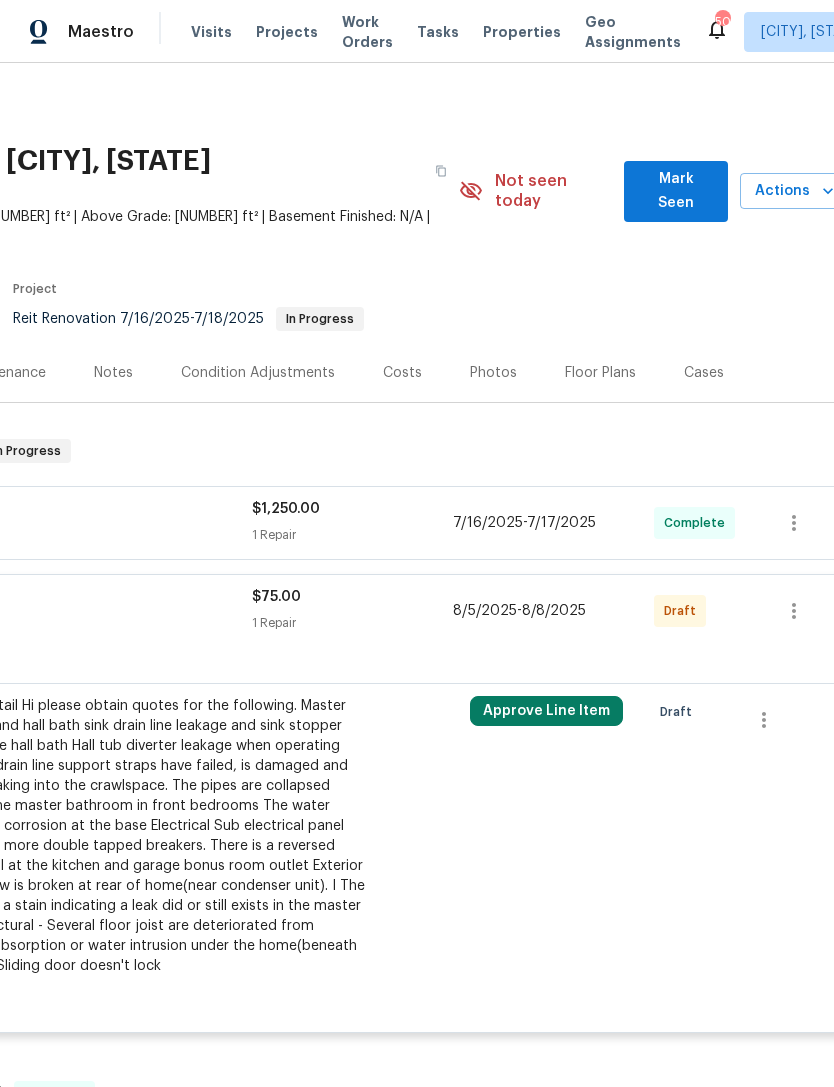 scroll, scrollTop: 0, scrollLeft: 284, axis: horizontal 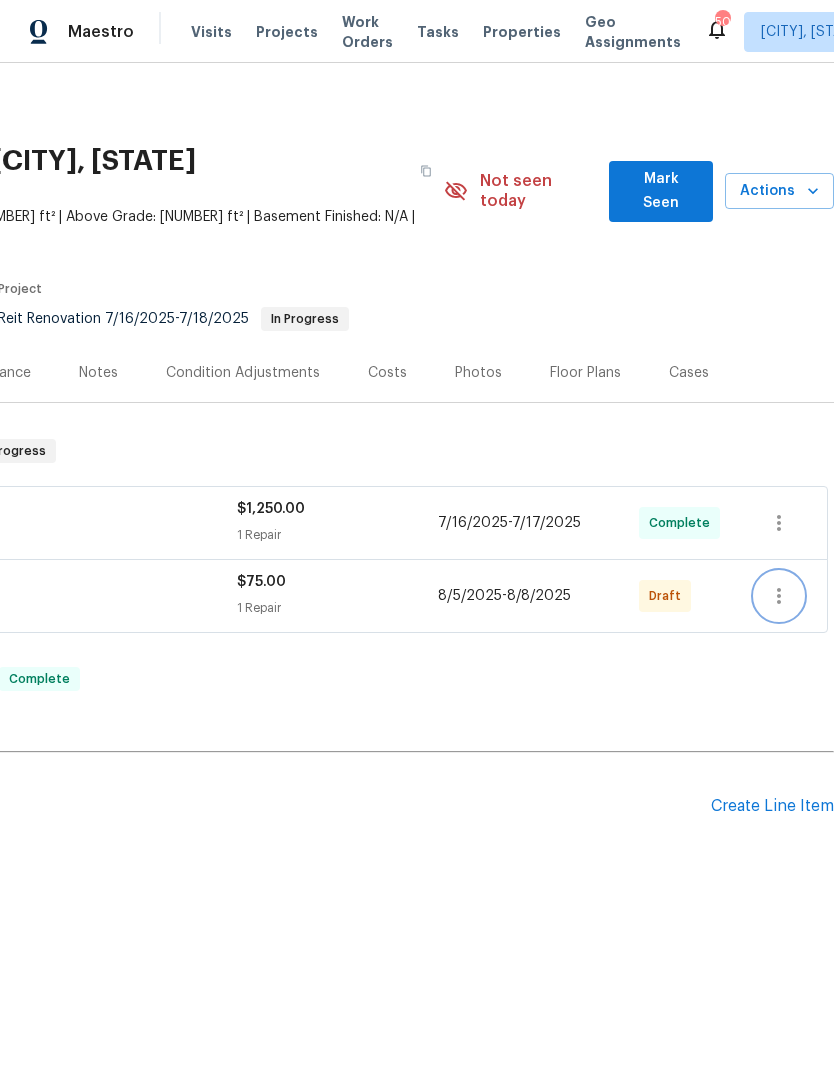 click 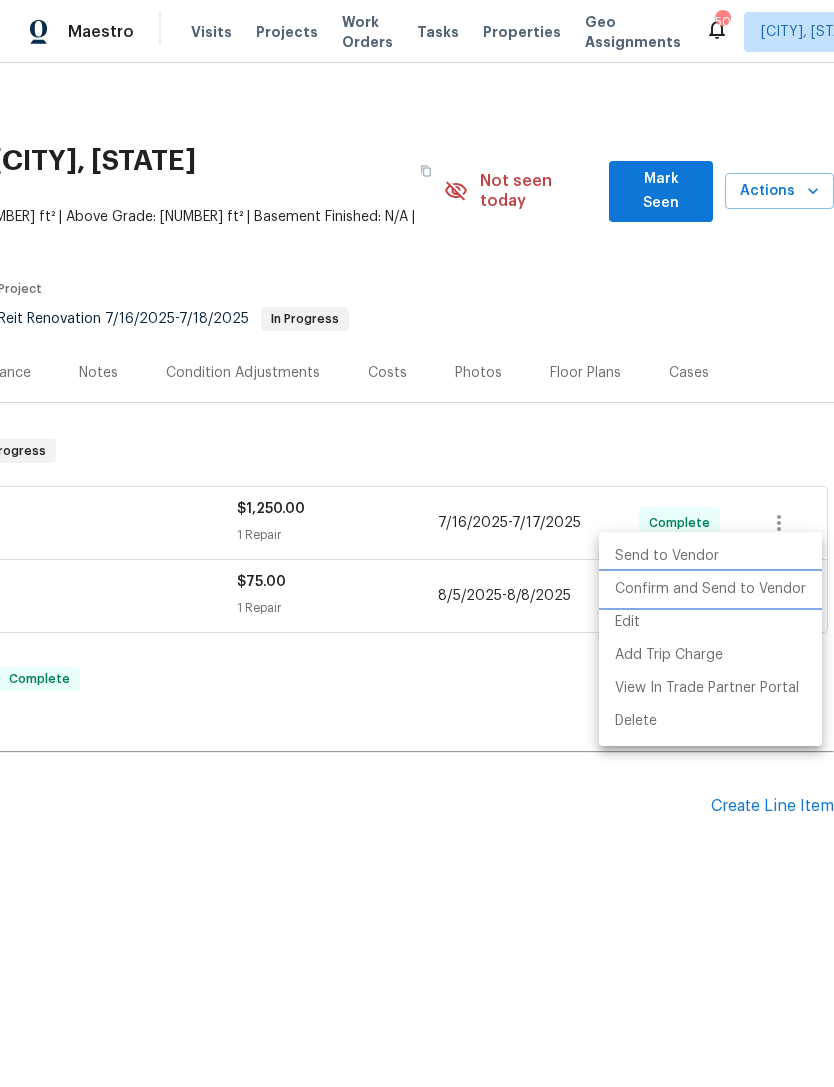 click on "Confirm and Send to Vendor" at bounding box center [710, 589] 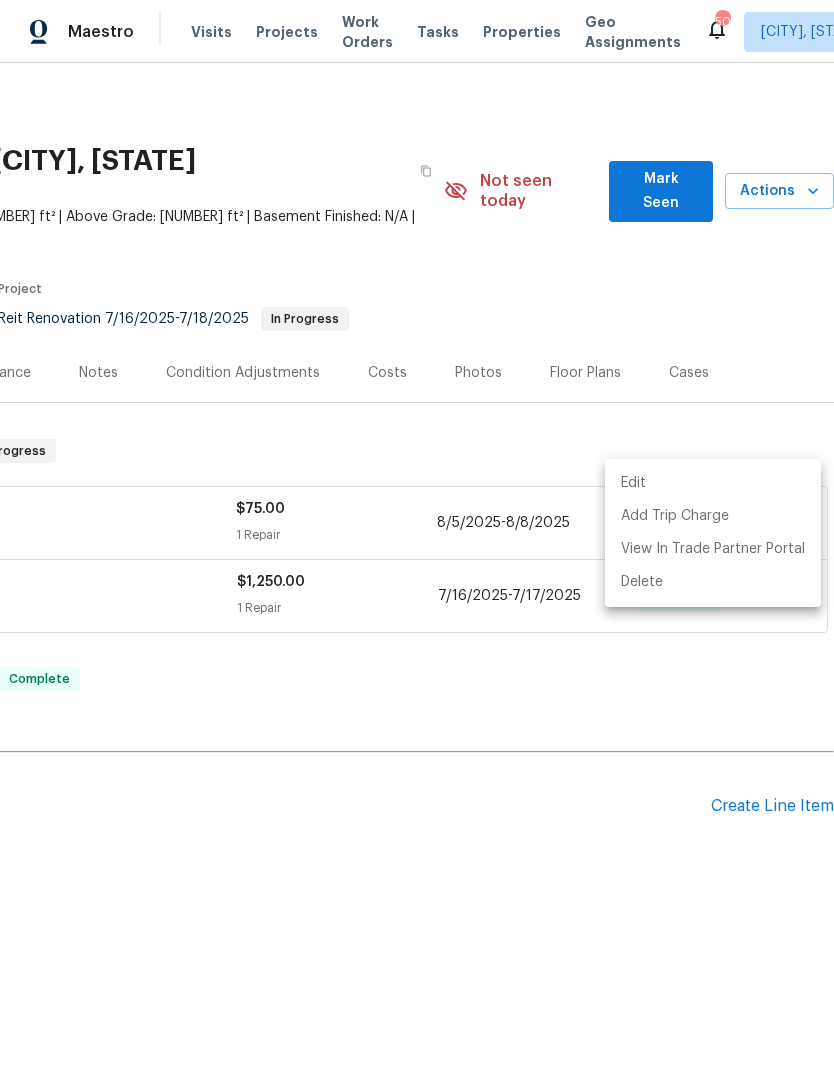 click at bounding box center (417, 543) 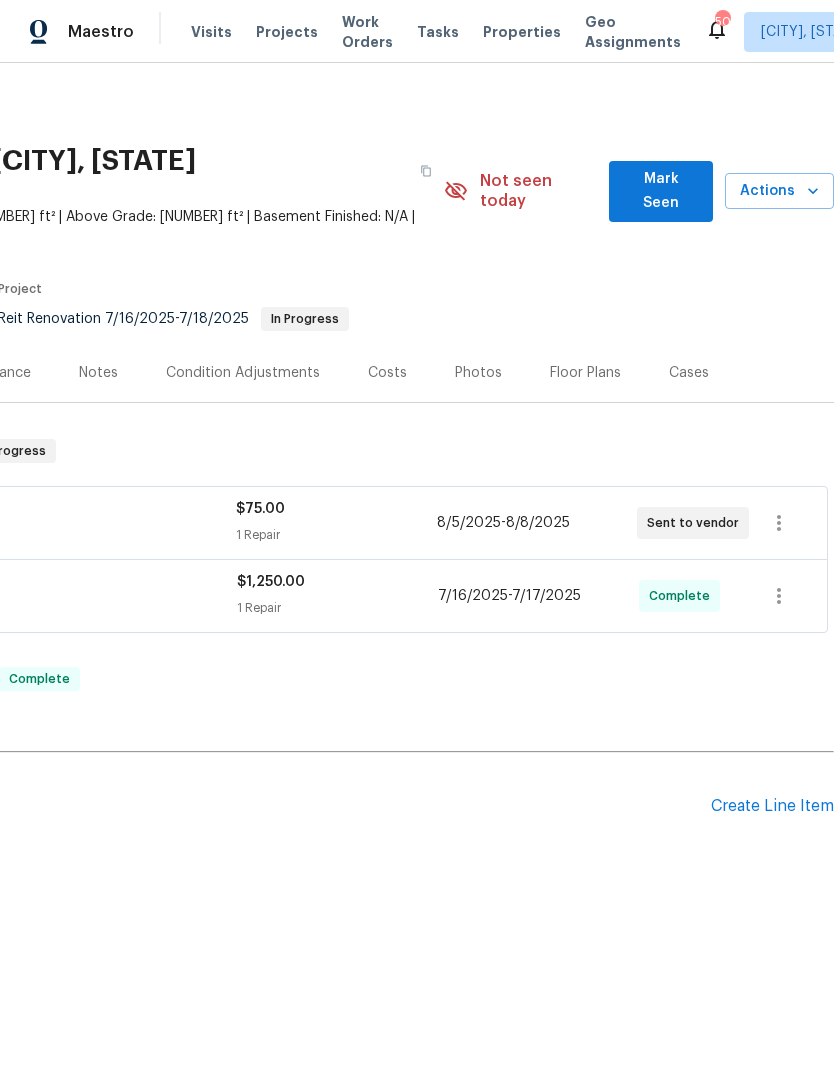 click on "$75.00" at bounding box center [336, 509] 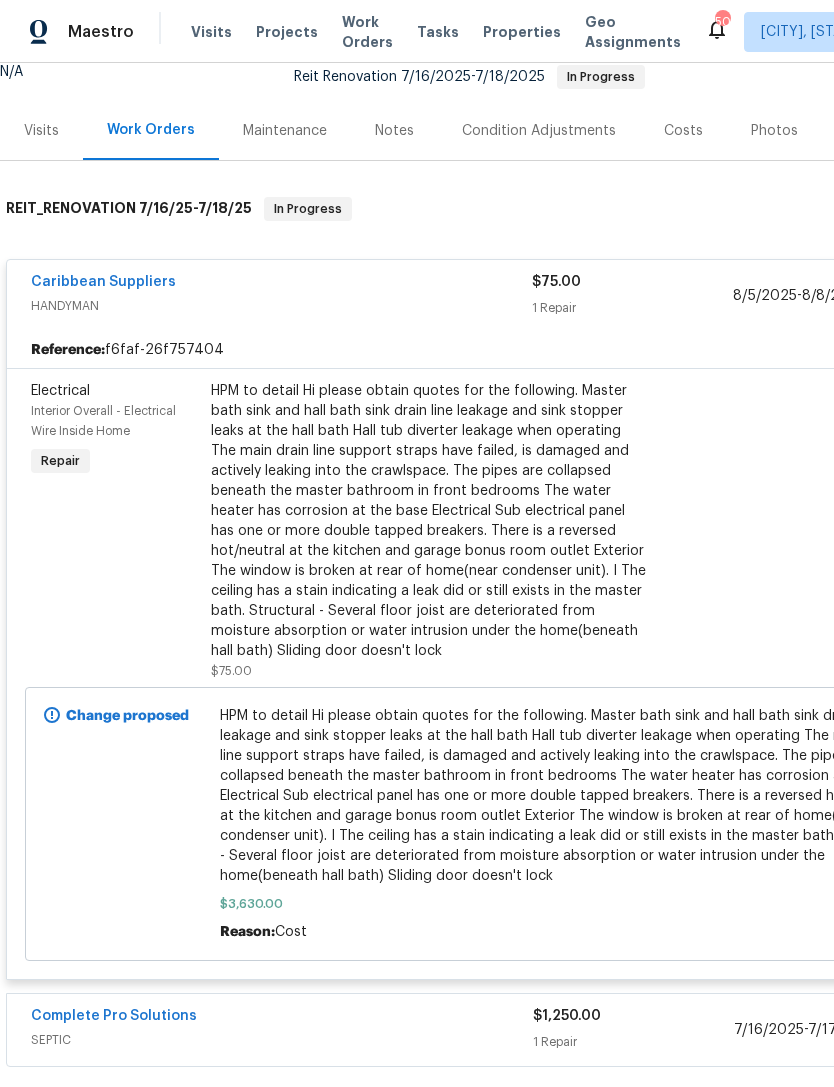 scroll, scrollTop: 242, scrollLeft: 0, axis: vertical 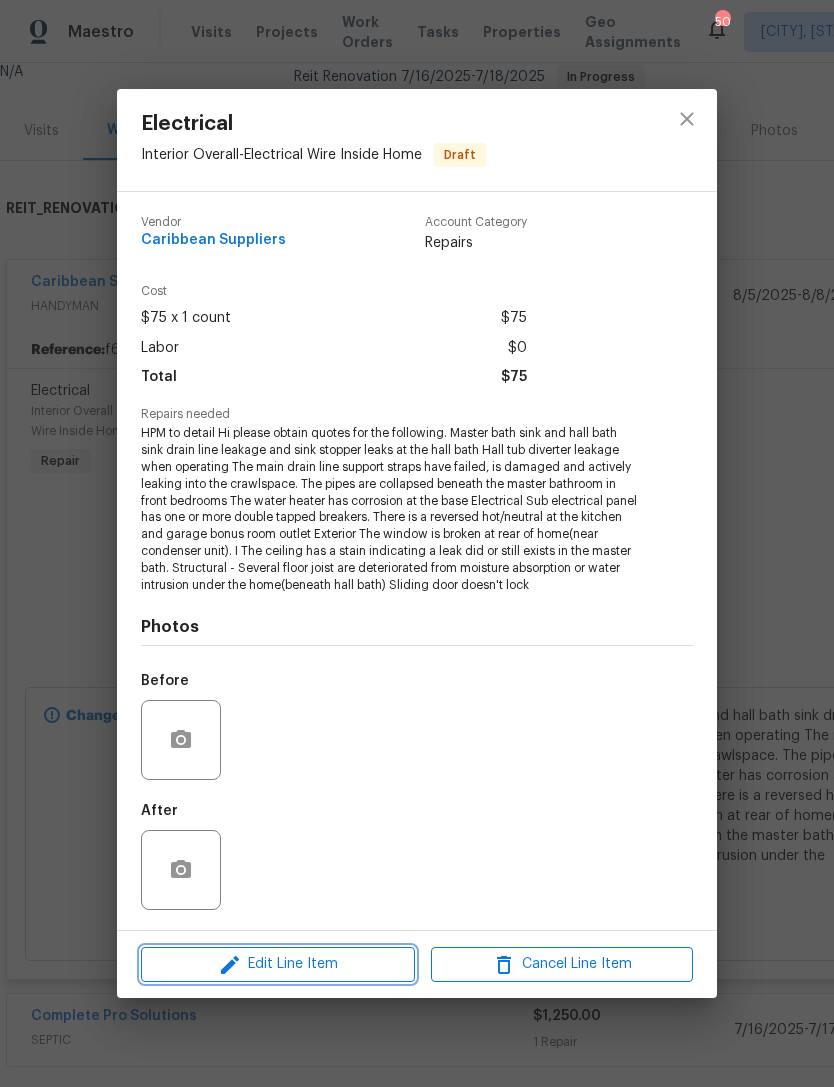 click on "Edit Line Item" at bounding box center [278, 964] 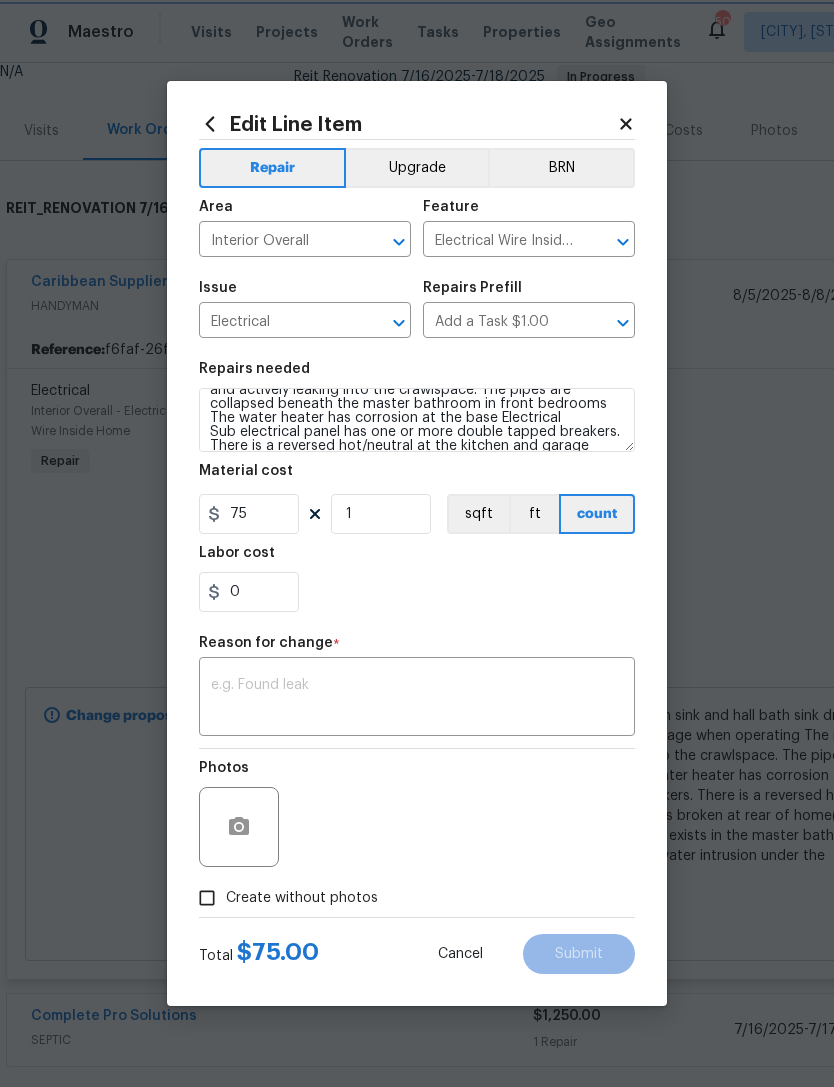scroll, scrollTop: 112, scrollLeft: 0, axis: vertical 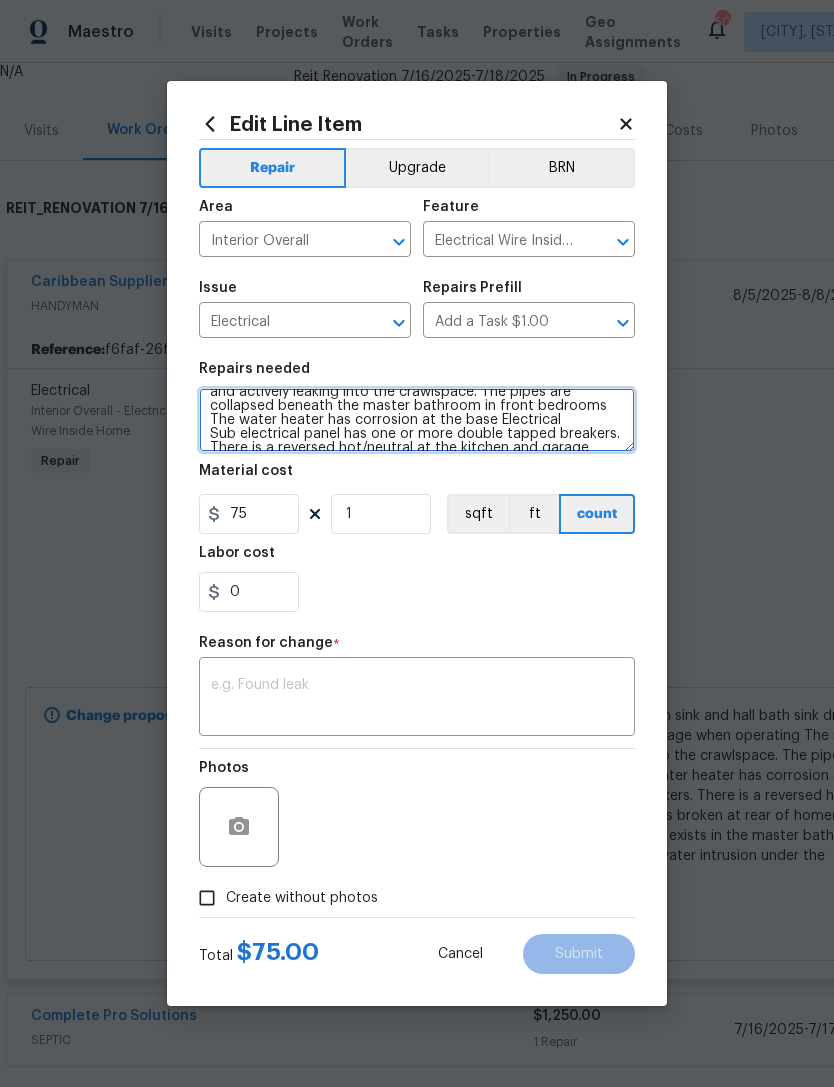 click on "HPM to detail
Hi please obtain quotes for the following.
Master bath sink and hall bath sink drain line leakage and sink stopper leaks at the hall bath
Hall tub diverter leakage when operating
The main drain line support straps have failed, is damaged and actively leaking into the crawlspace. The pipes are collapsed beneath the master bathroom in front bedrooms
The water heater has corrosion at the base Electrical
Sub electrical panel has one or more double tapped breakers.
There is a reversed hot/neutral at the kitchen and garage bonus room outlet Exterior
The window is broken at rear of home(near condenser unit). I
The ceiling has a stain indicating a leak did or still exists in the master bath. Structural -
Several floor joist are deteriorated from moisture absorption or water intrusion under the home(beneath hall bath)
Sliding door doesn't lock" at bounding box center (417, 420) 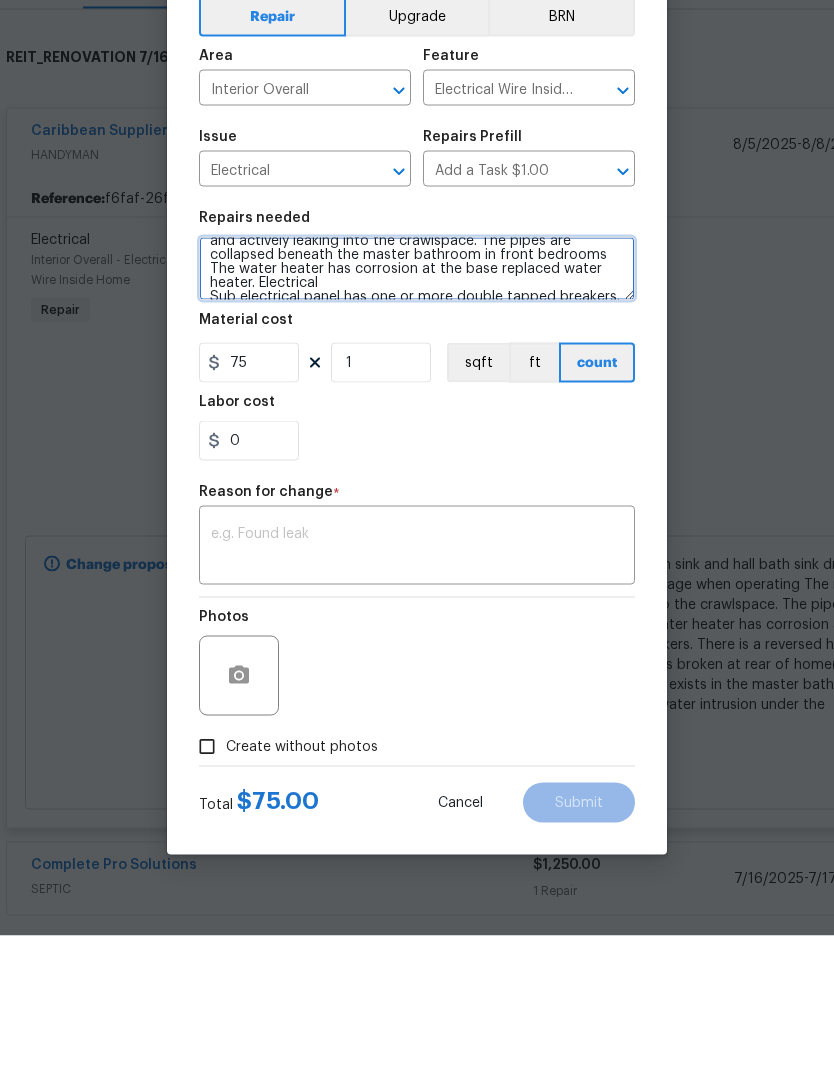type on "HPM to detail
Hi please obtain quotes for the following.
Master bath sink and hall bath sink drain line leakage and sink stopper leaks at the hall bath
Hall tub diverter leakage when operating
The main drain line support straps have failed, is damaged and actively leaking into the crawlspace. The pipes are collapsed beneath the master bathroom in front bedrooms
The water heater has corrosion at the base replaced water heater. Electrical
Sub electrical panel has one or more double tapped breakers.
There is a reversed hot/neutral at the kitchen and garage bonus room outlet Exterior
The window is broken at rear of home(near condenser unit). I
The ceiling has a stain indicating a leak did or still exists in the master bath. Structural -
Several floor joist are deteriorated from moisture absorption or water intrusion under the home(beneath hall bath)
Sliding door doesn't lock" 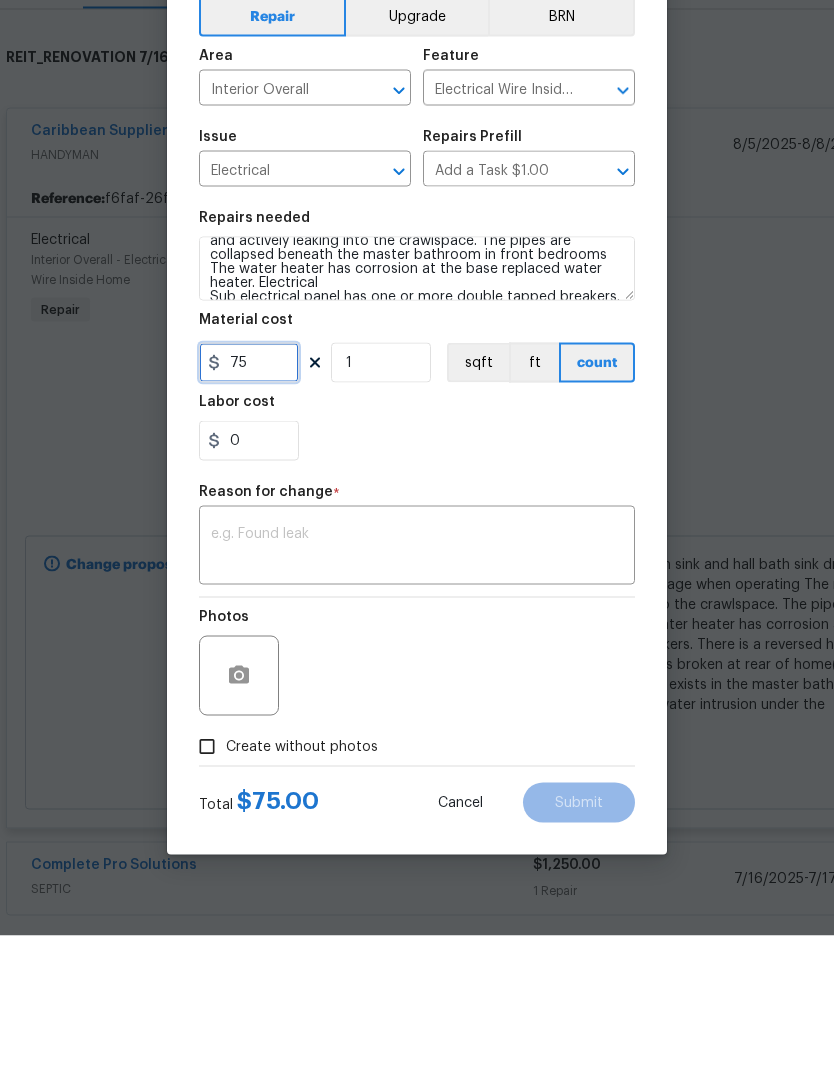 click on "75" at bounding box center (249, 514) 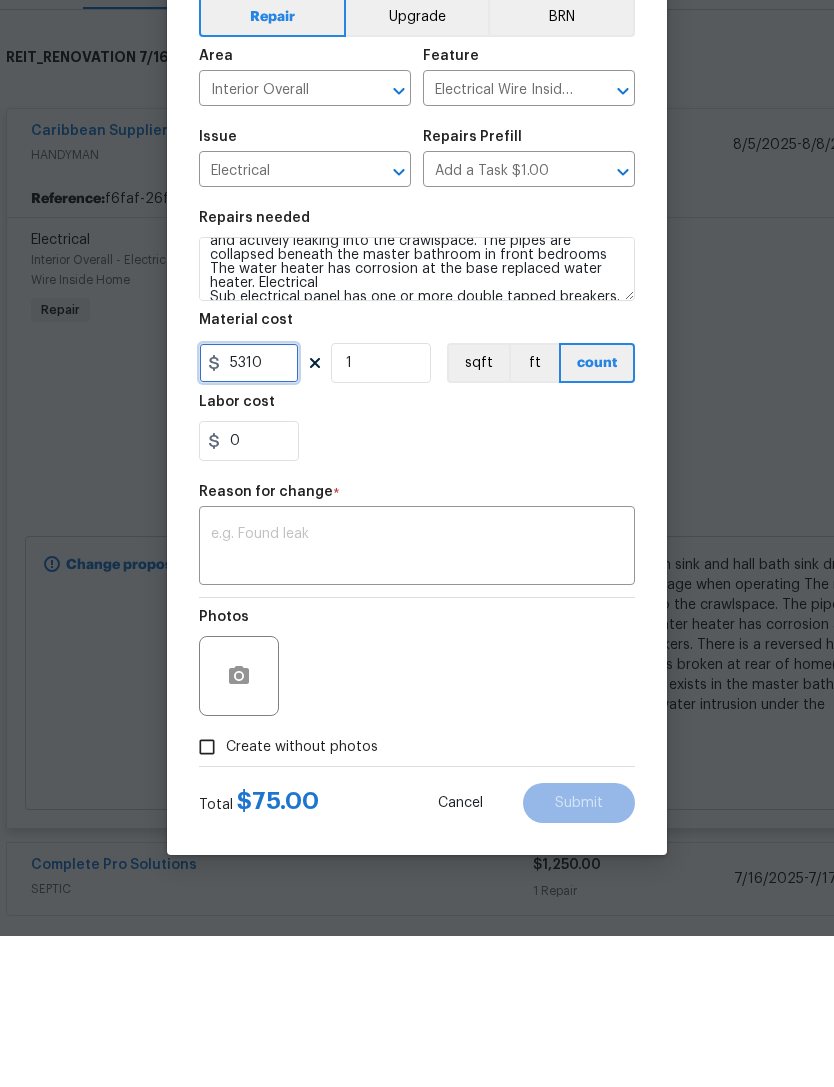 type on "5310" 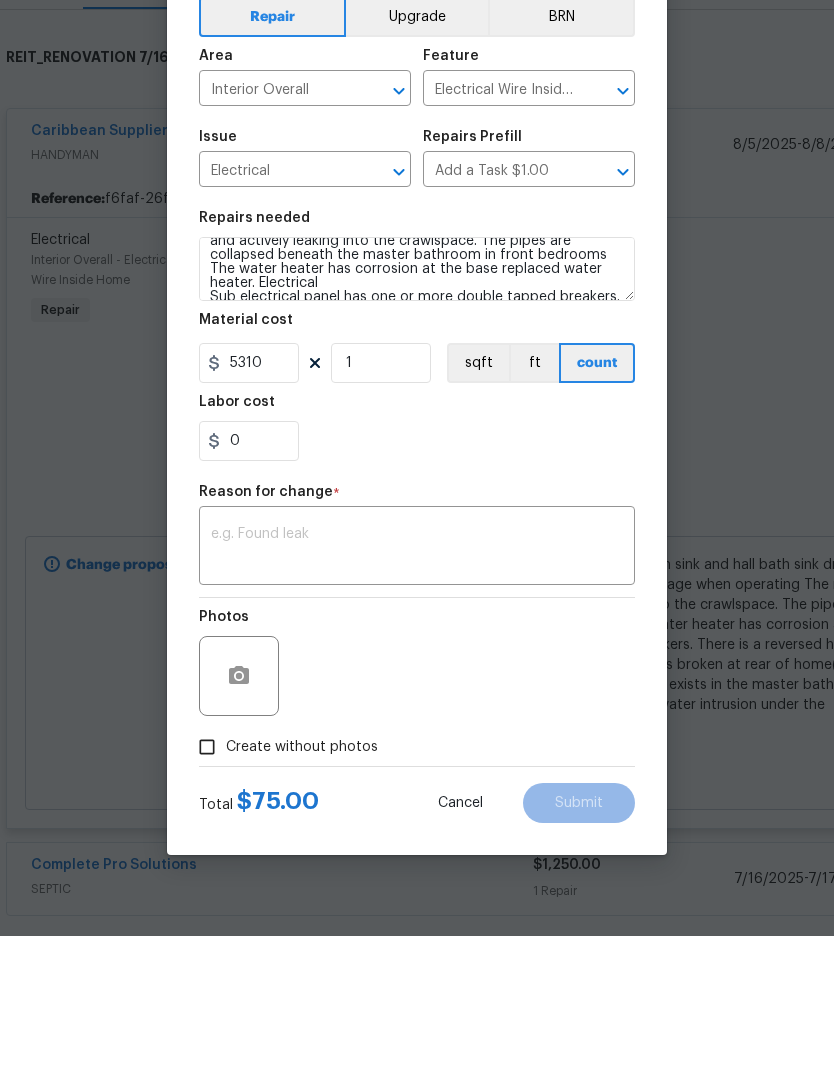 click at bounding box center [417, 699] 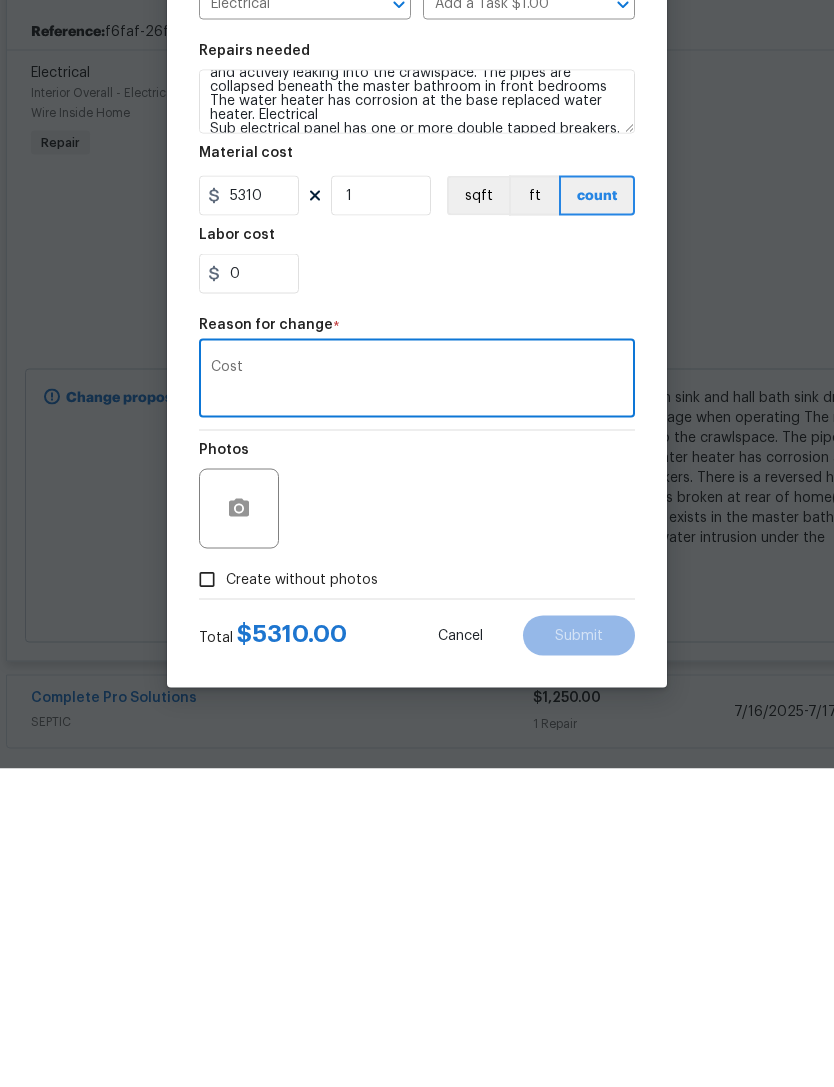 type on "Cost" 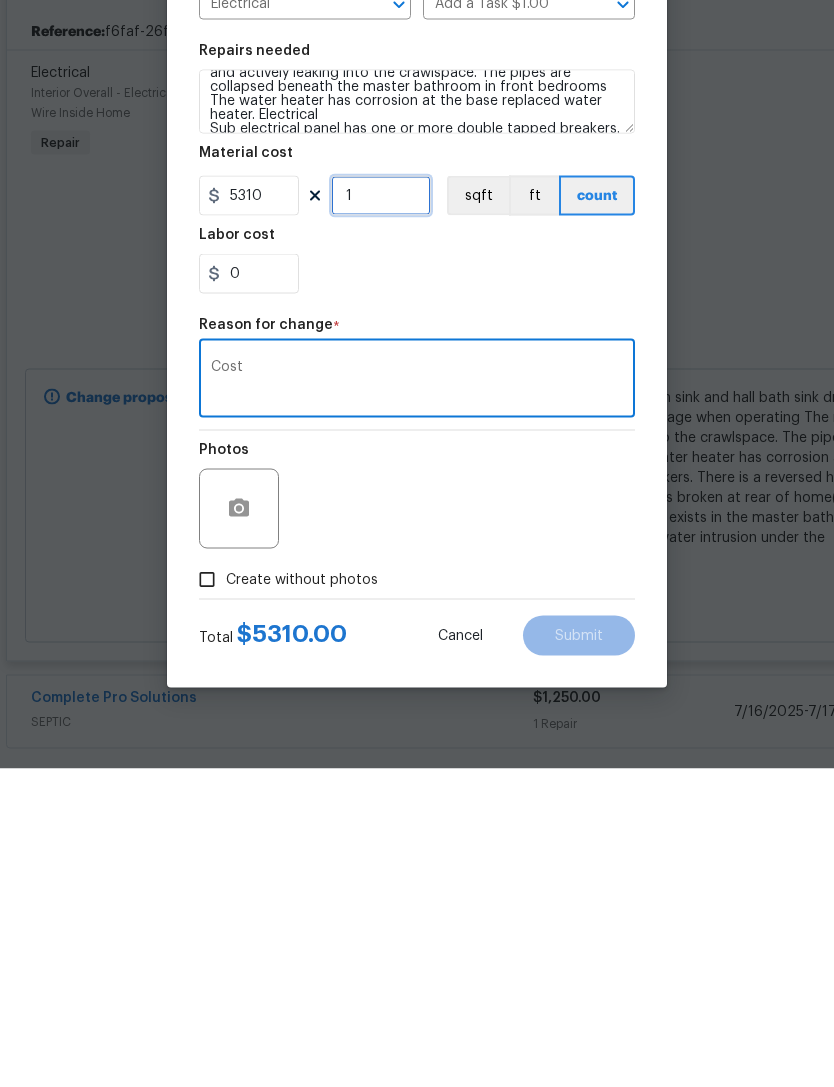click on "1" at bounding box center [381, 514] 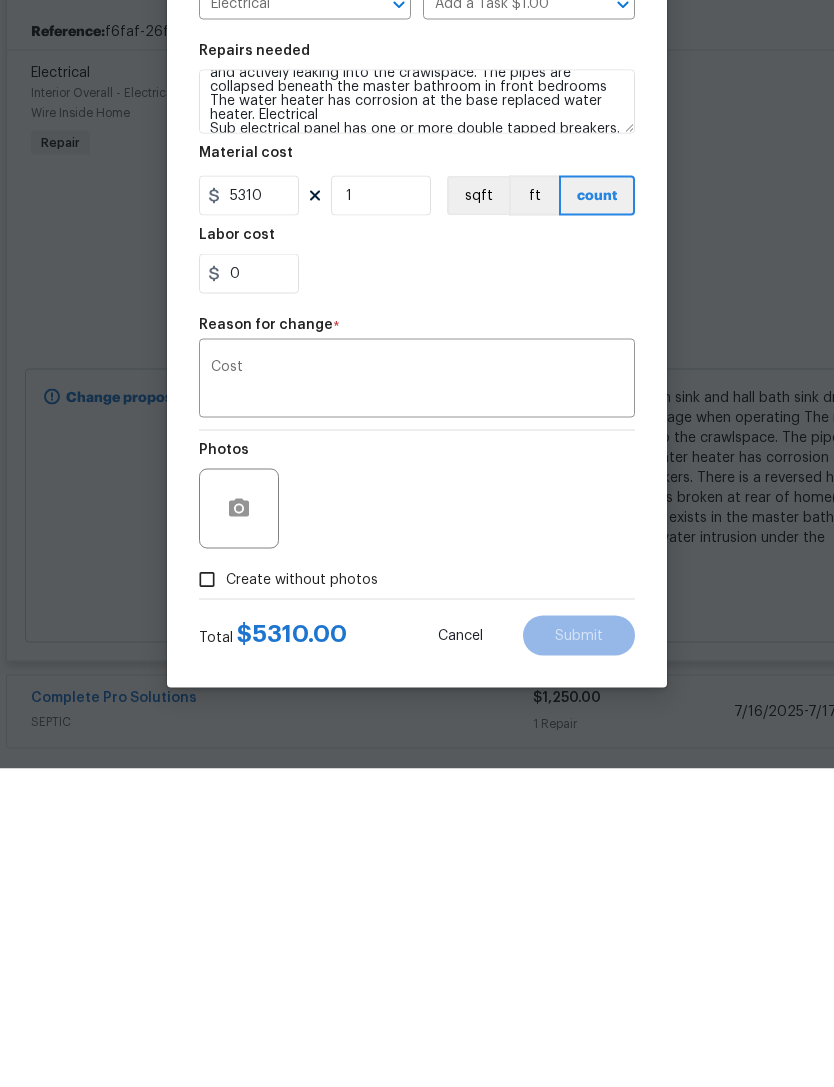click on "Create without photos" at bounding box center [207, 898] 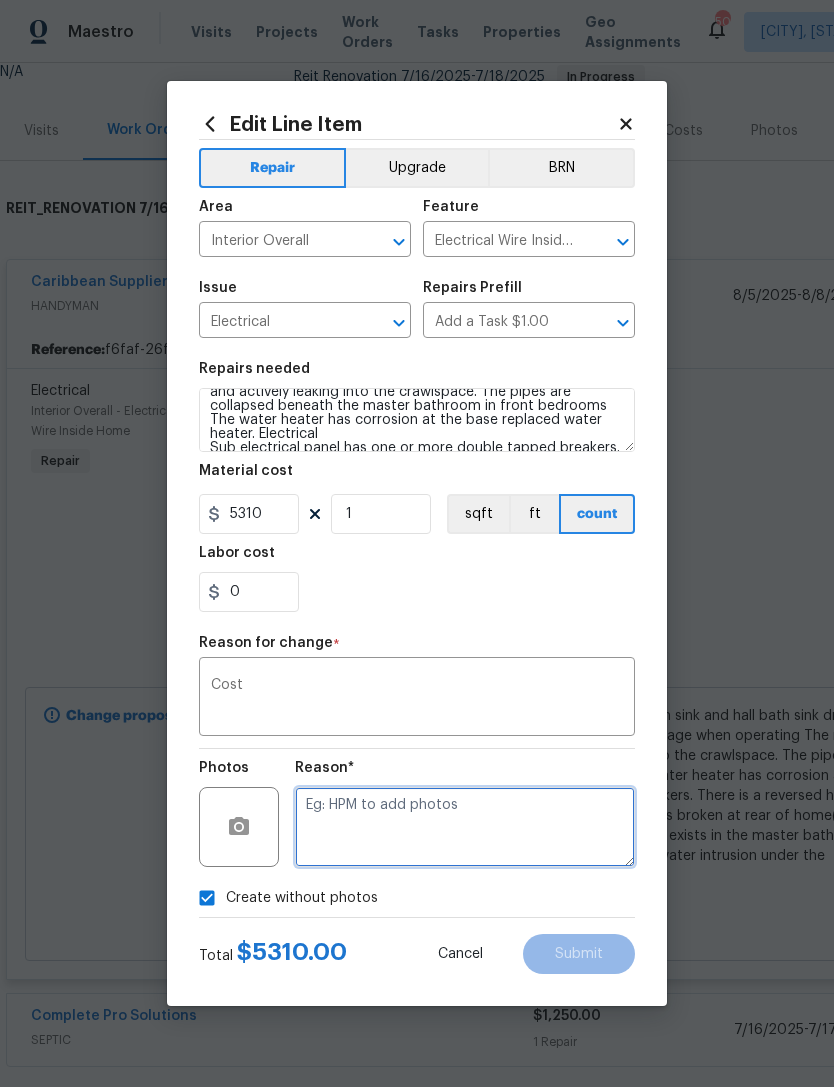 click at bounding box center [465, 827] 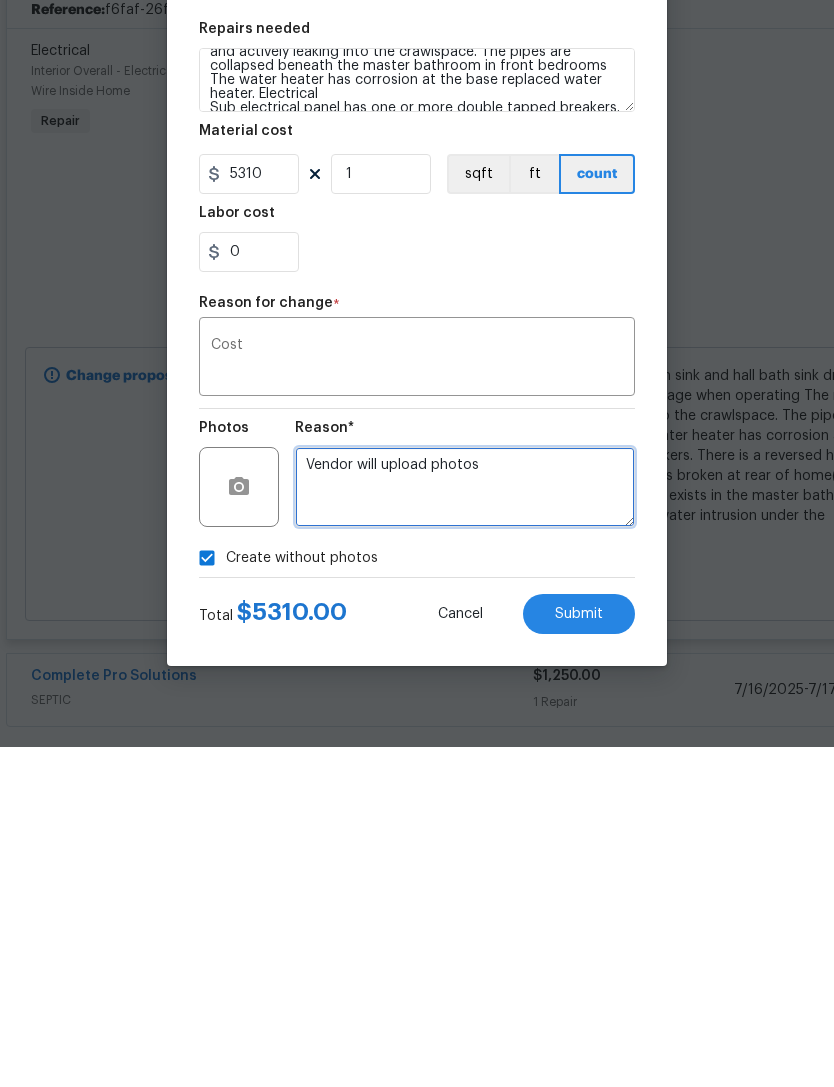 type on "Vendor will upload photos" 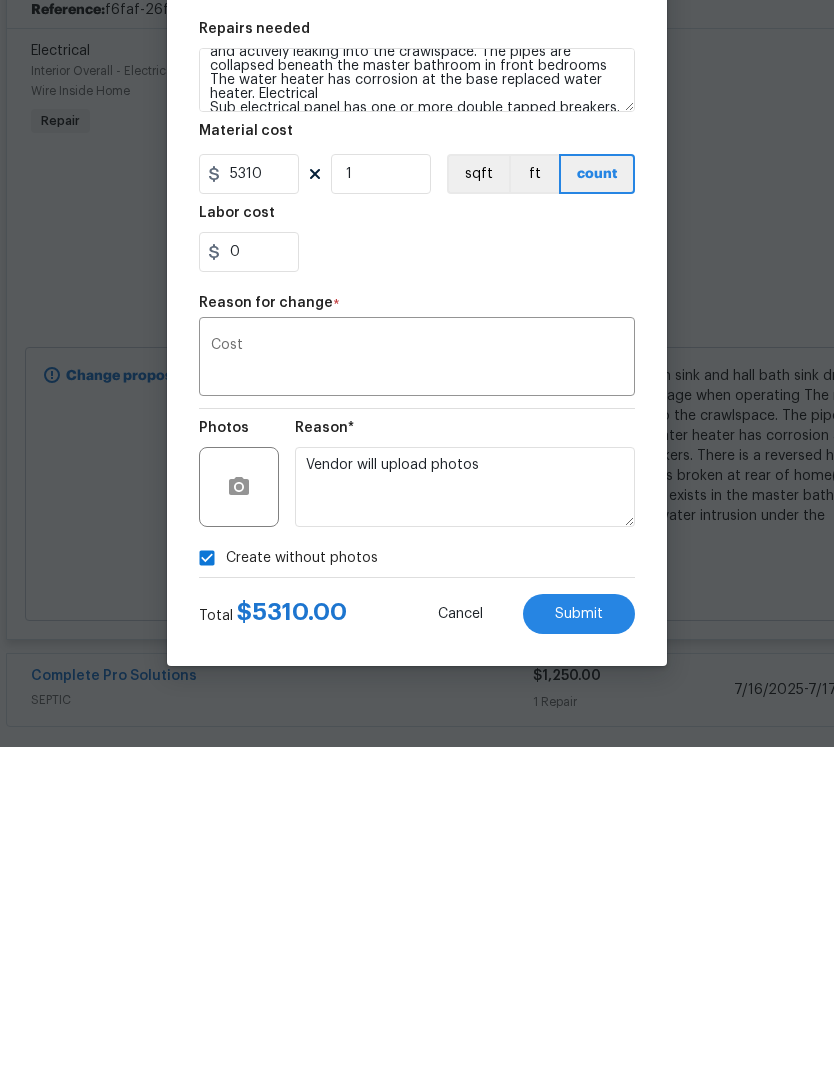 click on "Submit" at bounding box center (579, 954) 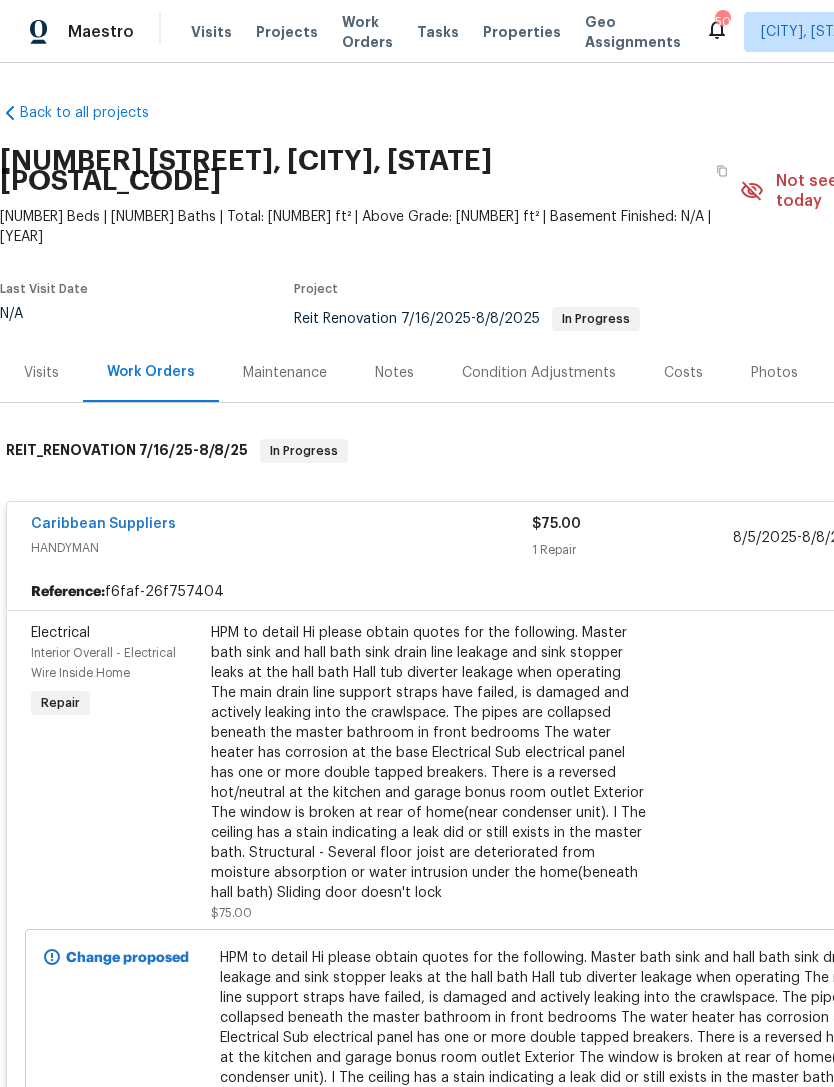 scroll, scrollTop: 0, scrollLeft: 0, axis: both 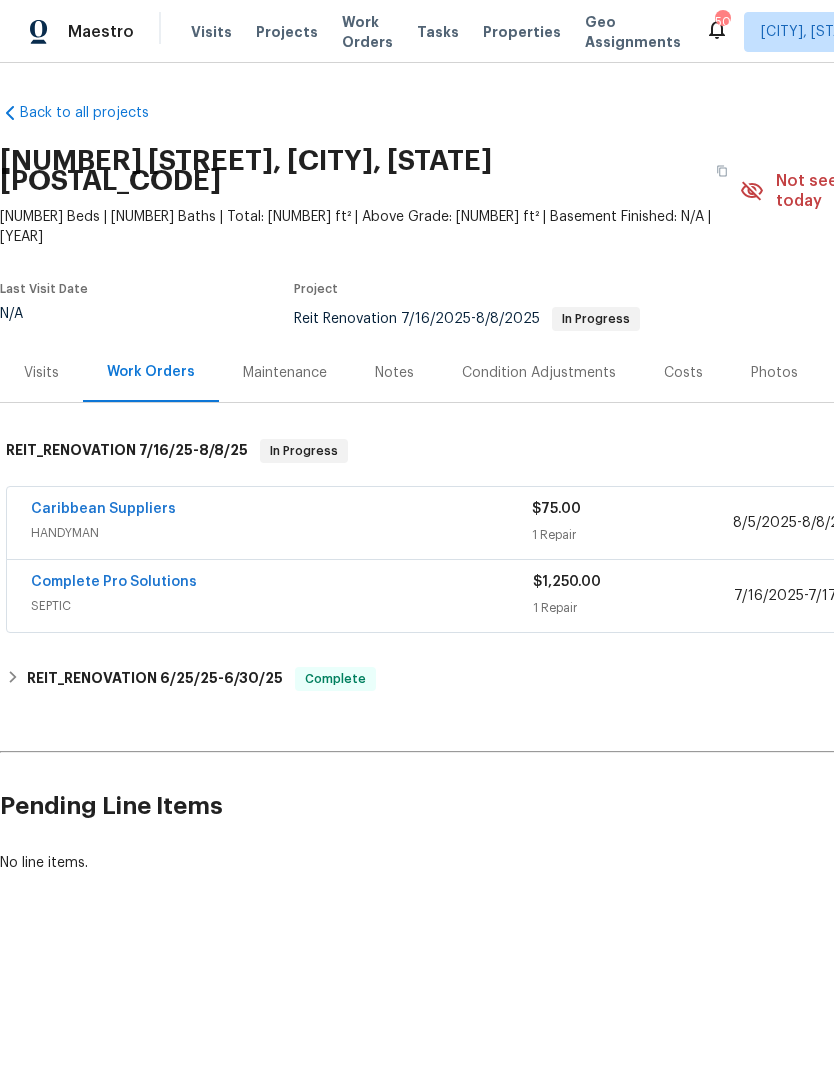 click on "HANDYMAN" at bounding box center [281, 533] 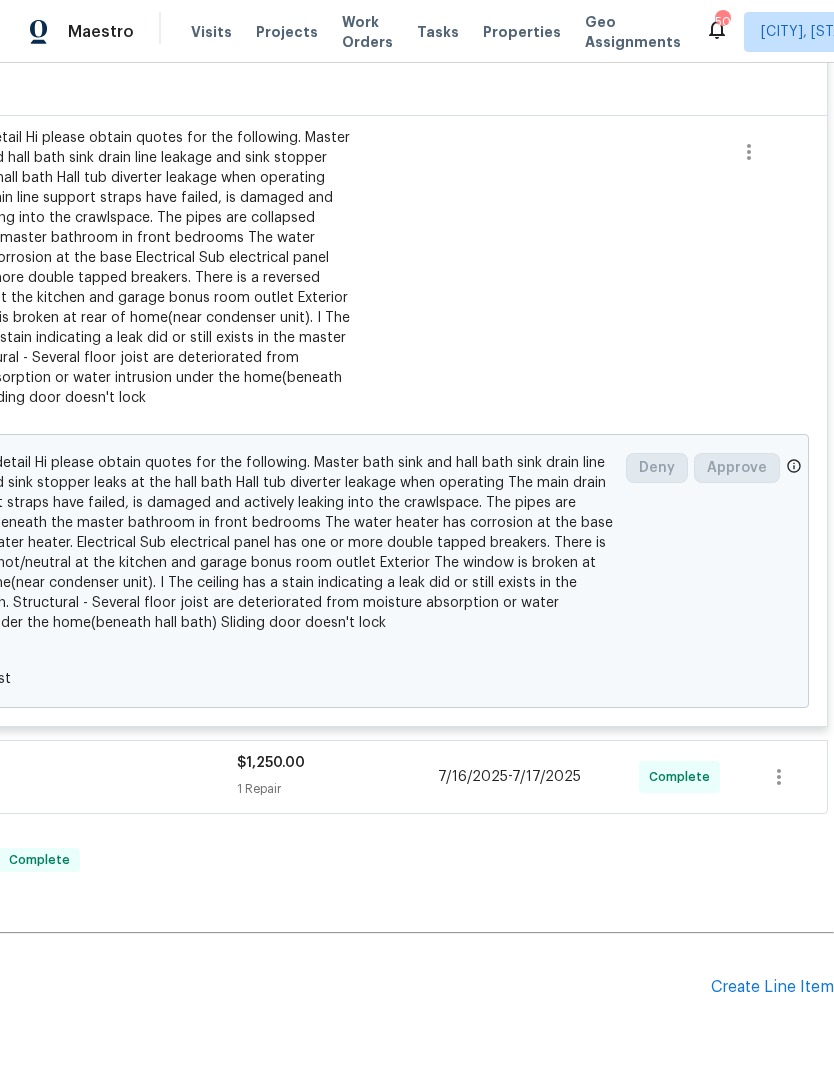 scroll, scrollTop: 495, scrollLeft: 296, axis: both 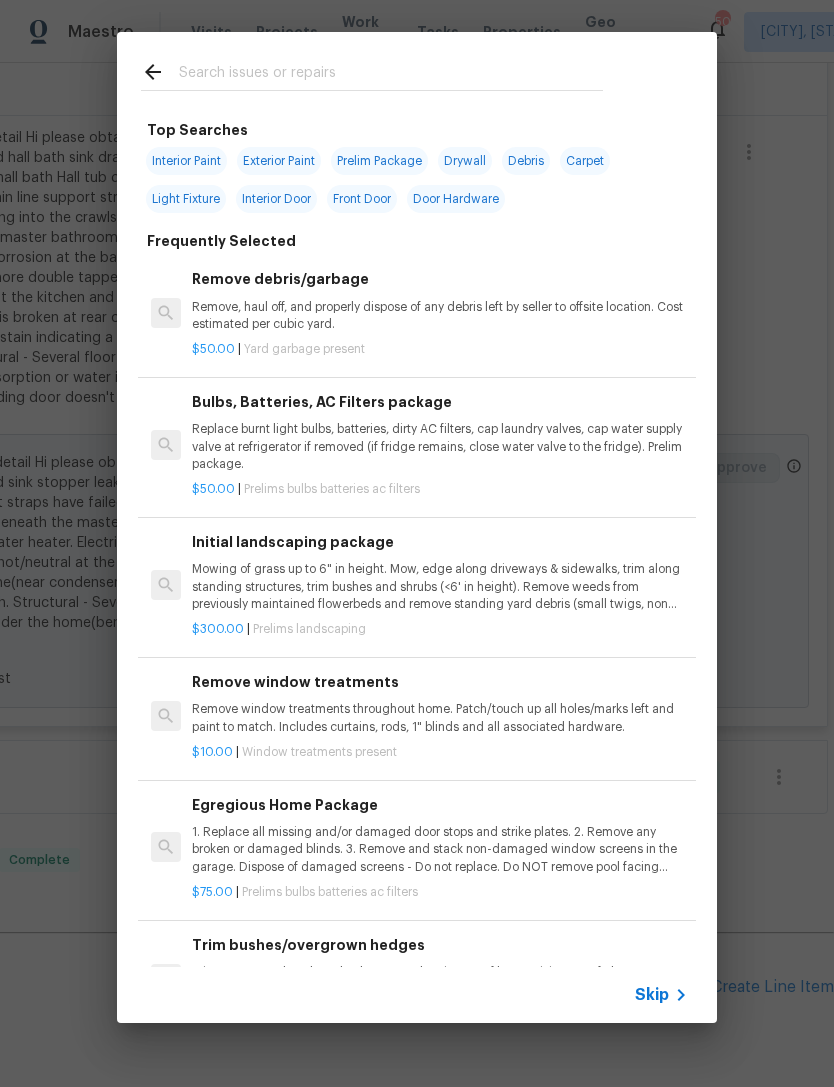 click at bounding box center (391, 75) 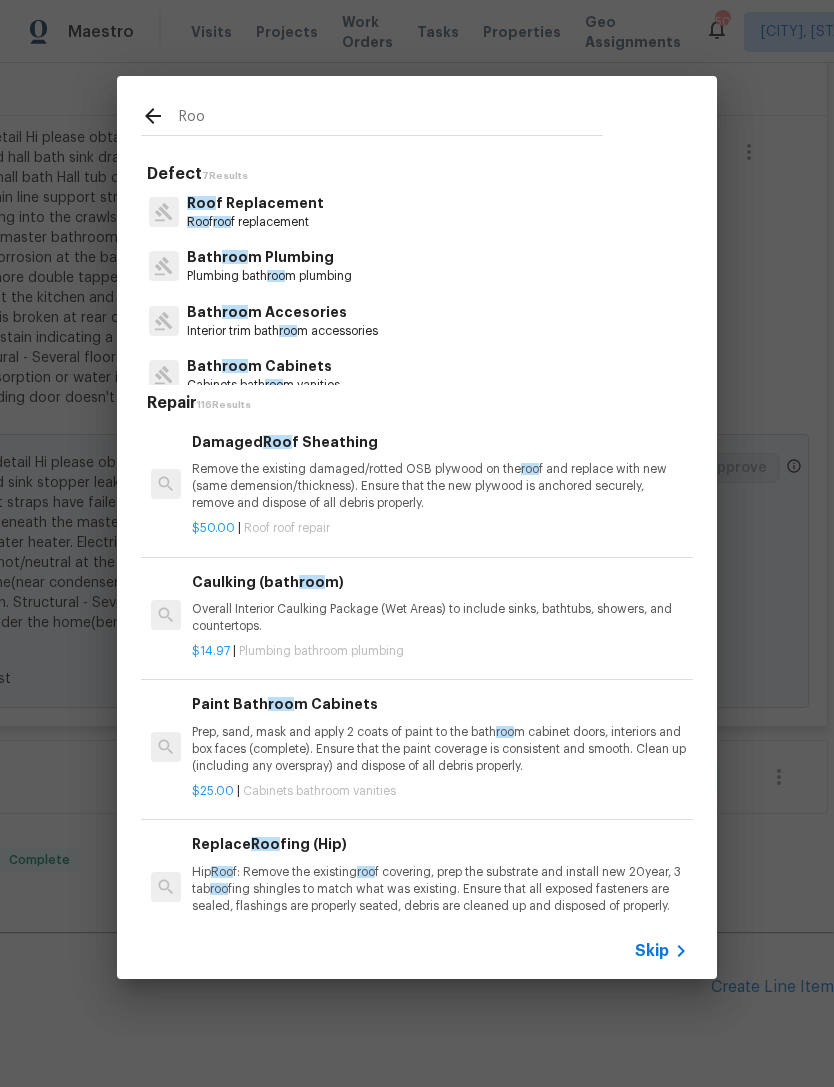 type on "Roof" 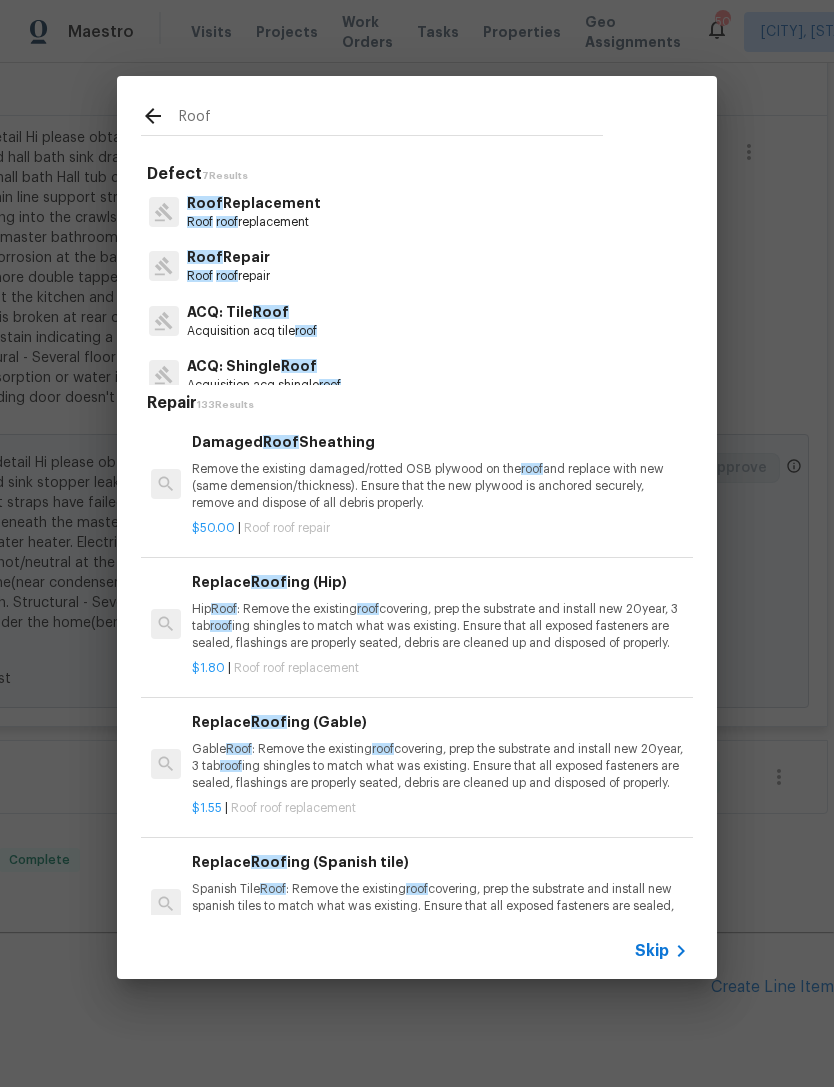 scroll, scrollTop: 495, scrollLeft: 296, axis: both 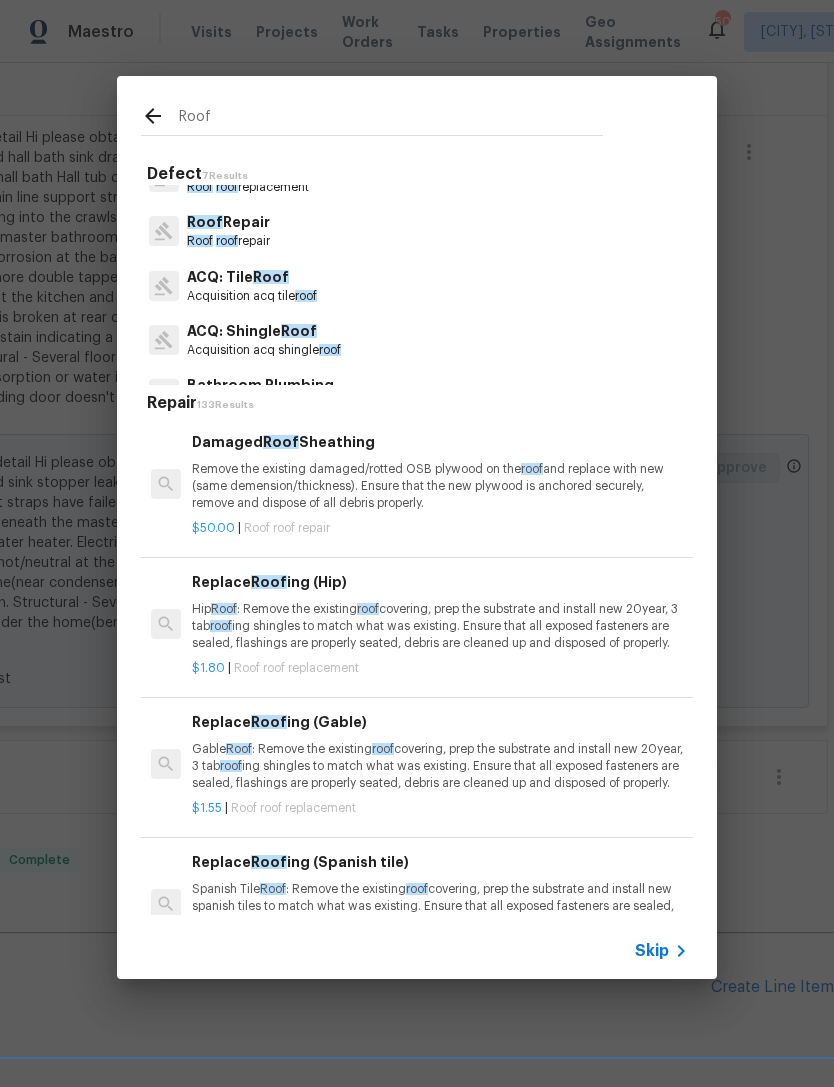 click on "Roof   roof  repair" at bounding box center [228, 241] 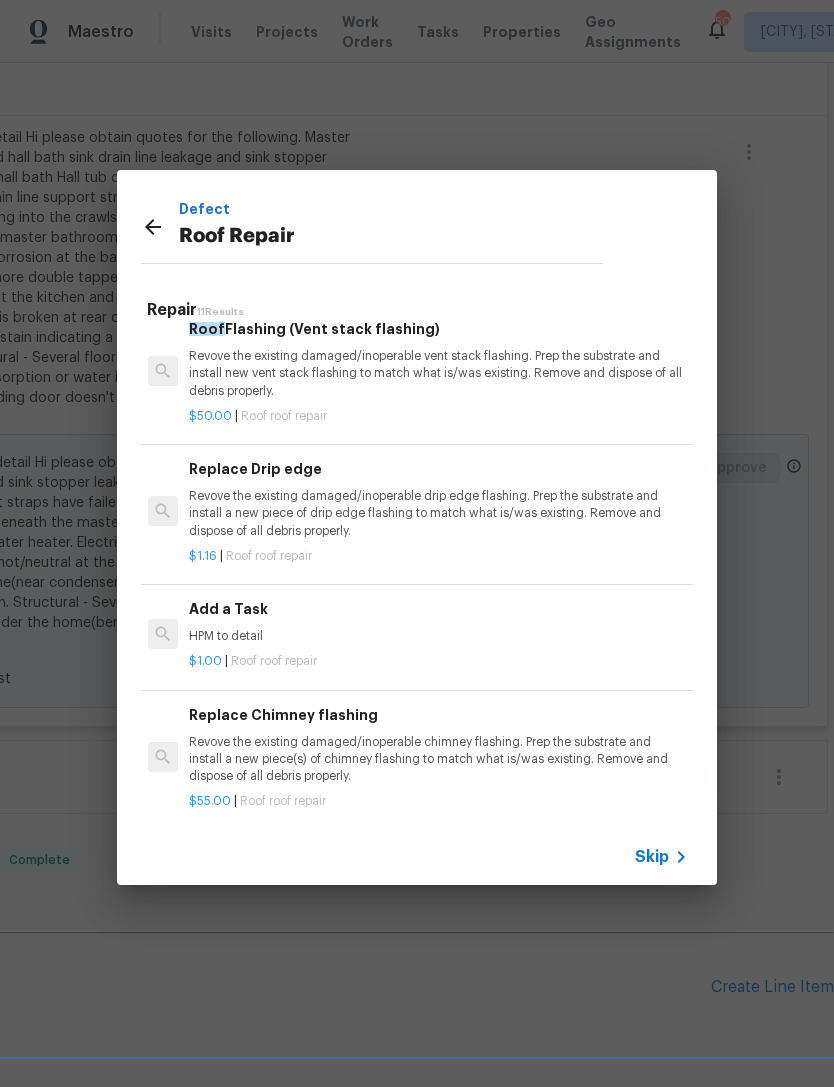 scroll, scrollTop: 981, scrollLeft: 3, axis: both 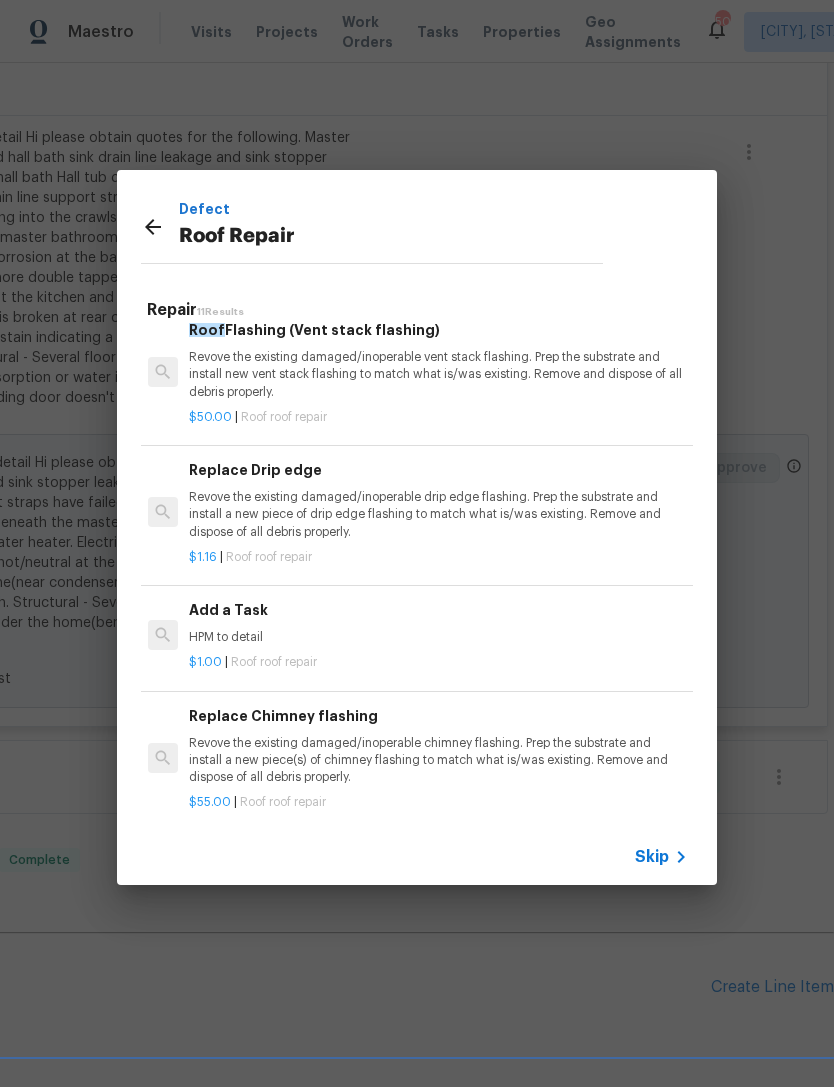 click on "HPM to detail" at bounding box center [437, 637] 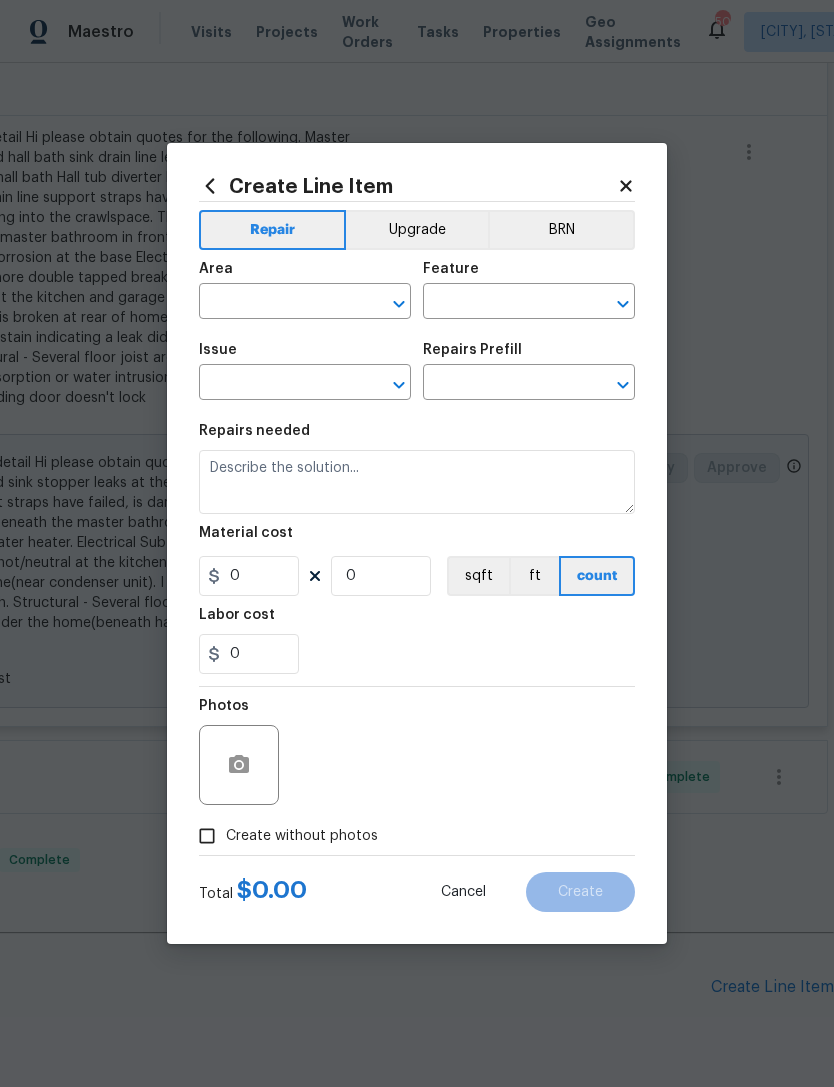 type on "Eaves and Trim" 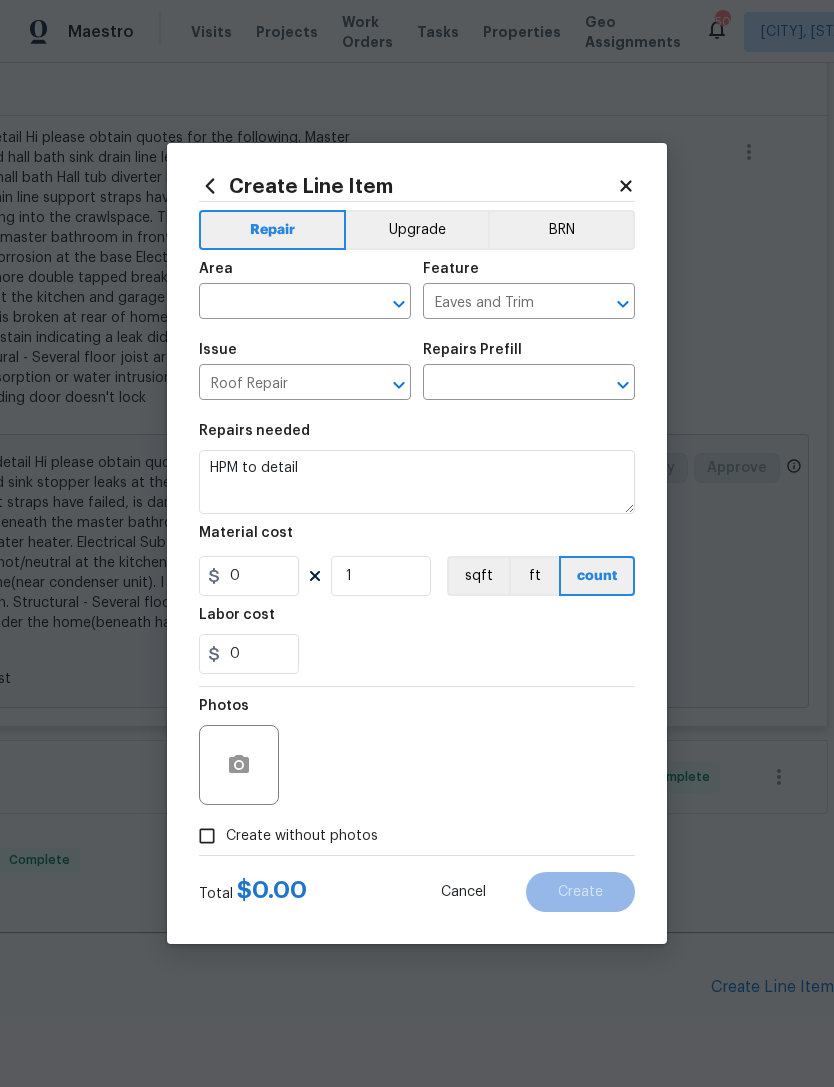 type on "Add a Task $1.00" 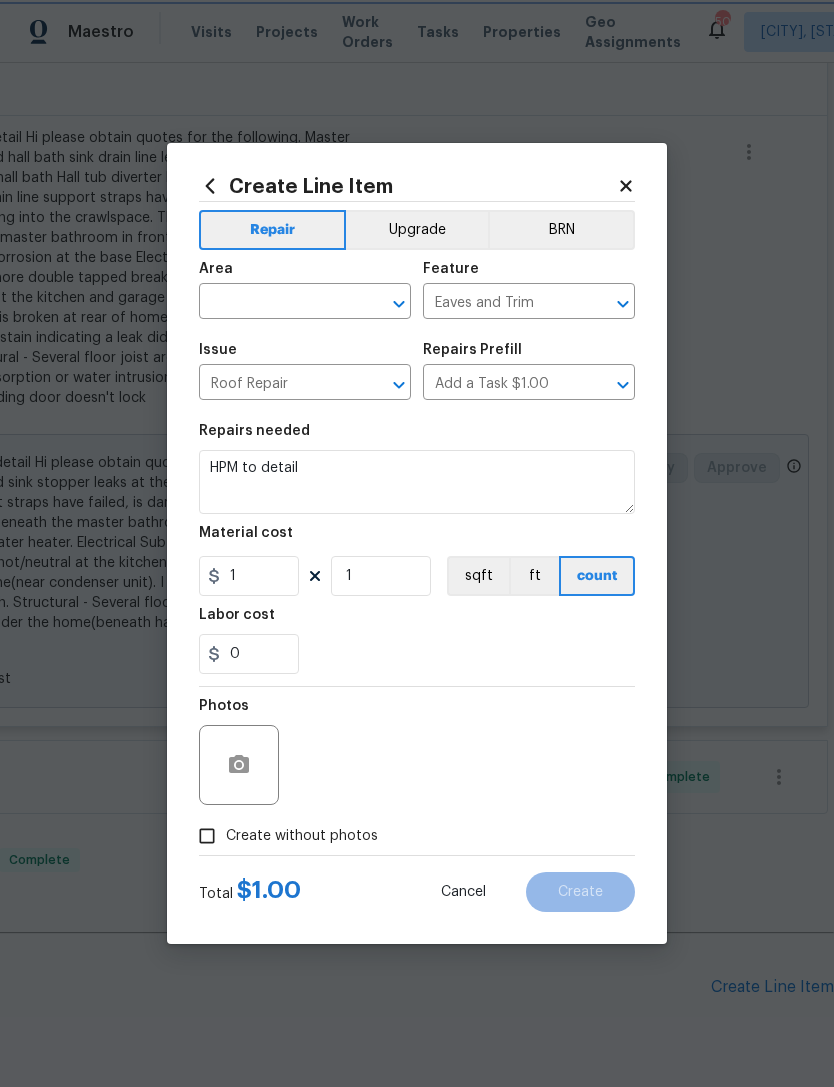 scroll, scrollTop: 127, scrollLeft: 296, axis: both 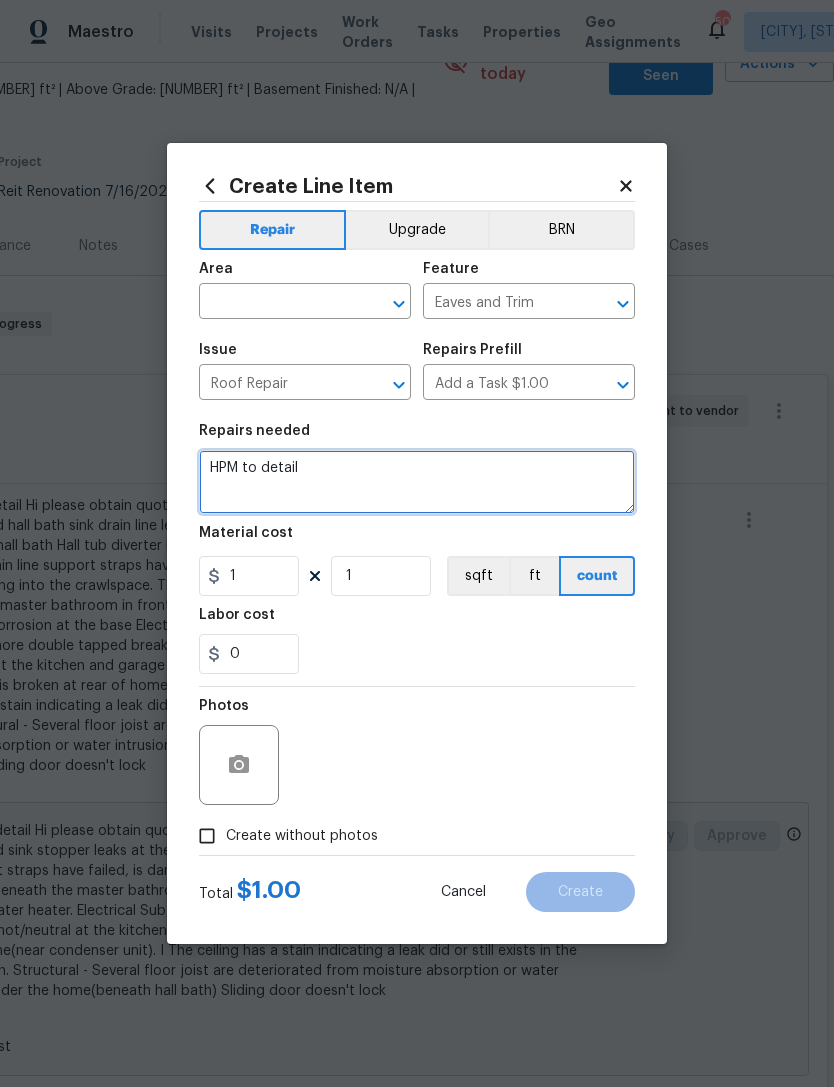 click on "HPM to detail" at bounding box center [417, 482] 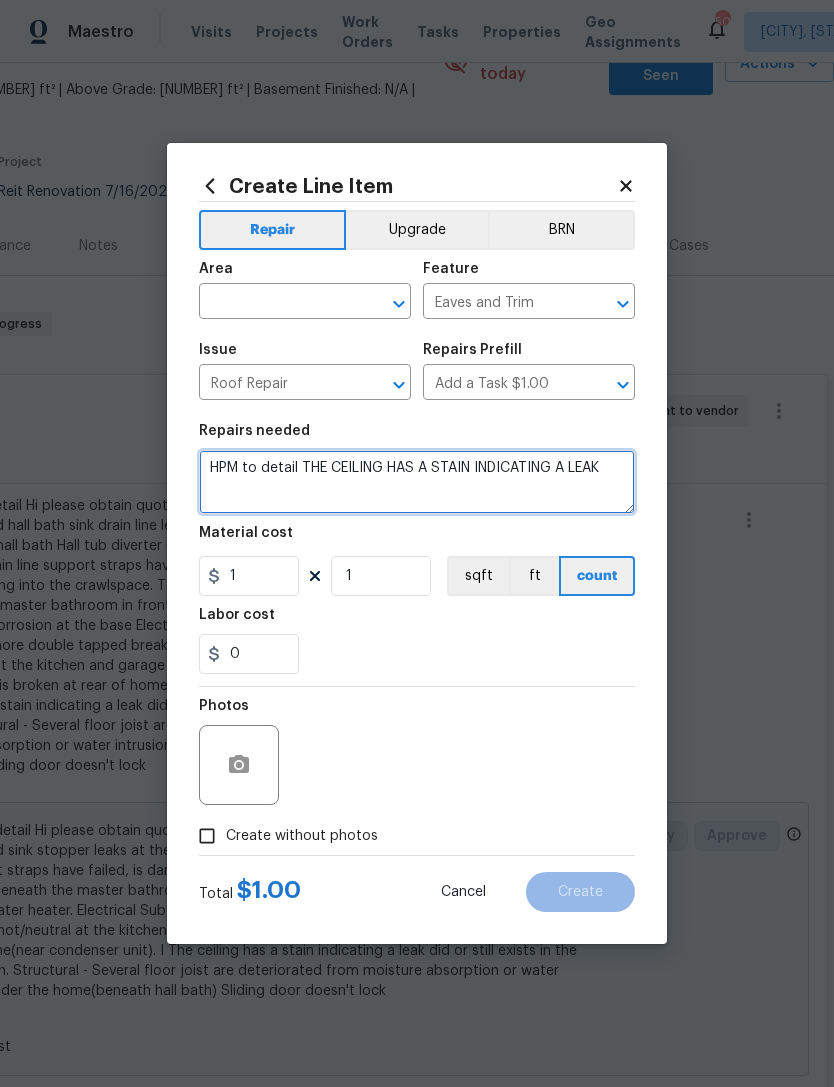 type on "HPM to detail THE CEILING HAS A STAIN INDICATING A LEAK" 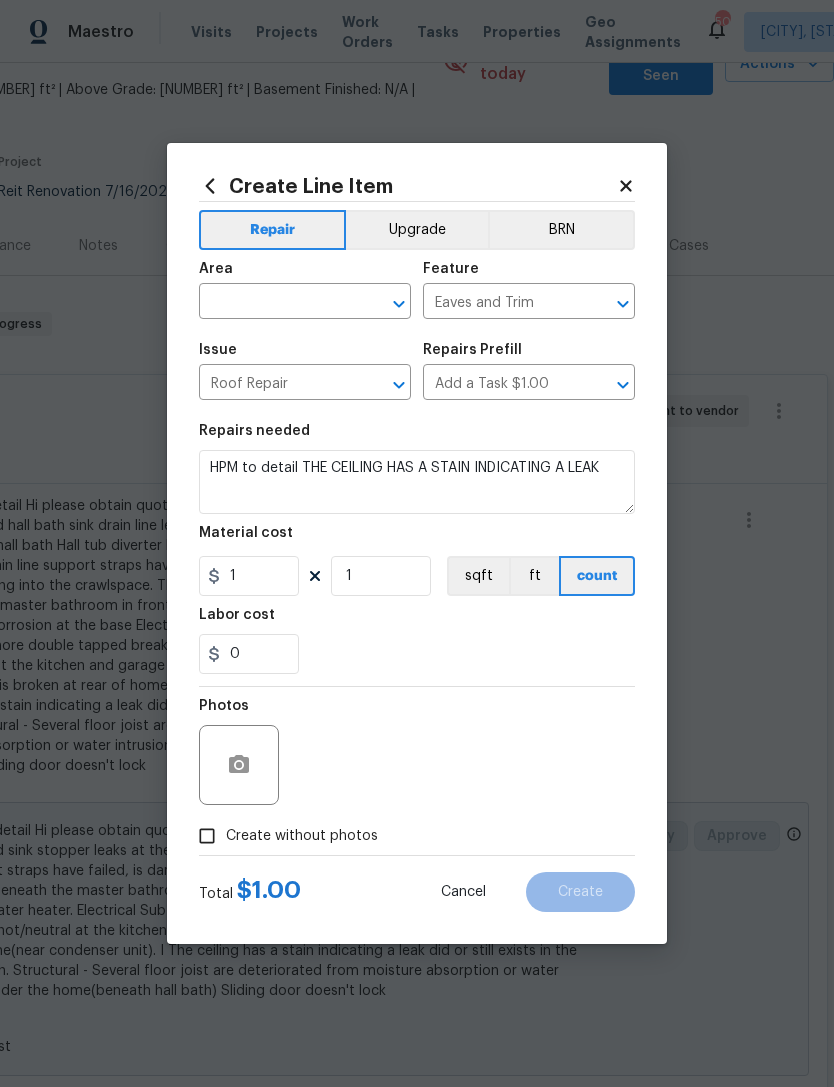 click at bounding box center (277, 303) 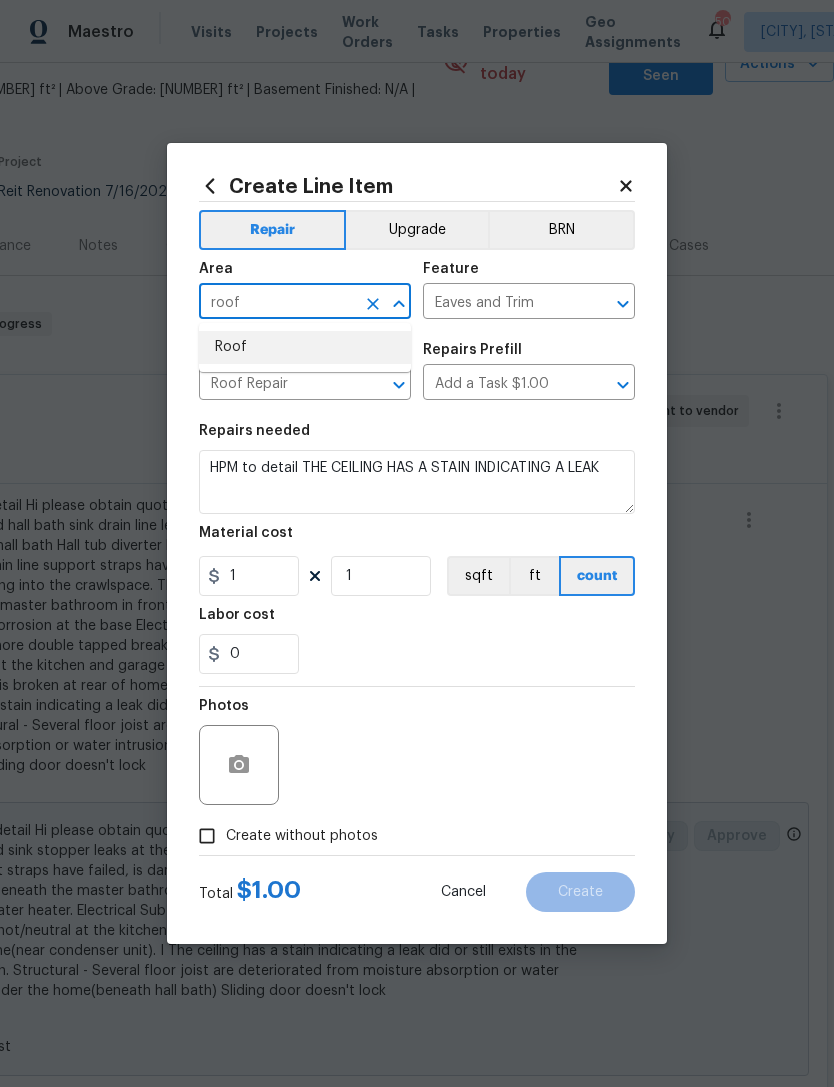 click on "Roof" at bounding box center [305, 347] 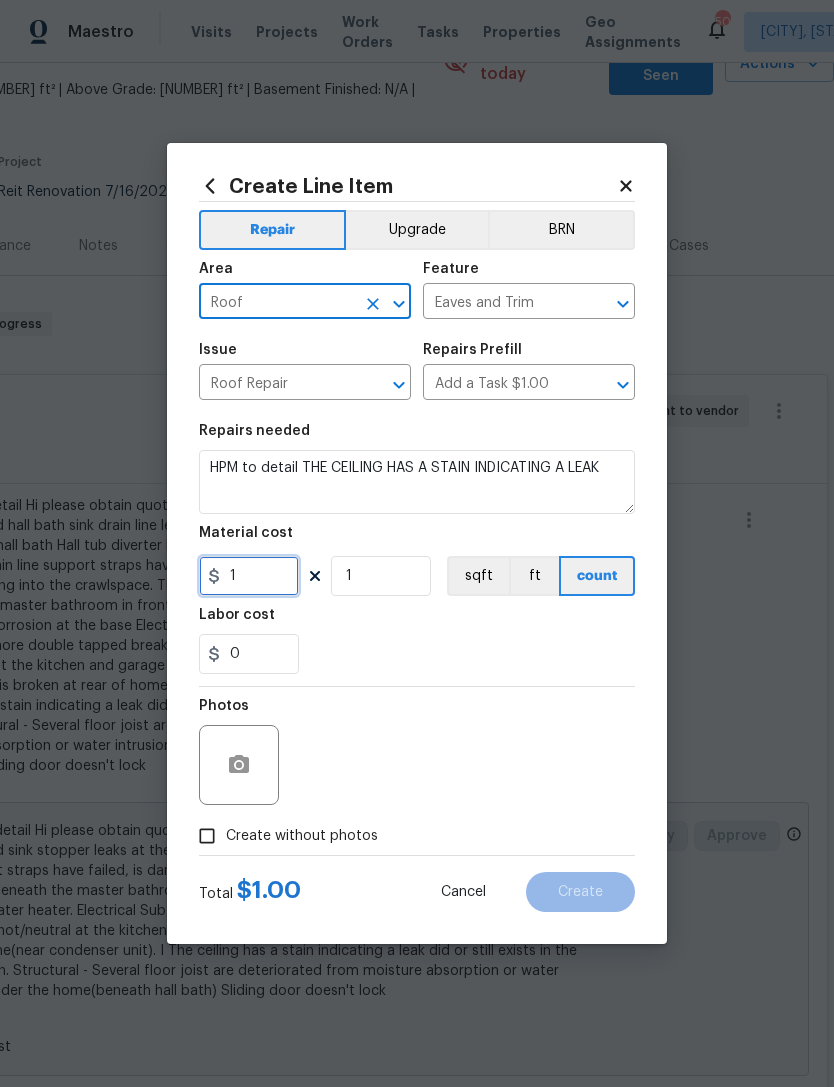 click on "1" at bounding box center (249, 576) 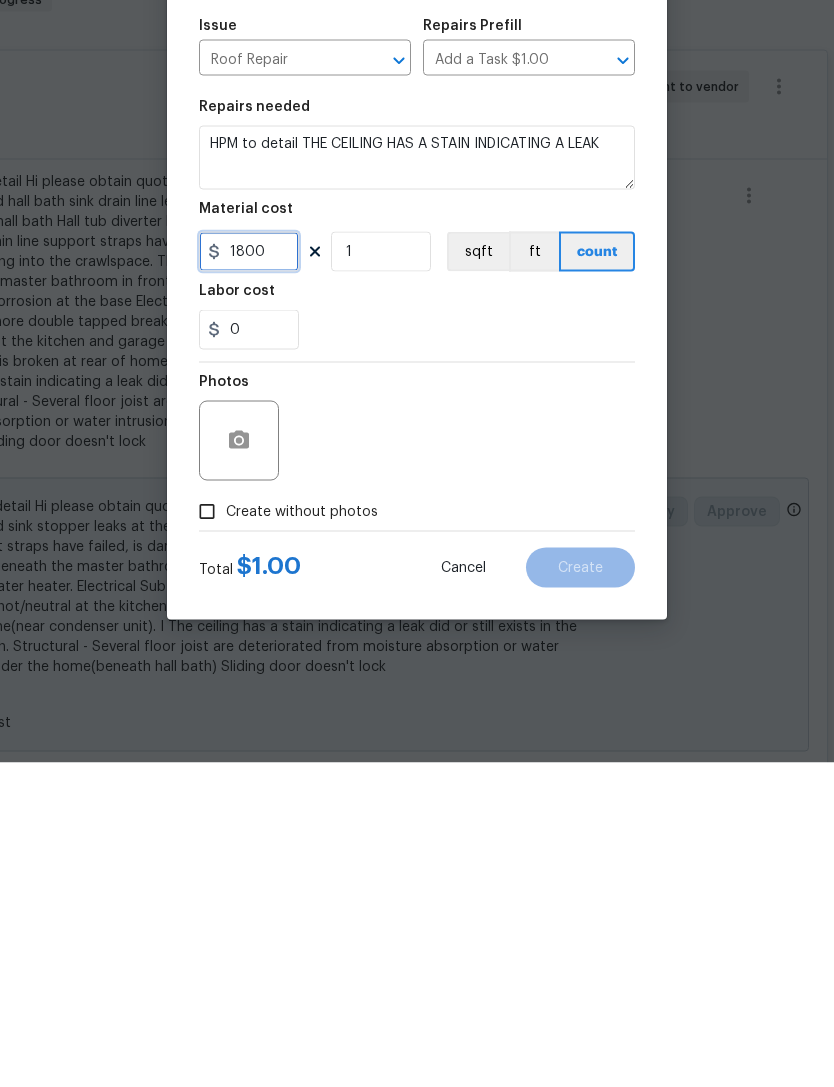 type on "1800" 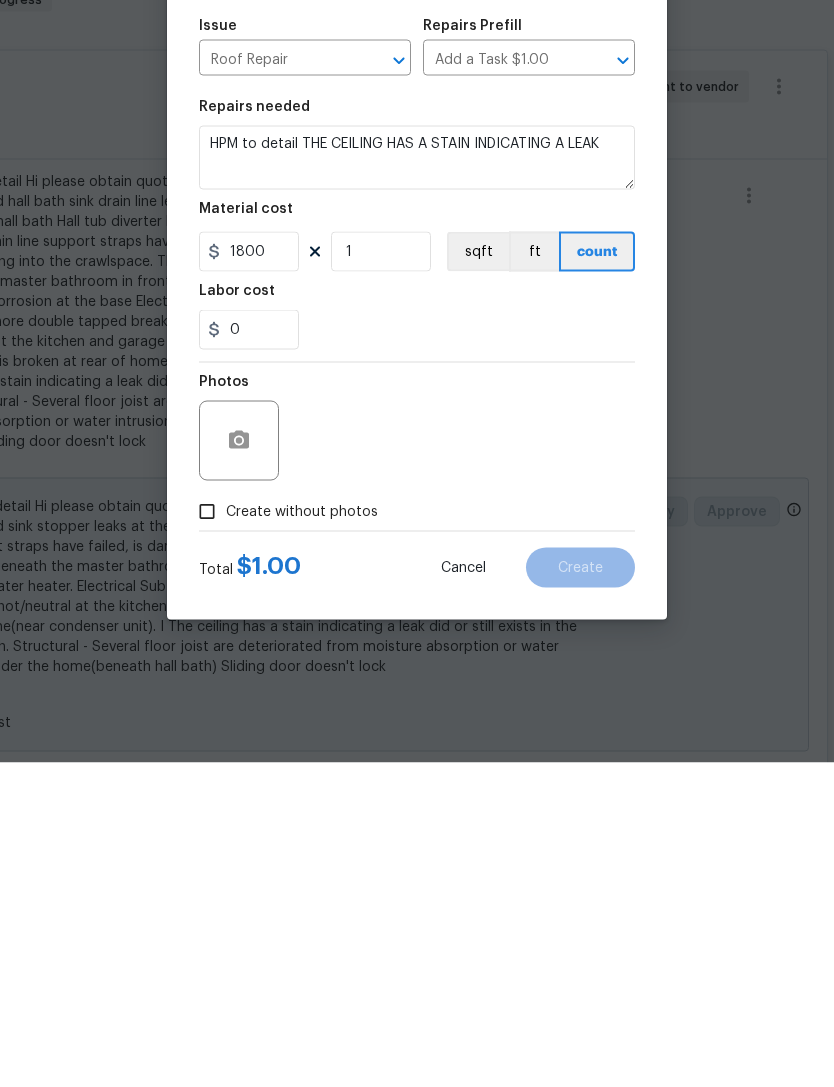 click on "Photos Create without photos" at bounding box center [417, 771] 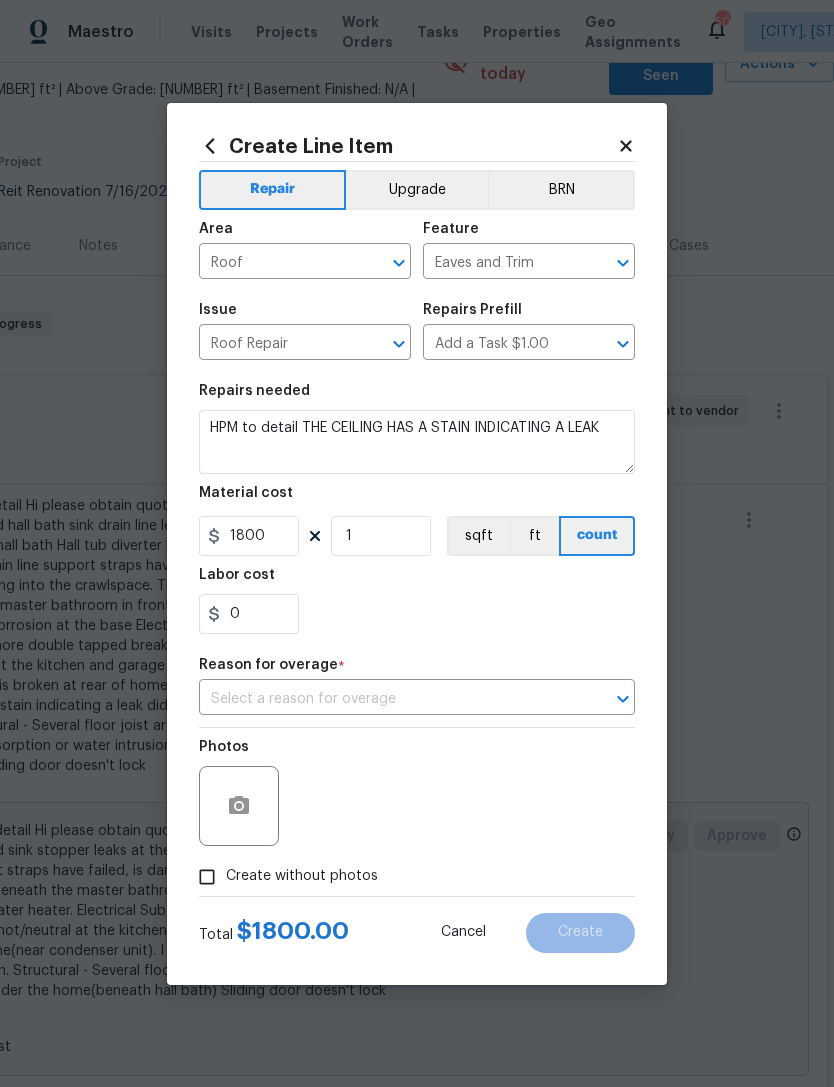 click on "Create without photos" at bounding box center [207, 877] 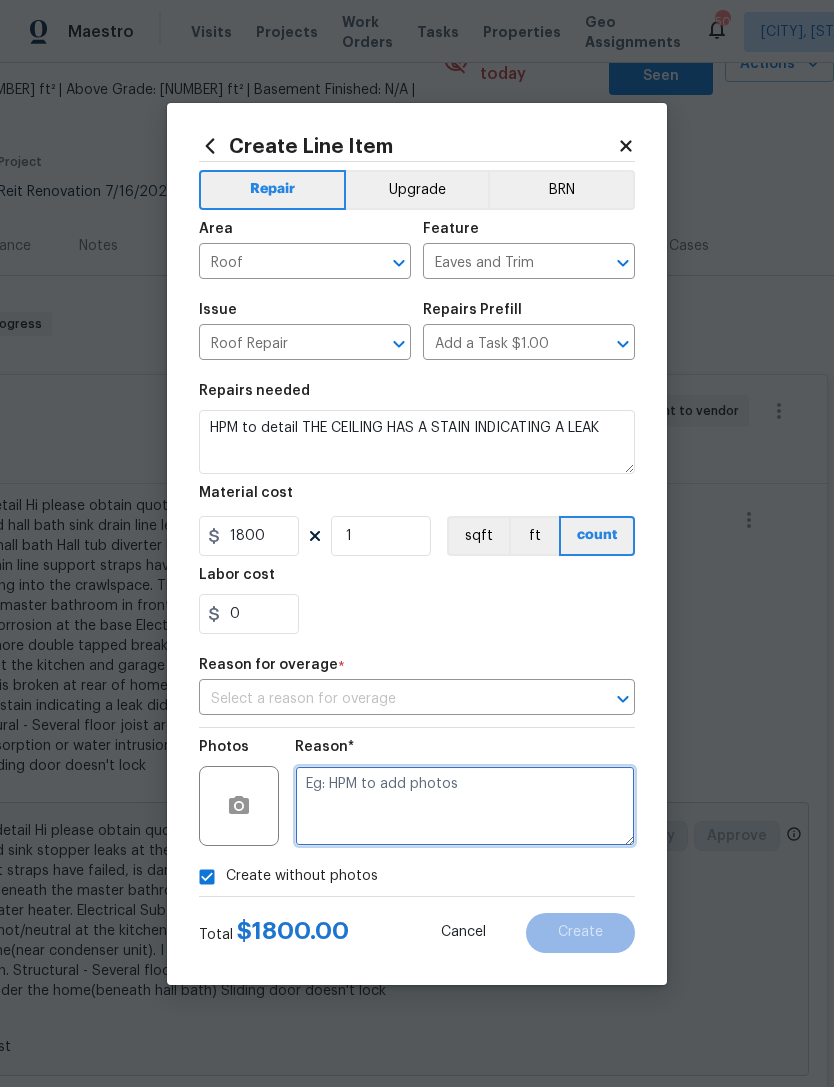 click at bounding box center (465, 806) 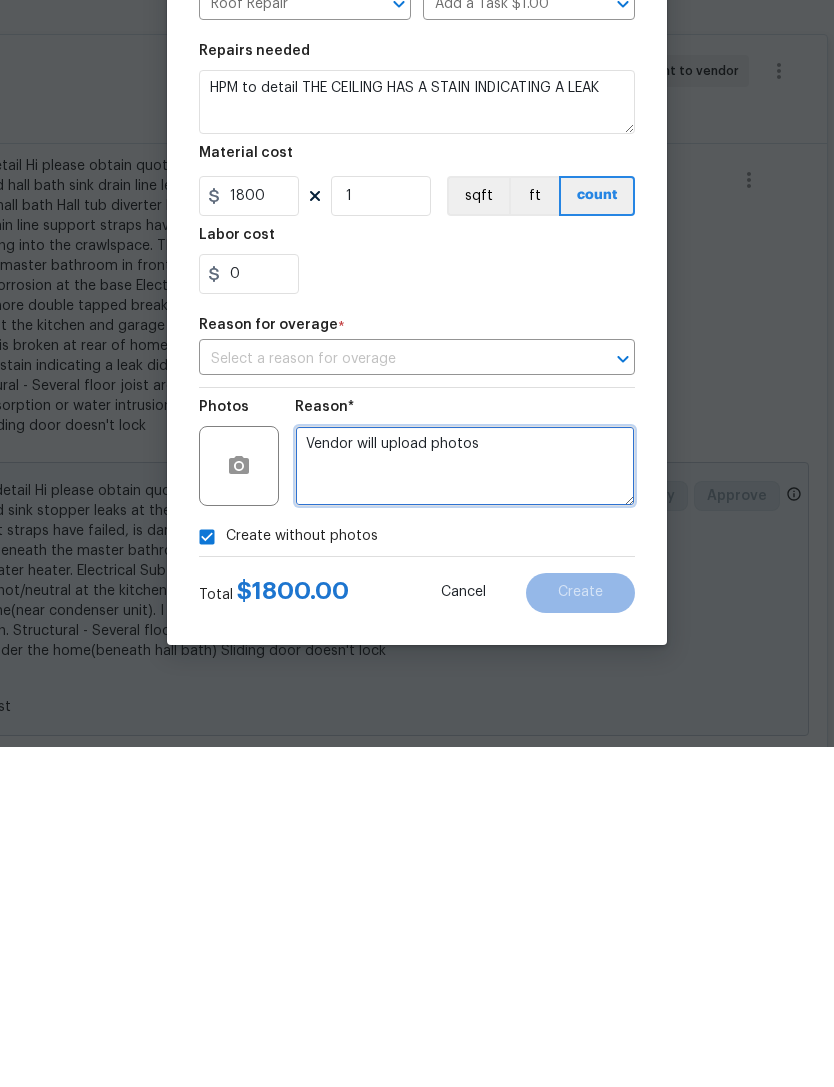 type on "Vendor will upload photos" 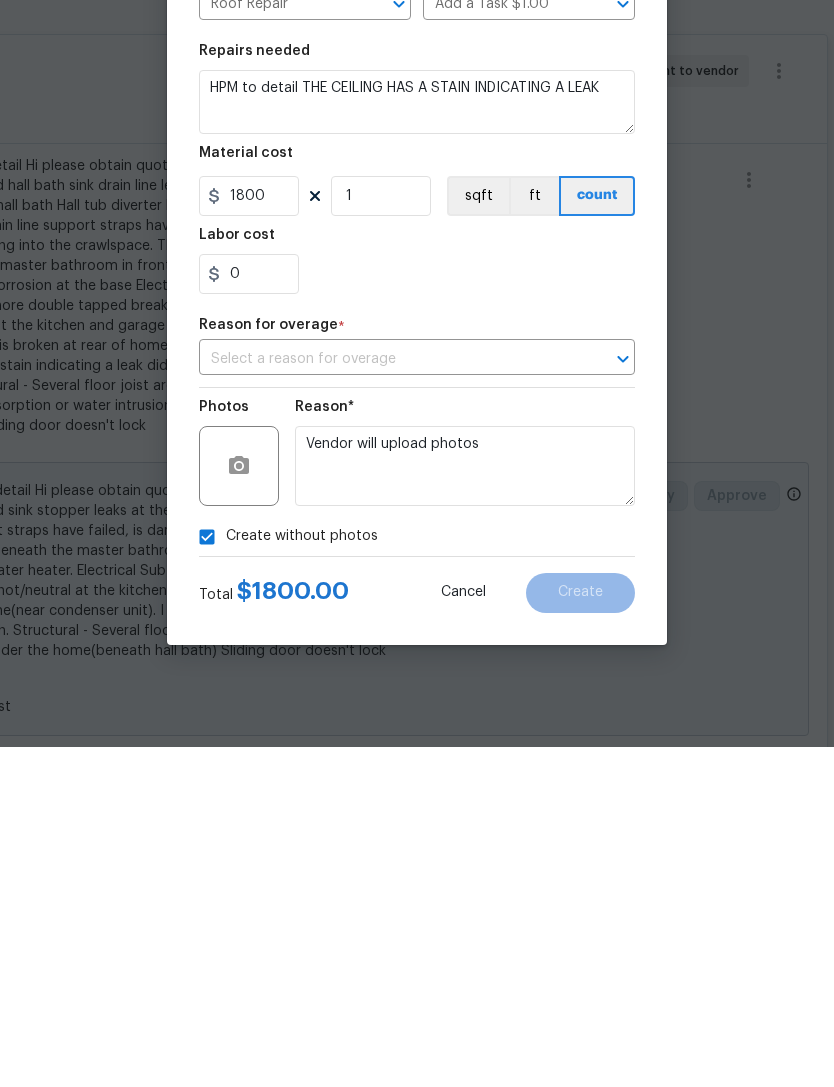 click at bounding box center [389, 699] 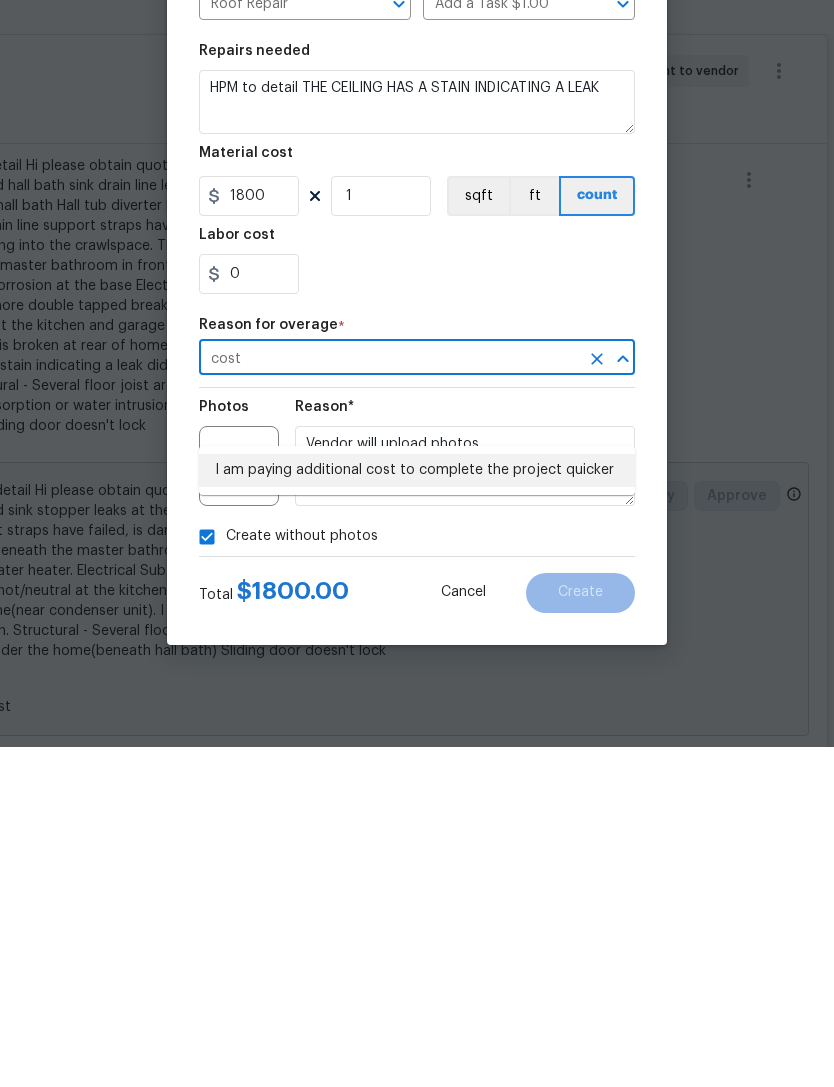 click on "I am paying additional cost to complete the project quicker" at bounding box center [417, 810] 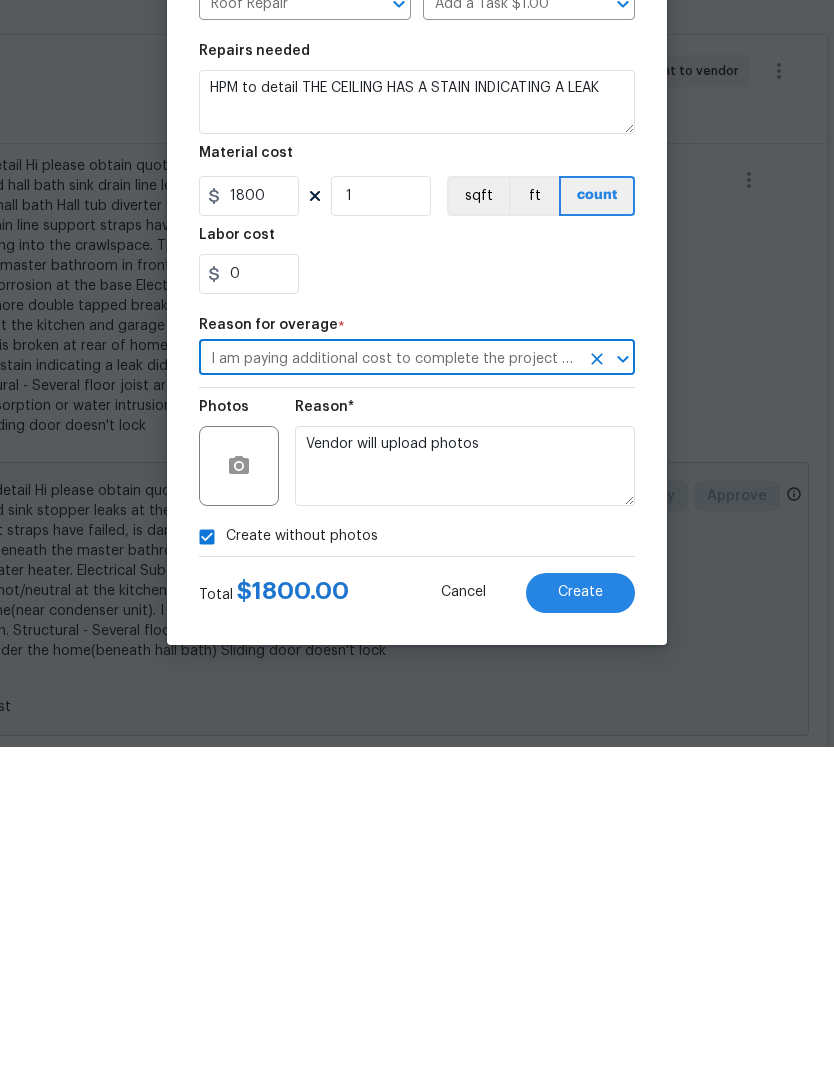 click 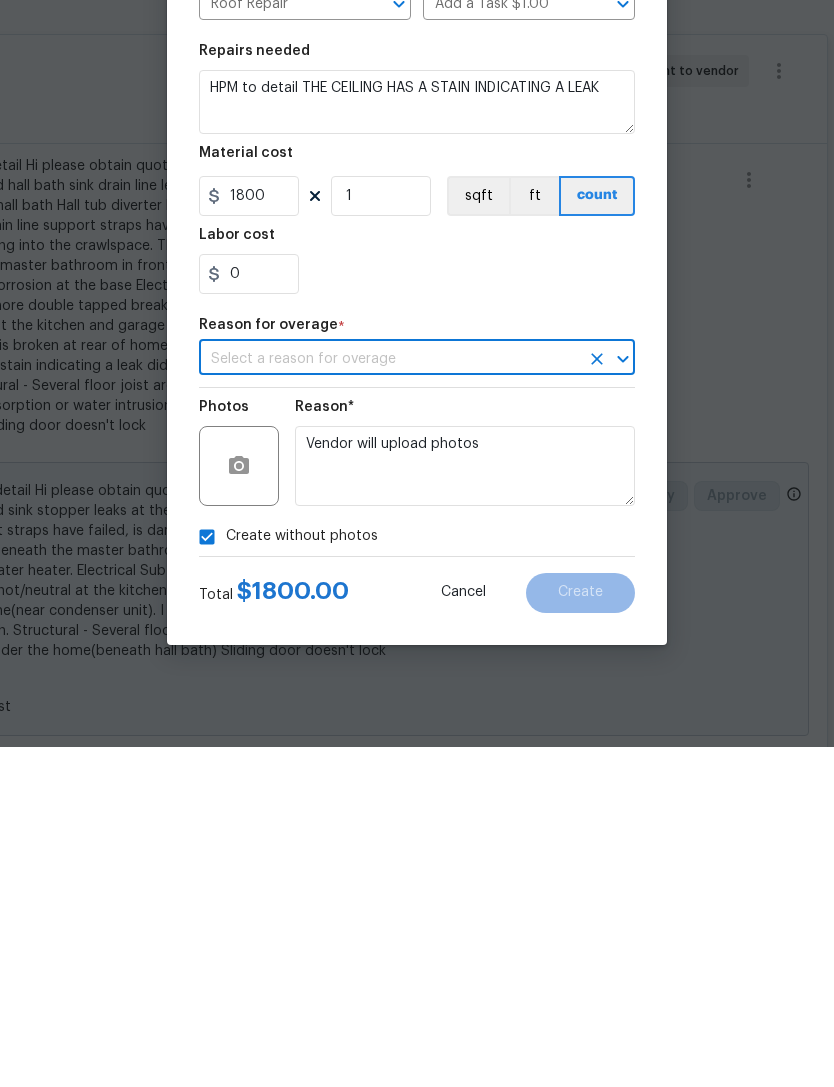 click at bounding box center (389, 699) 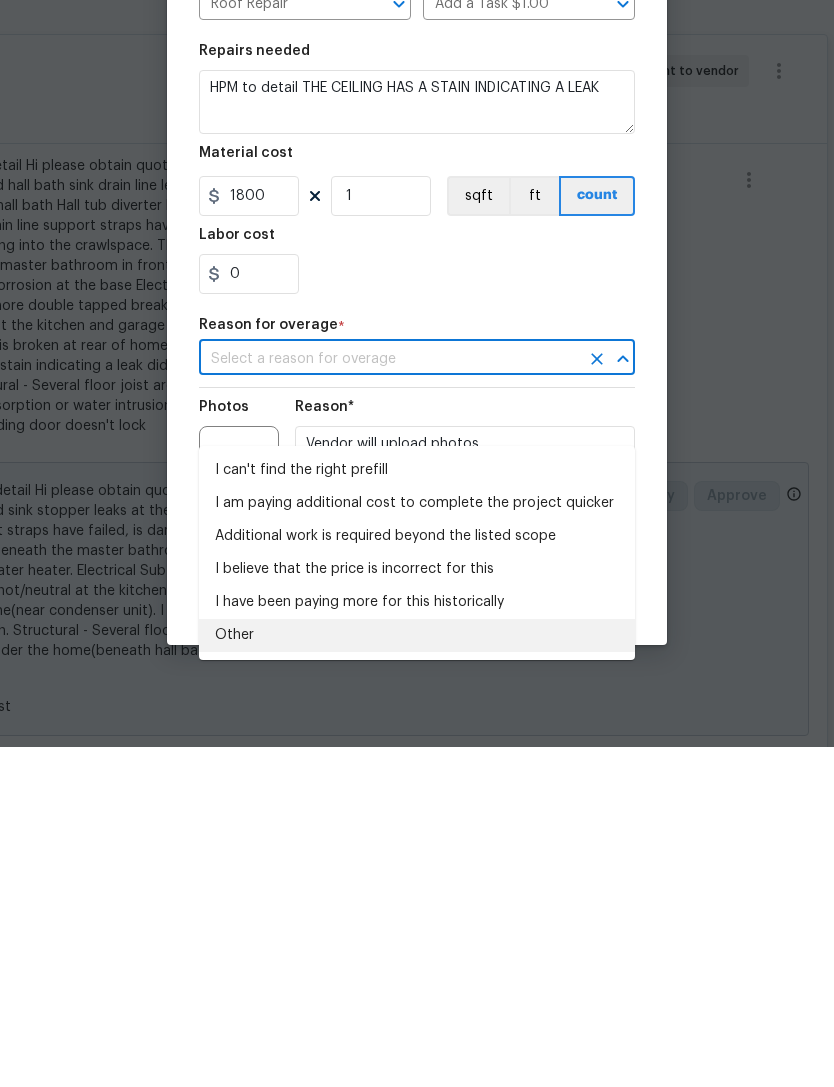 click on "Other" at bounding box center (417, 975) 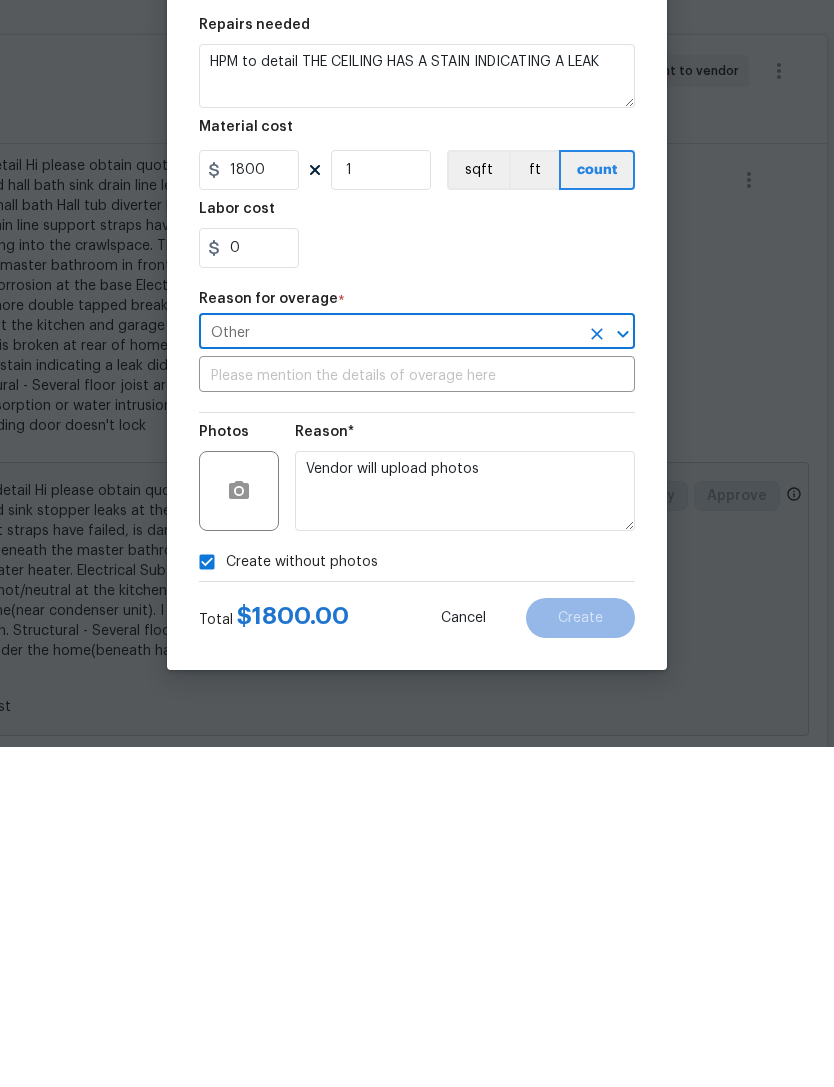 click at bounding box center (417, 716) 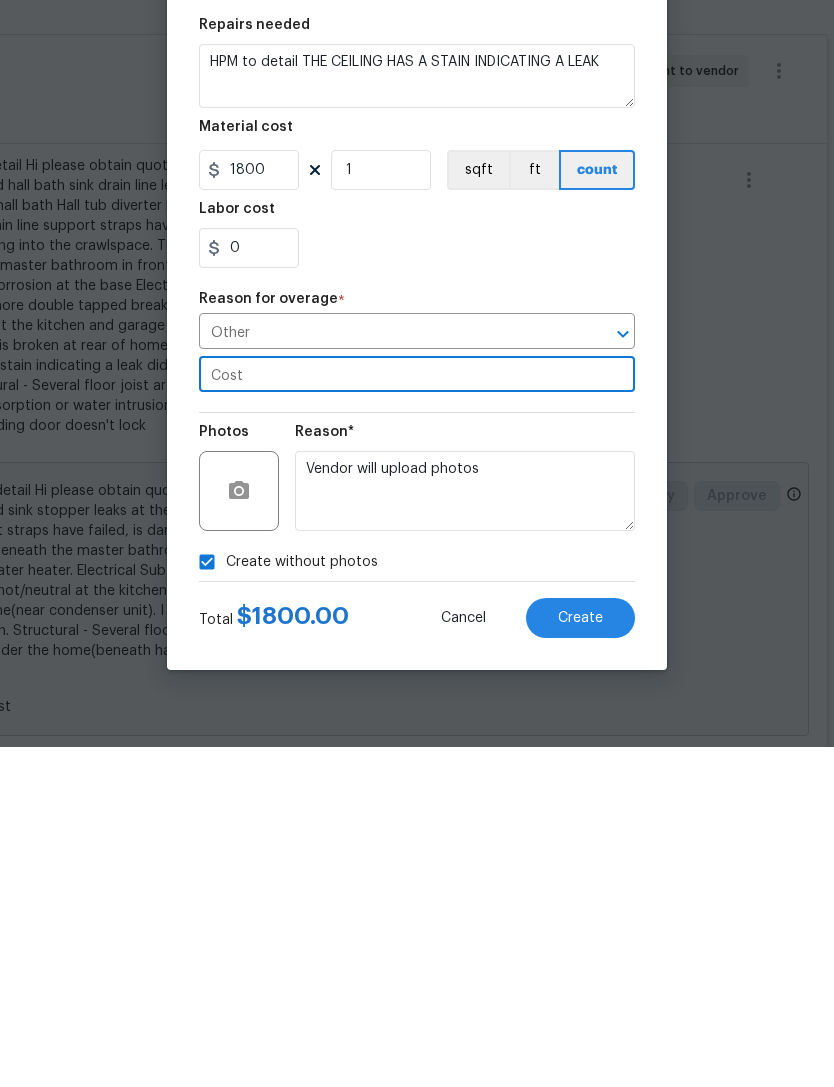 type on "Cost" 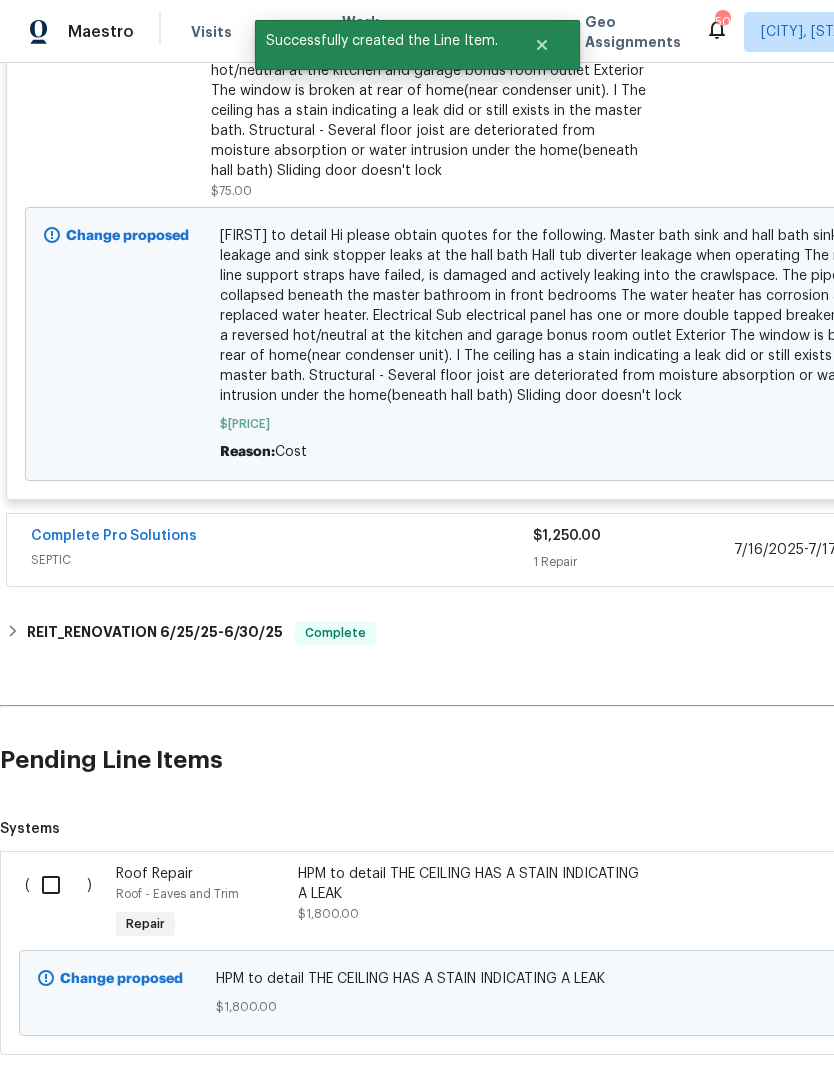 scroll, scrollTop: 724, scrollLeft: 0, axis: vertical 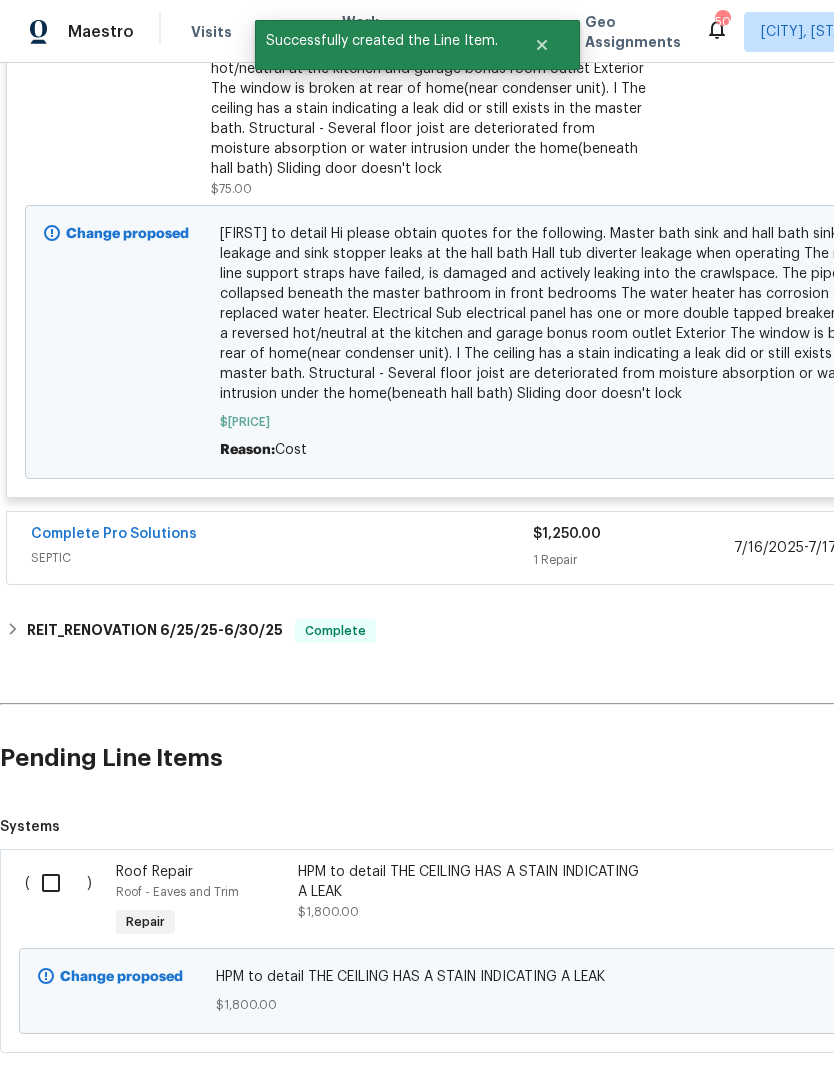 click at bounding box center (58, 883) 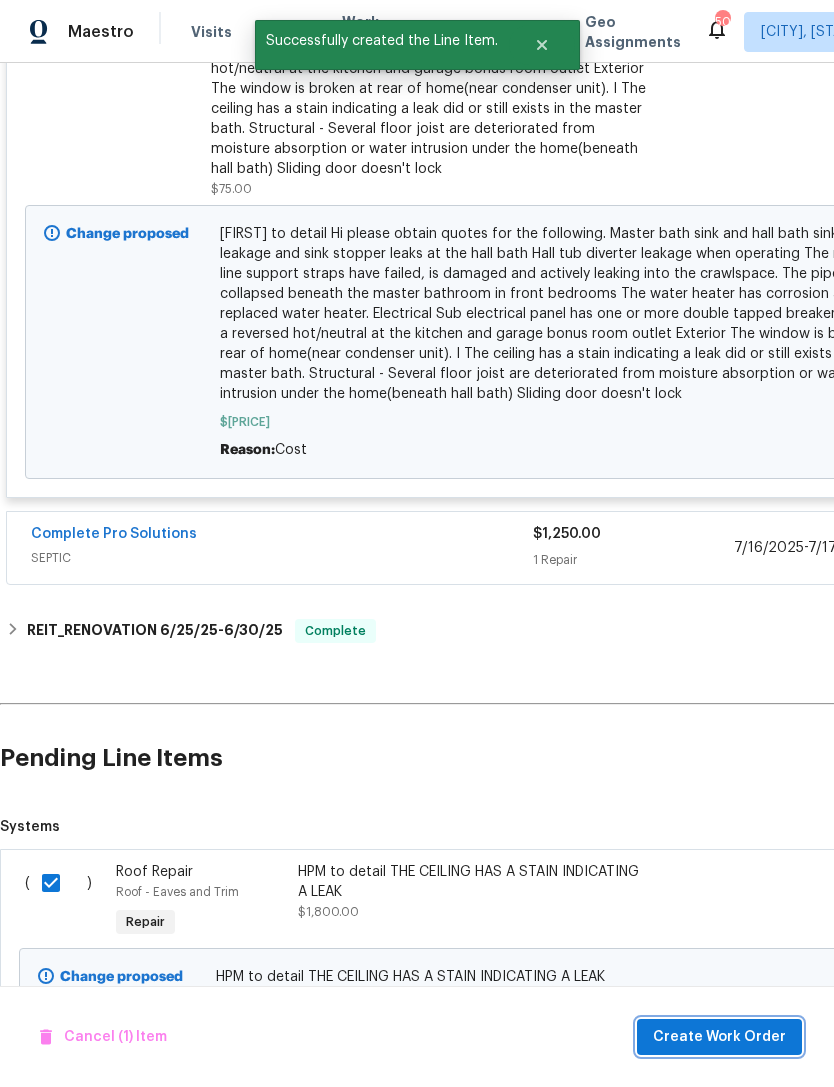 click on "Create Work Order" at bounding box center (719, 1037) 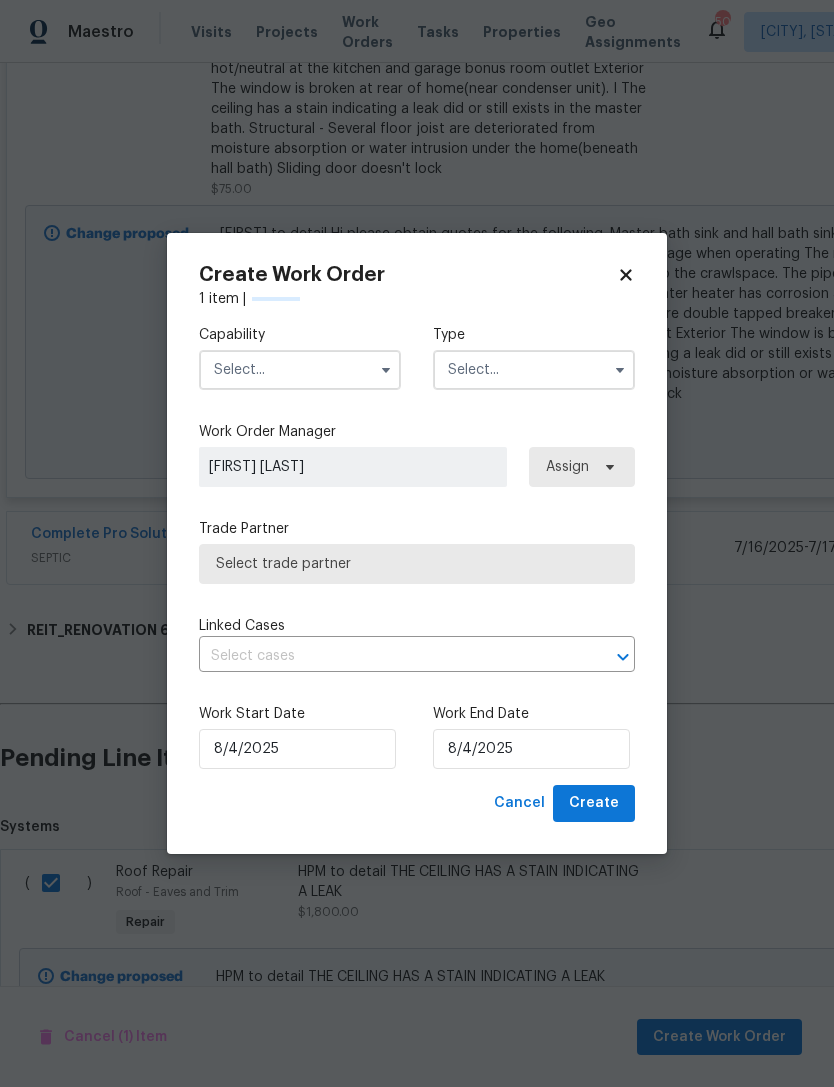 checkbox on "false" 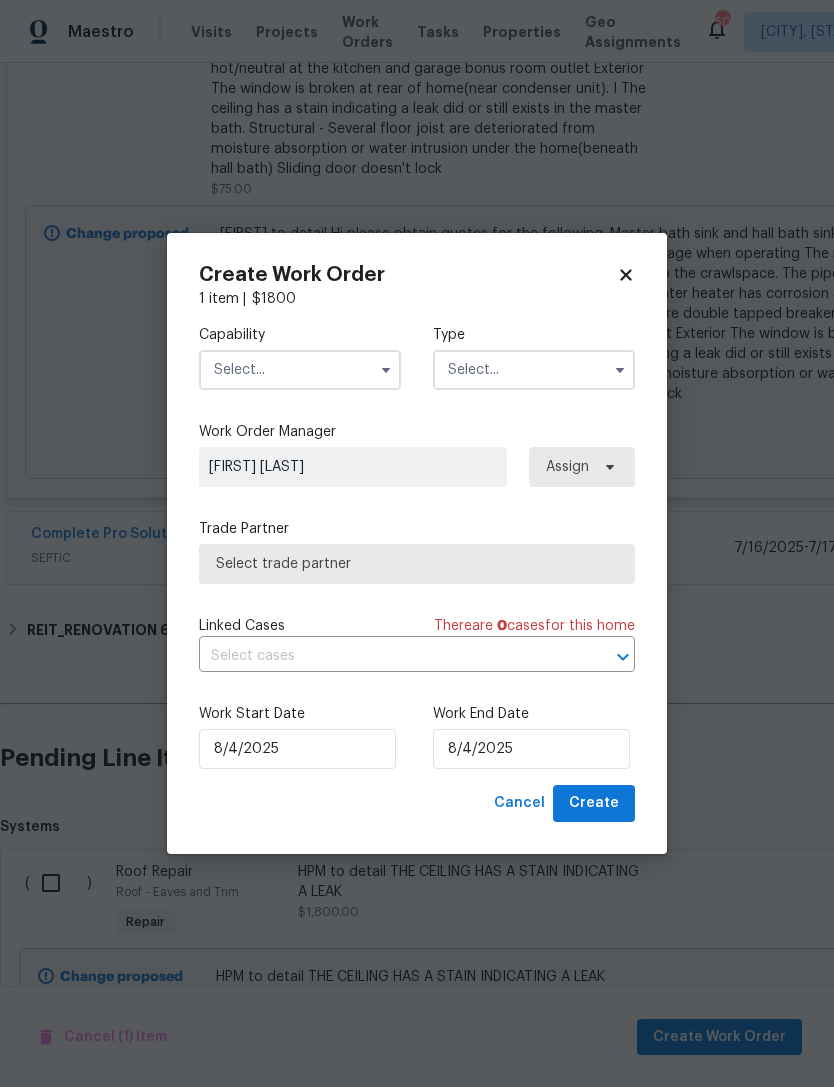 click at bounding box center [300, 370] 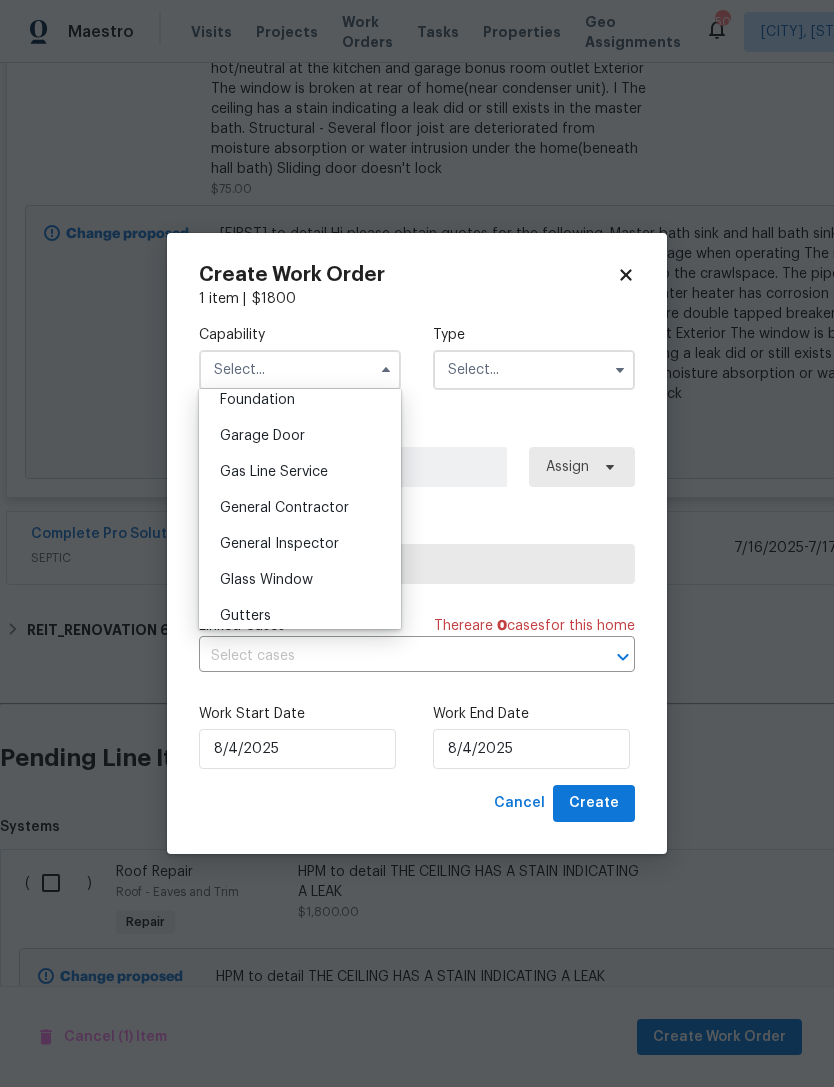 scroll, scrollTop: 879, scrollLeft: 0, axis: vertical 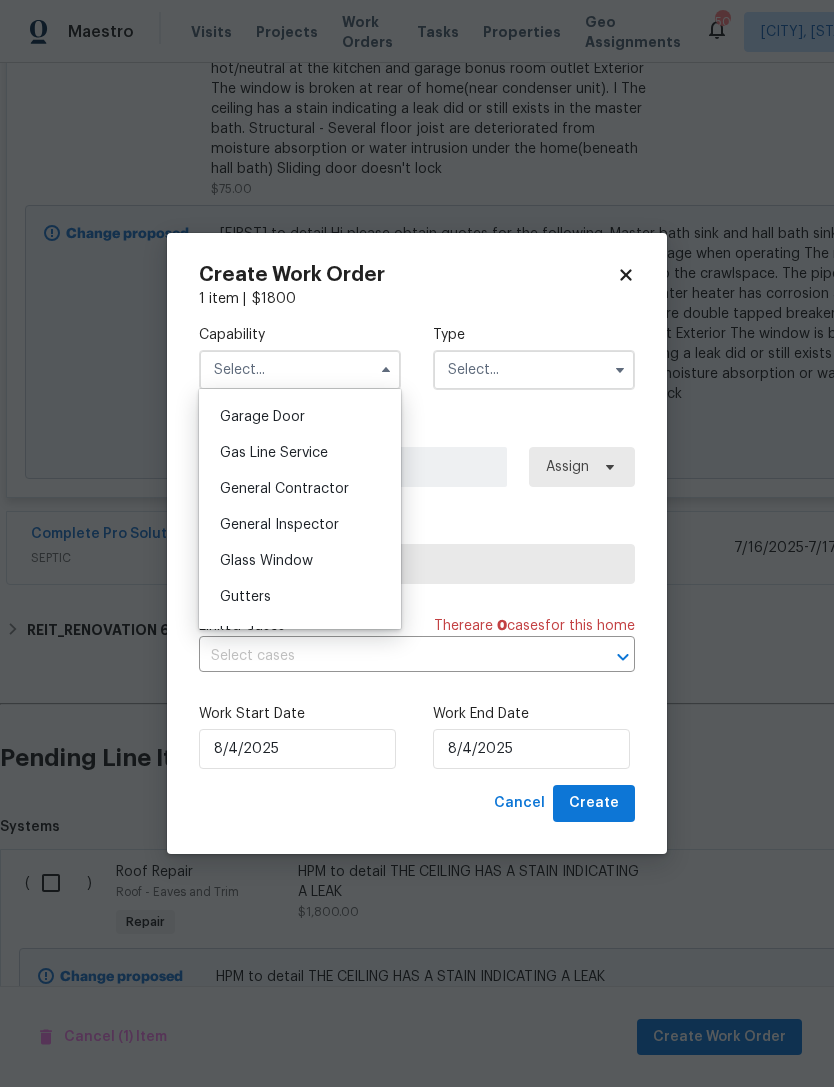 click on "General Contractor" at bounding box center (284, 489) 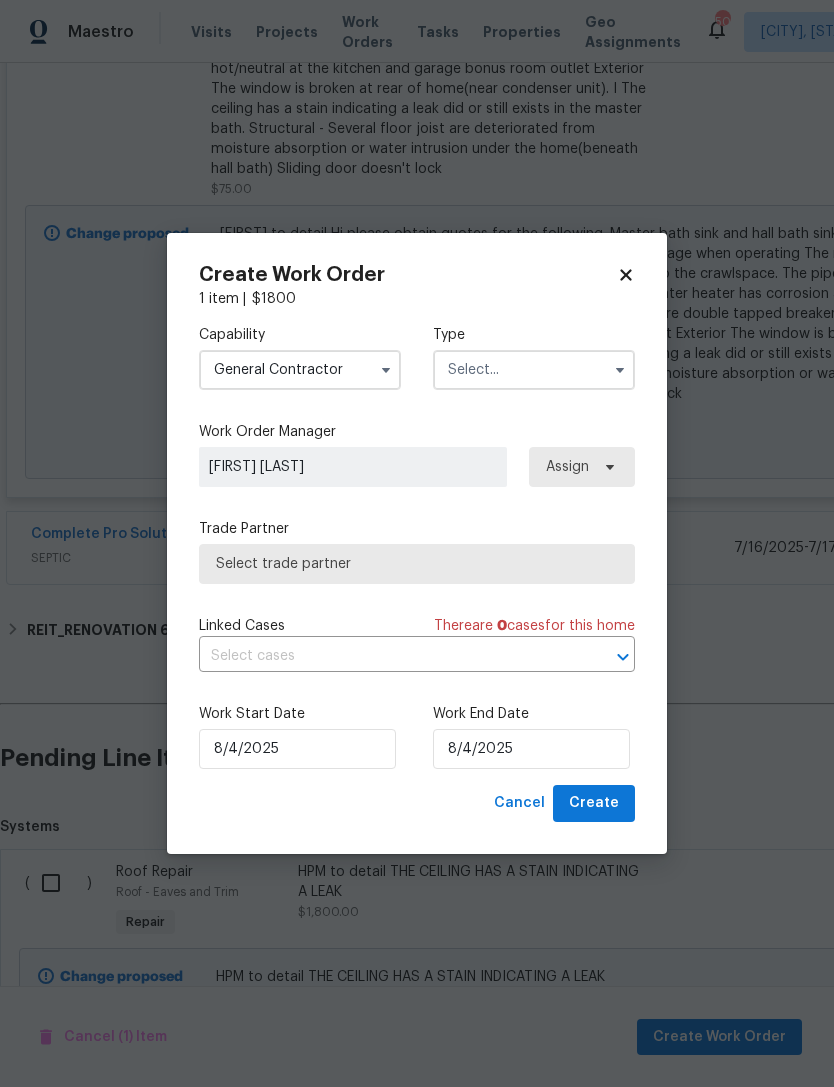 click at bounding box center [534, 370] 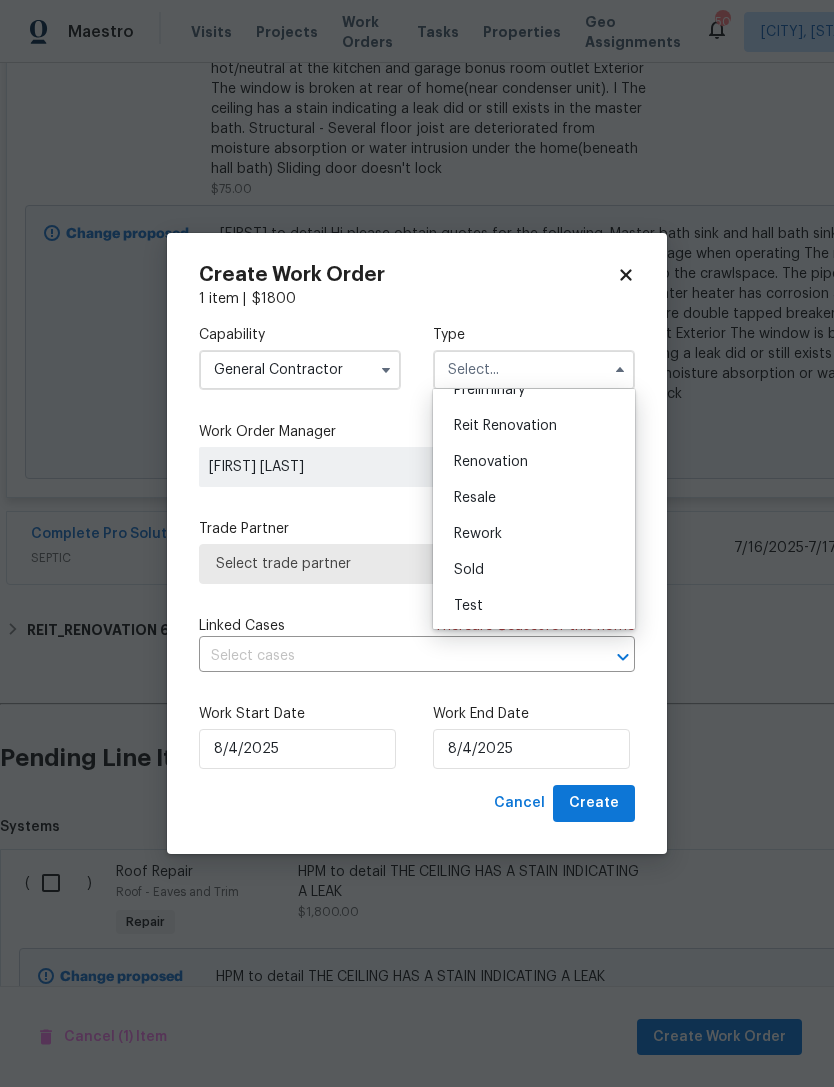 scroll, scrollTop: 454, scrollLeft: 0, axis: vertical 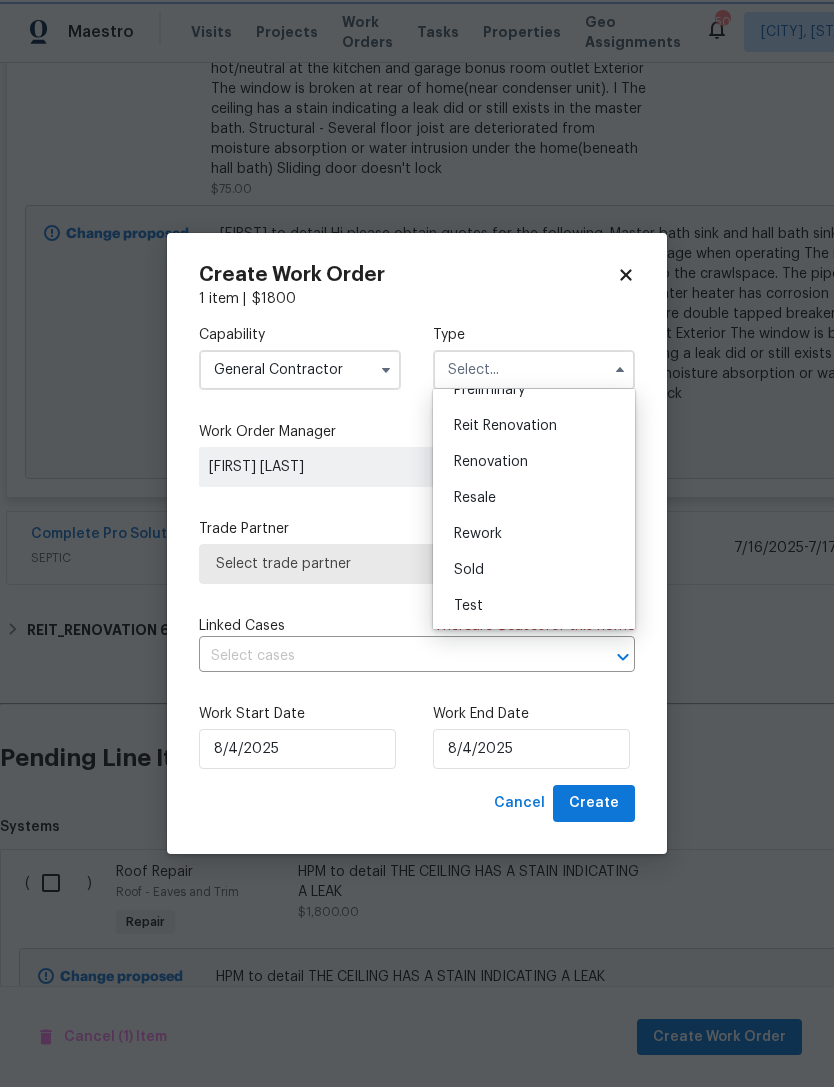 type on "Reit Renovation" 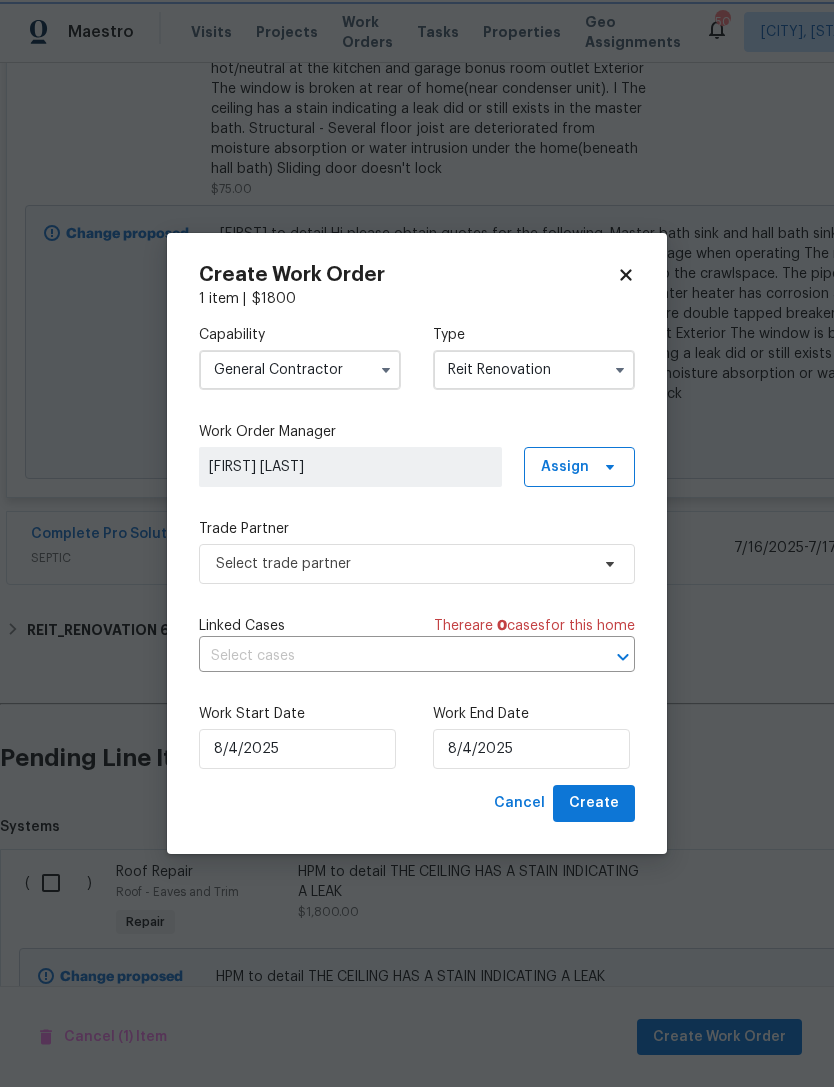 scroll, scrollTop: 0, scrollLeft: 0, axis: both 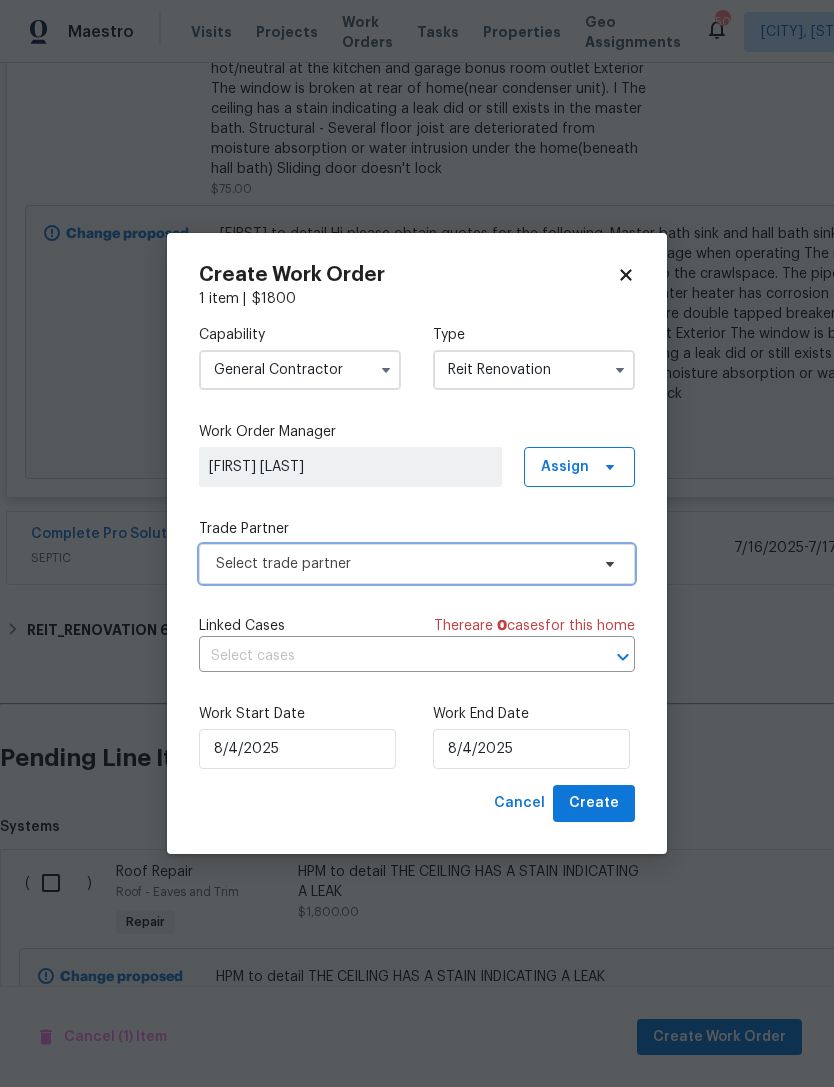 click on "Select trade partner" at bounding box center (417, 564) 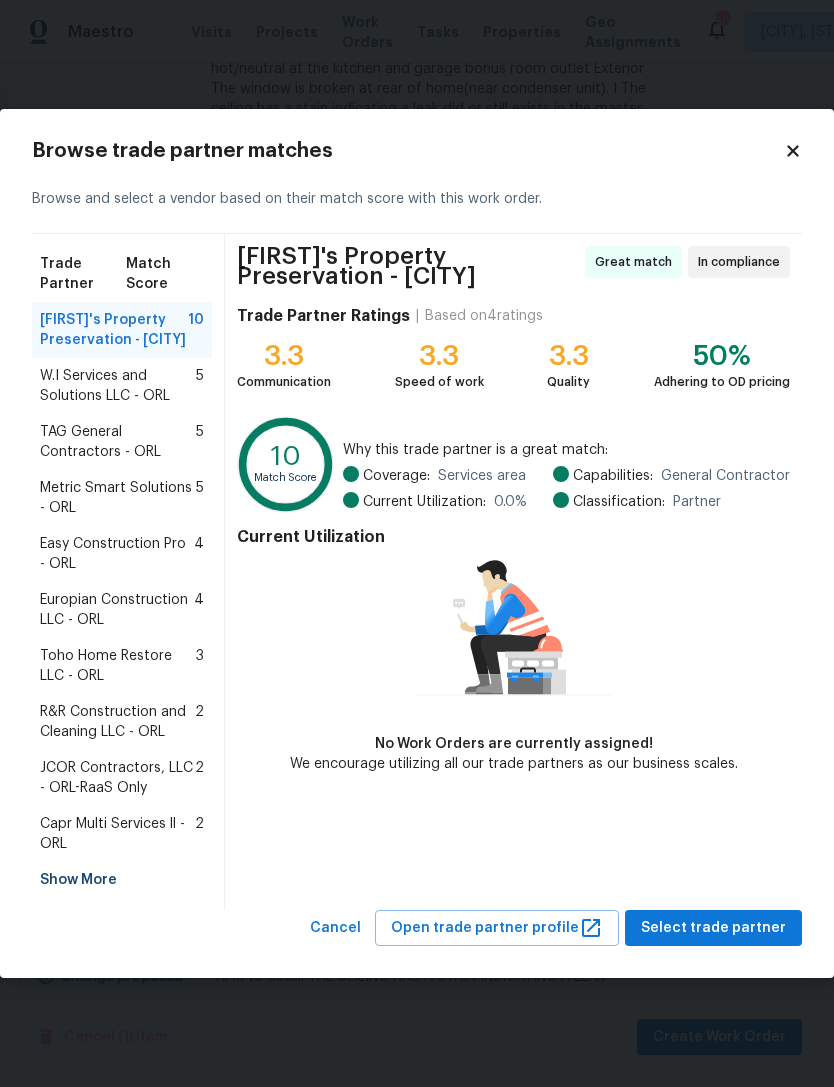 click on "JCOR Contractors, LLC - ORL-RaaS Only" at bounding box center [117, 778] 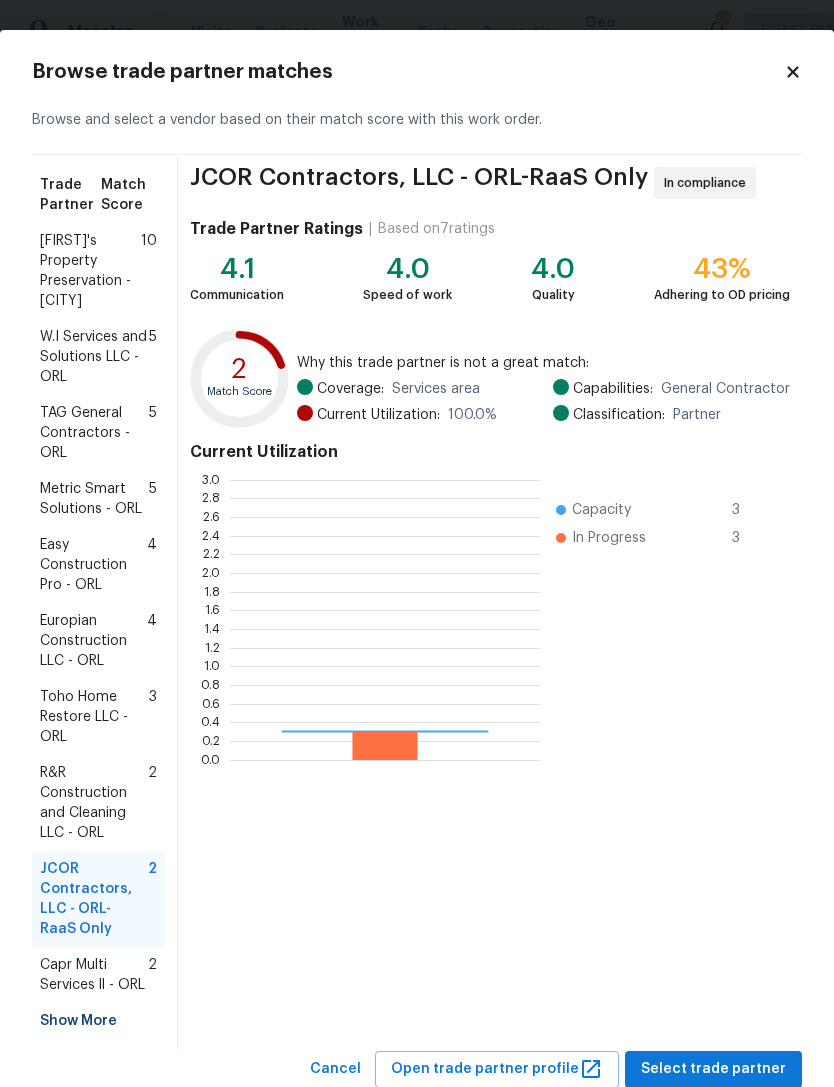 scroll, scrollTop: 2, scrollLeft: 2, axis: both 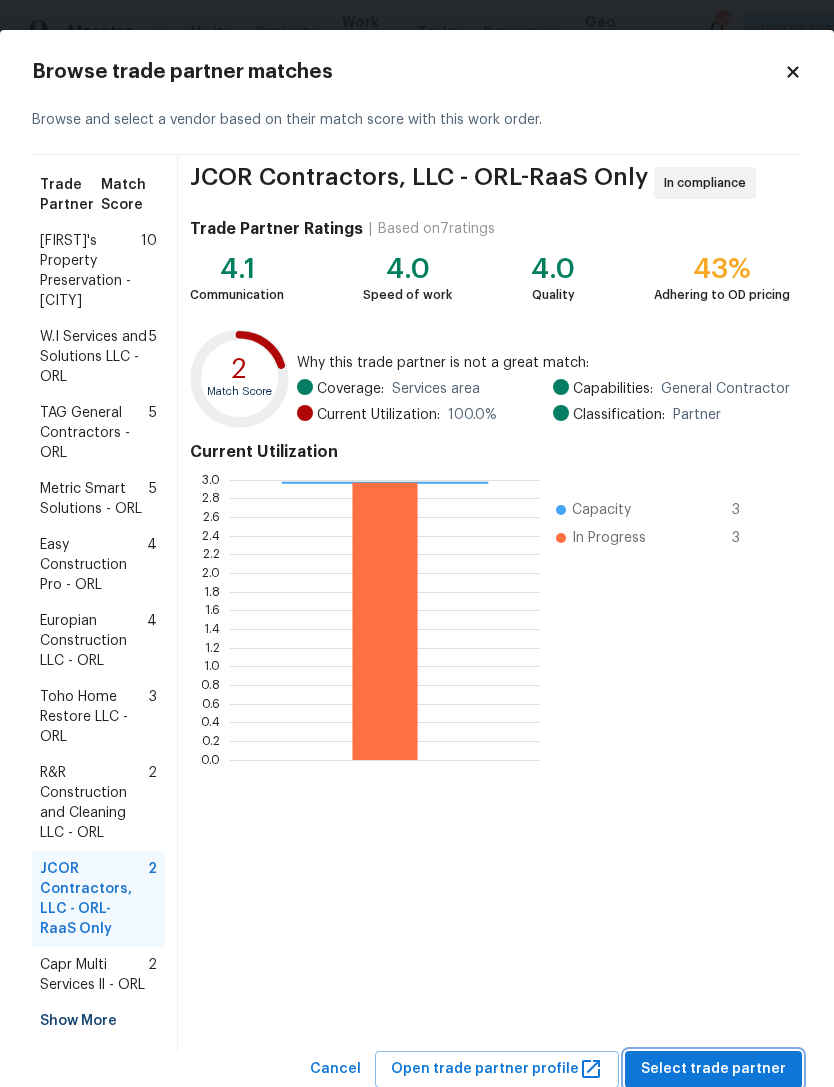 click on "Select trade partner" at bounding box center [713, 1069] 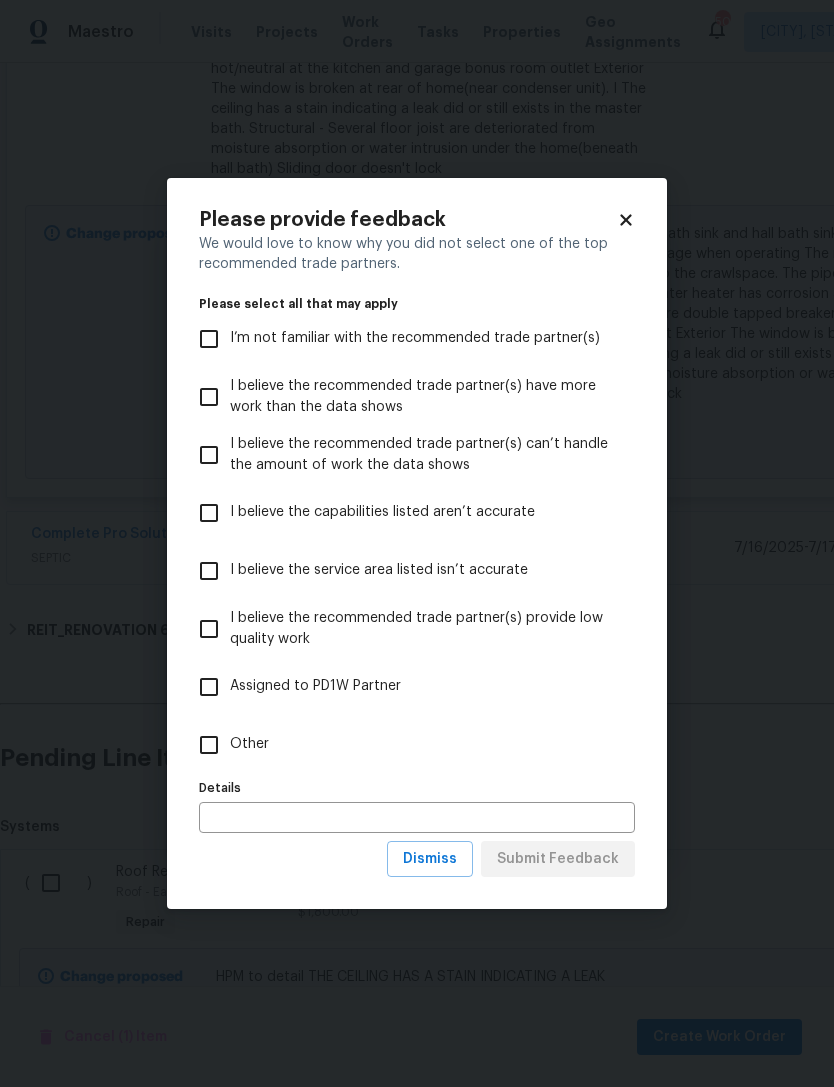 click on "Other" at bounding box center (209, 745) 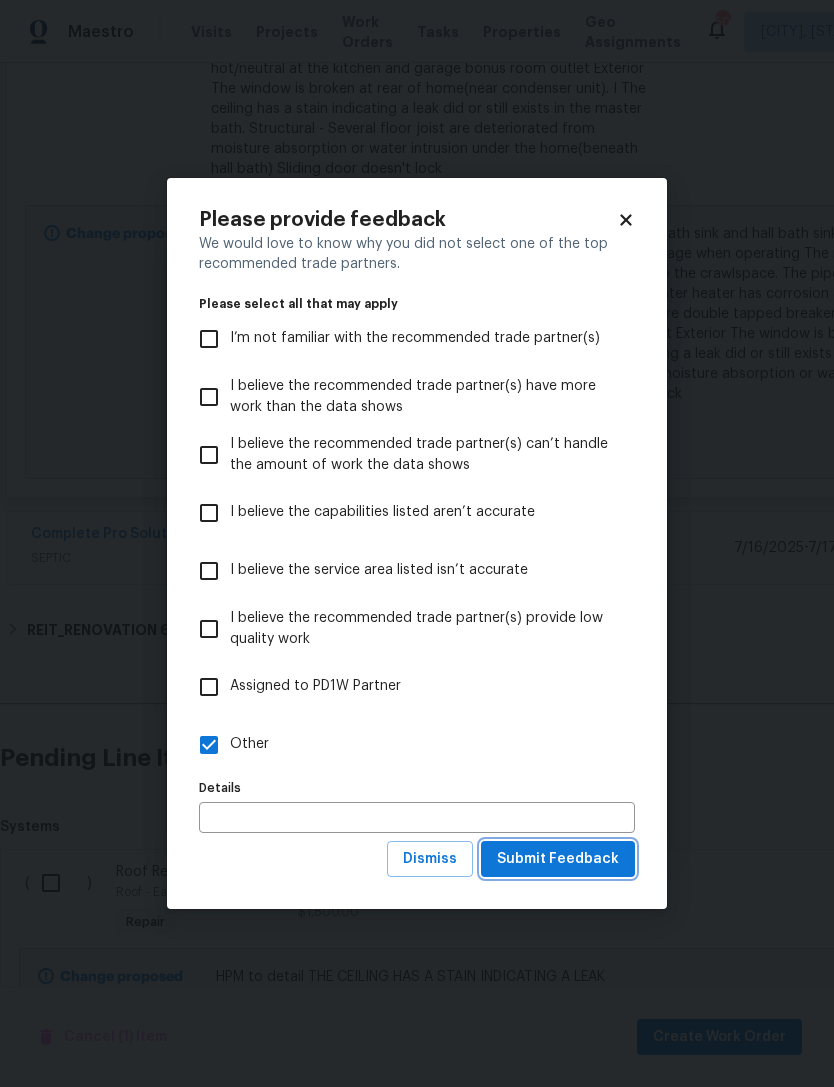click on "Submit Feedback" at bounding box center (558, 859) 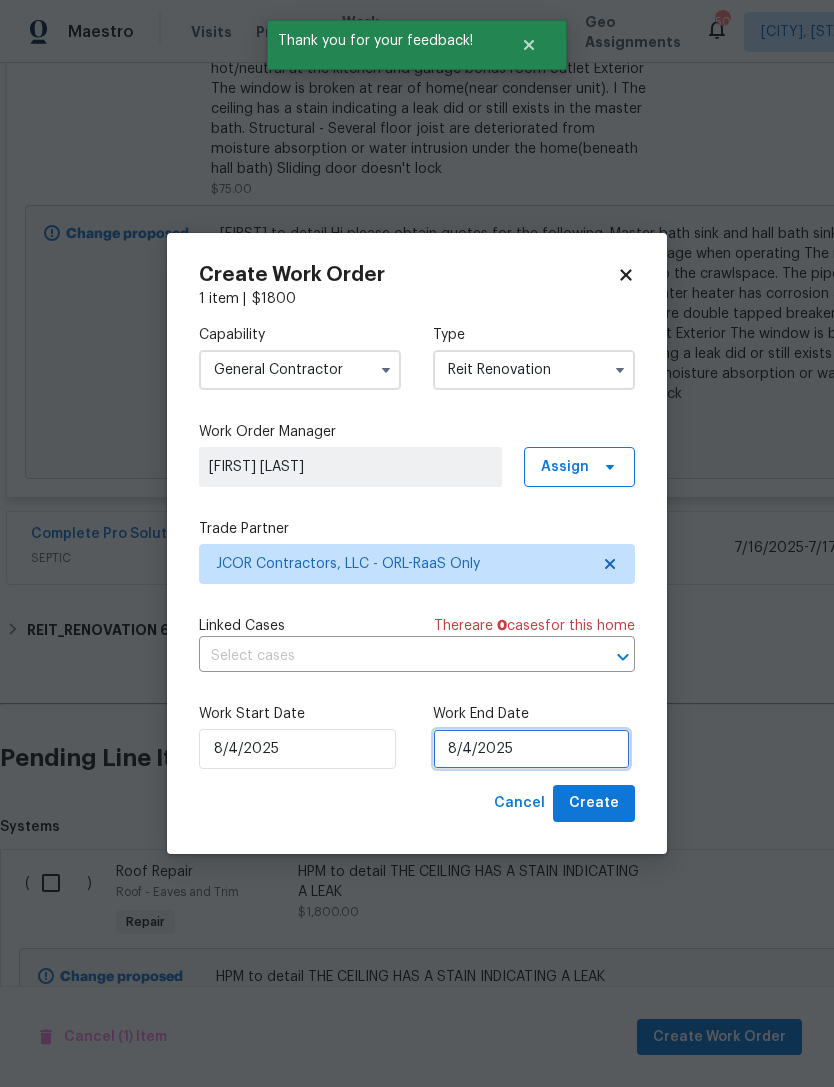 click on "8/4/2025" at bounding box center [531, 749] 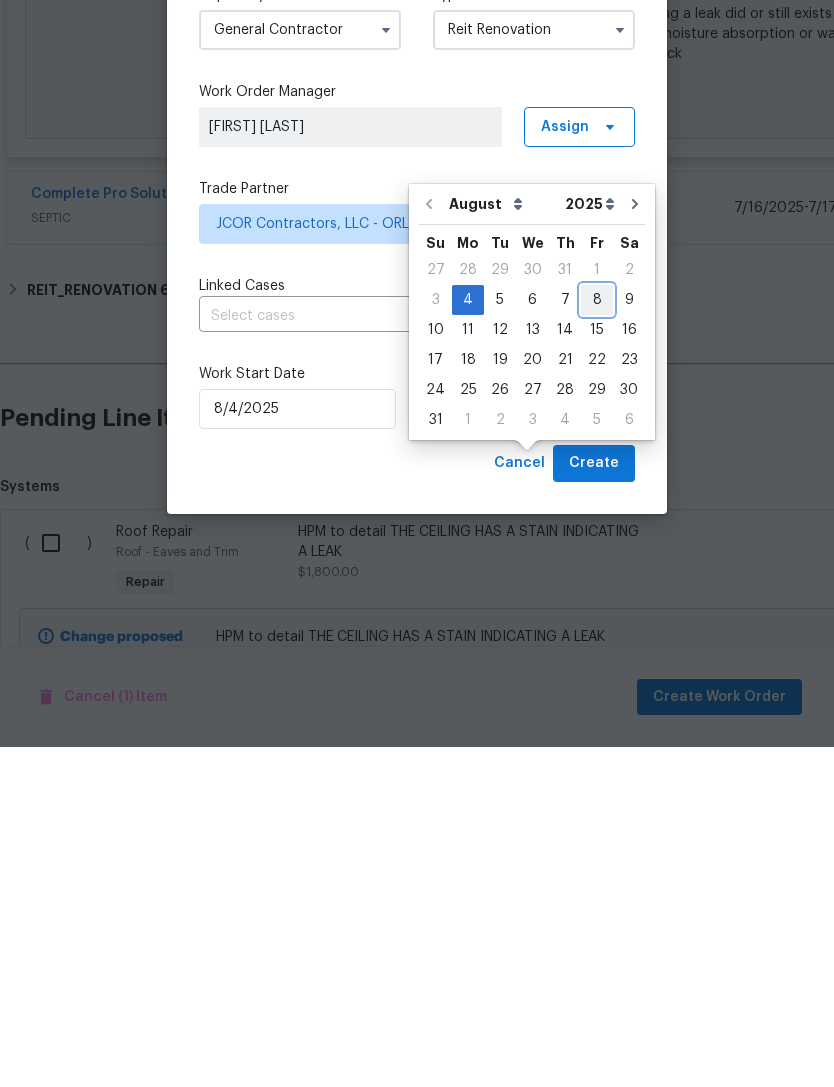 click on "8" at bounding box center [597, 640] 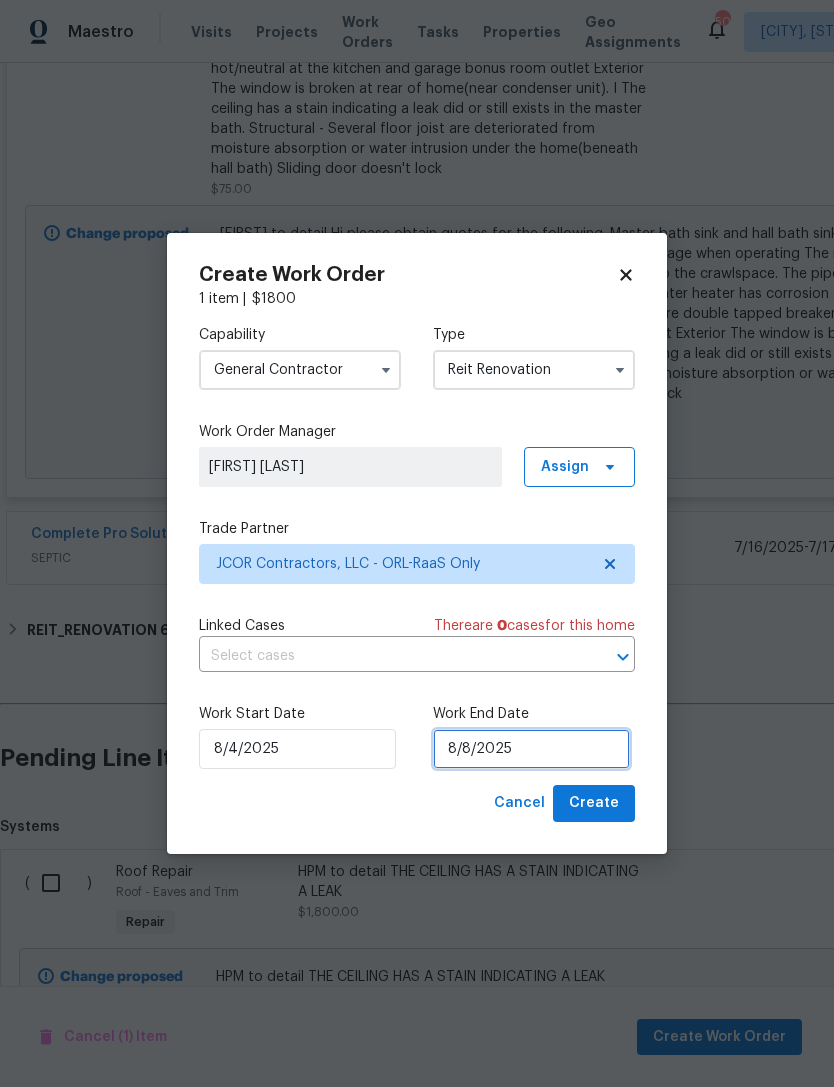 click on "8/8/2025" at bounding box center (531, 749) 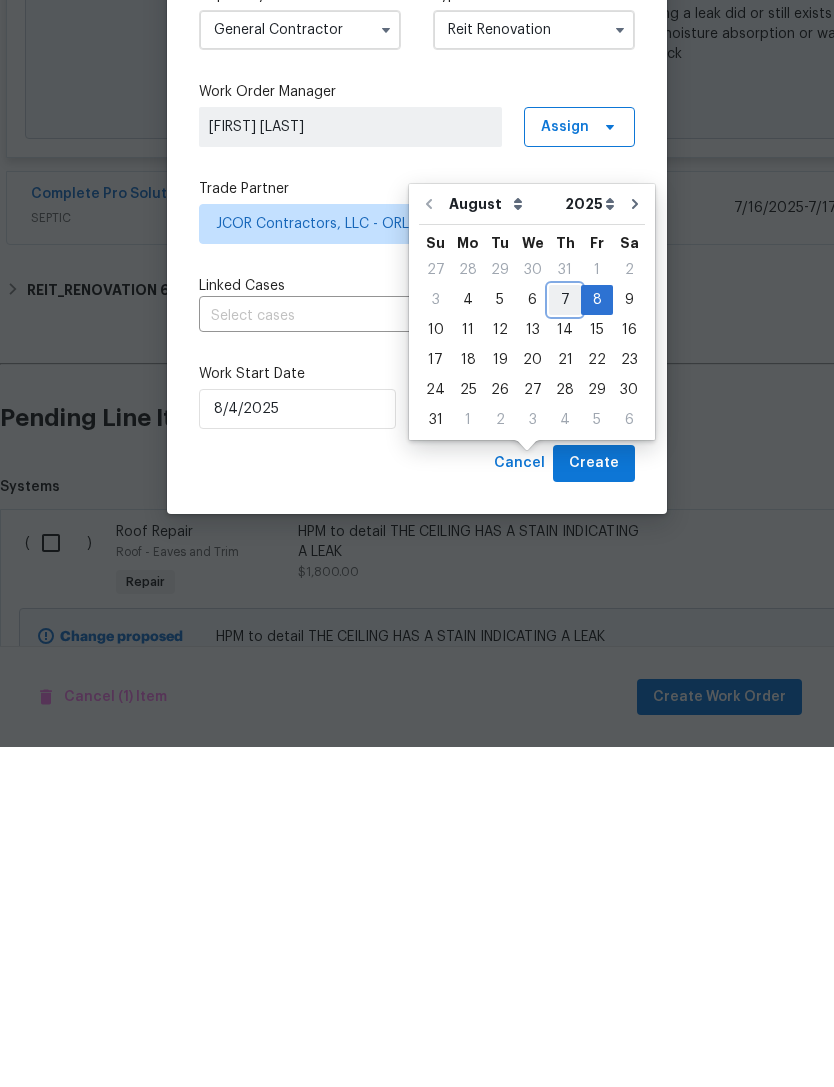 click on "7" at bounding box center (565, 640) 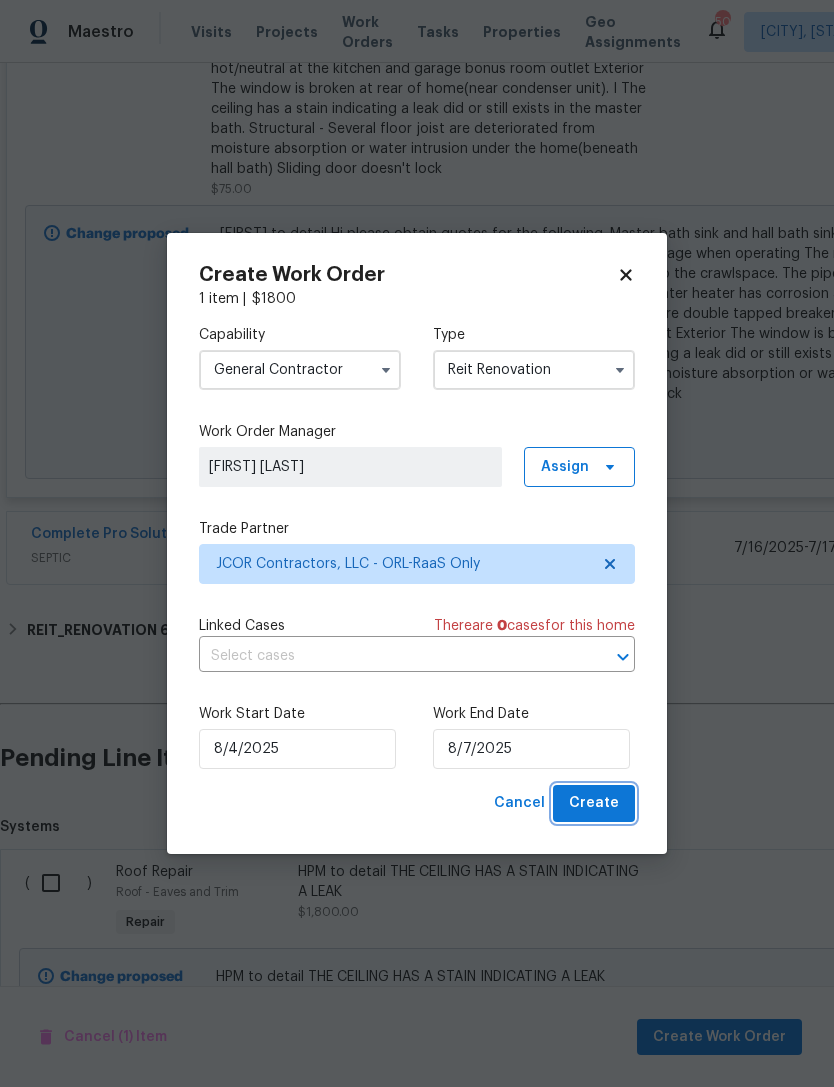 click on "Create" at bounding box center (594, 803) 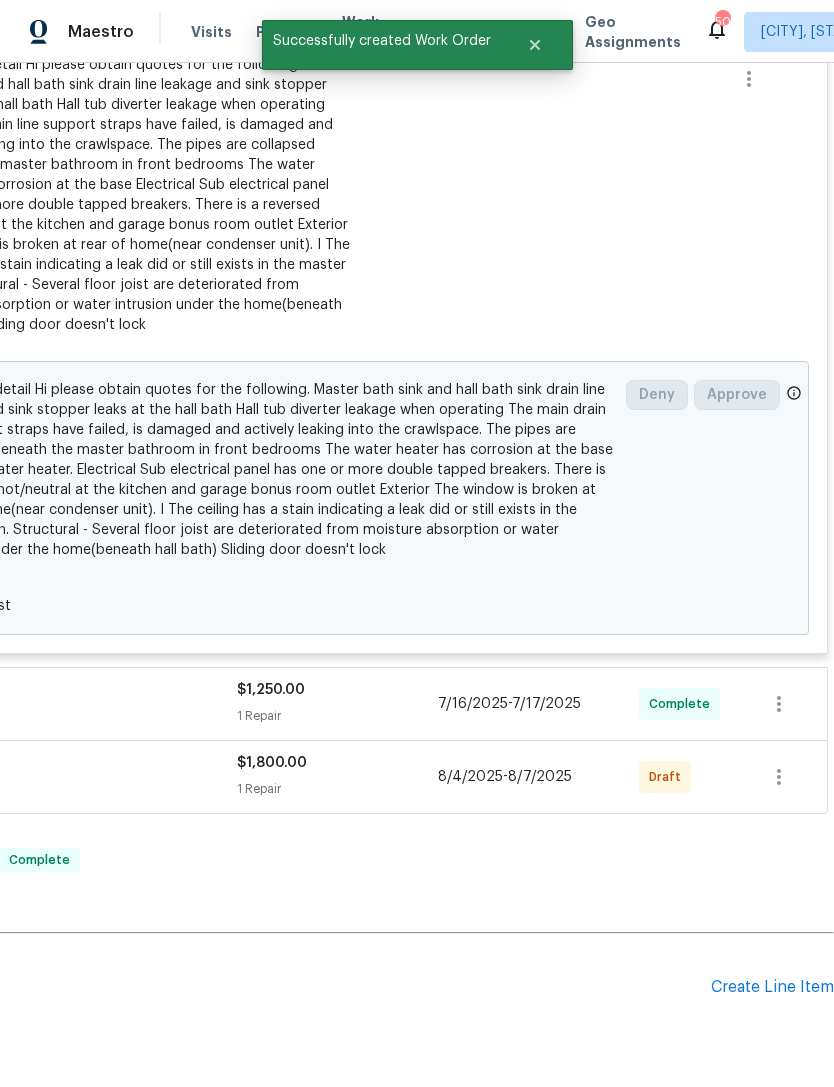 scroll, scrollTop: 568, scrollLeft: 296, axis: both 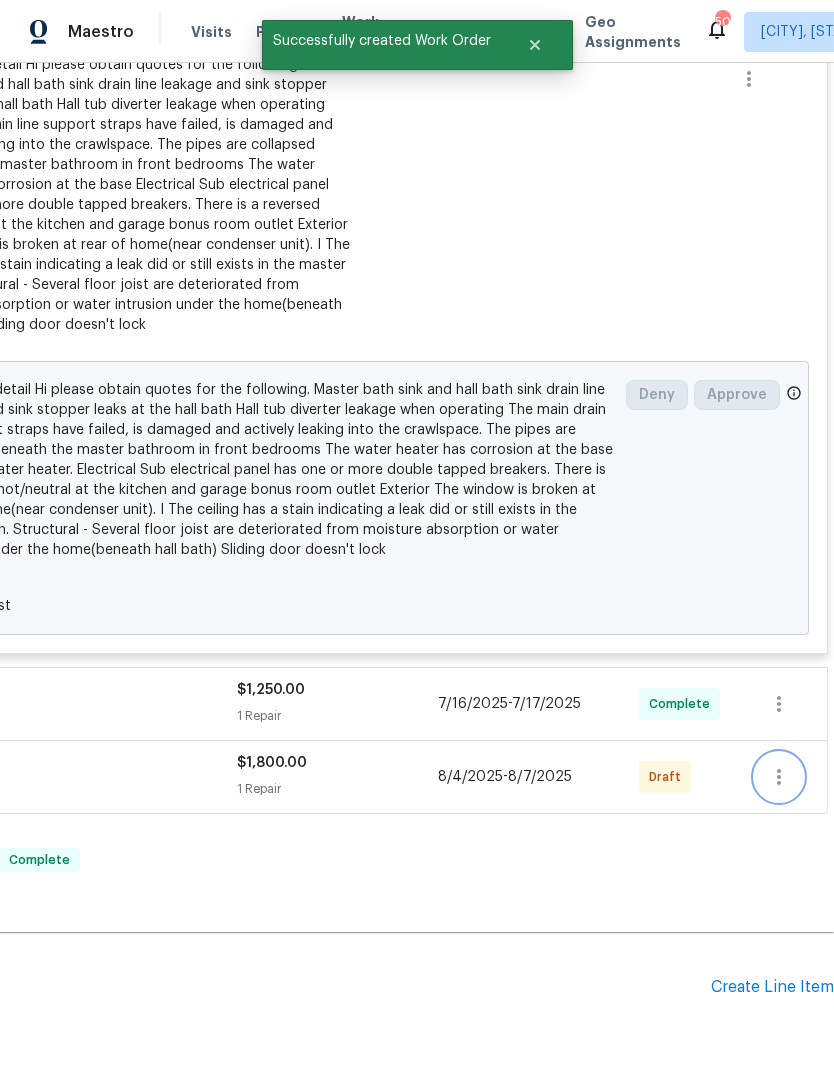 click 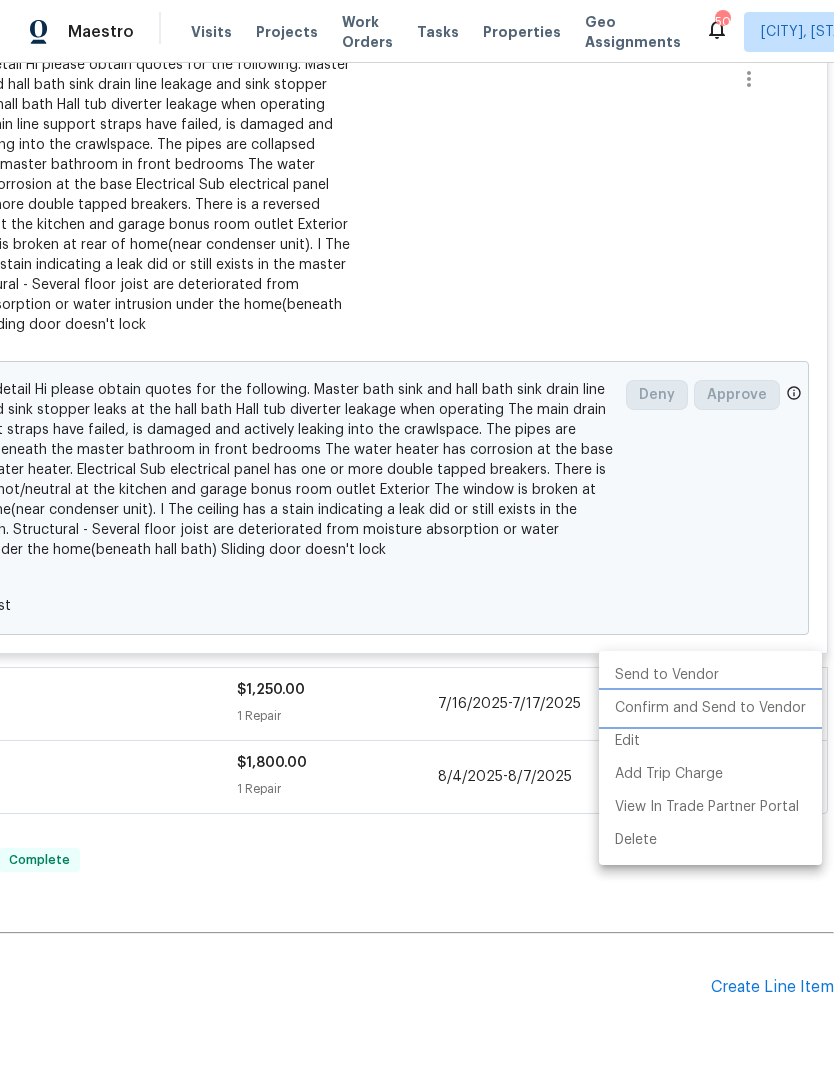 click on "Confirm and Send to Vendor" at bounding box center (710, 708) 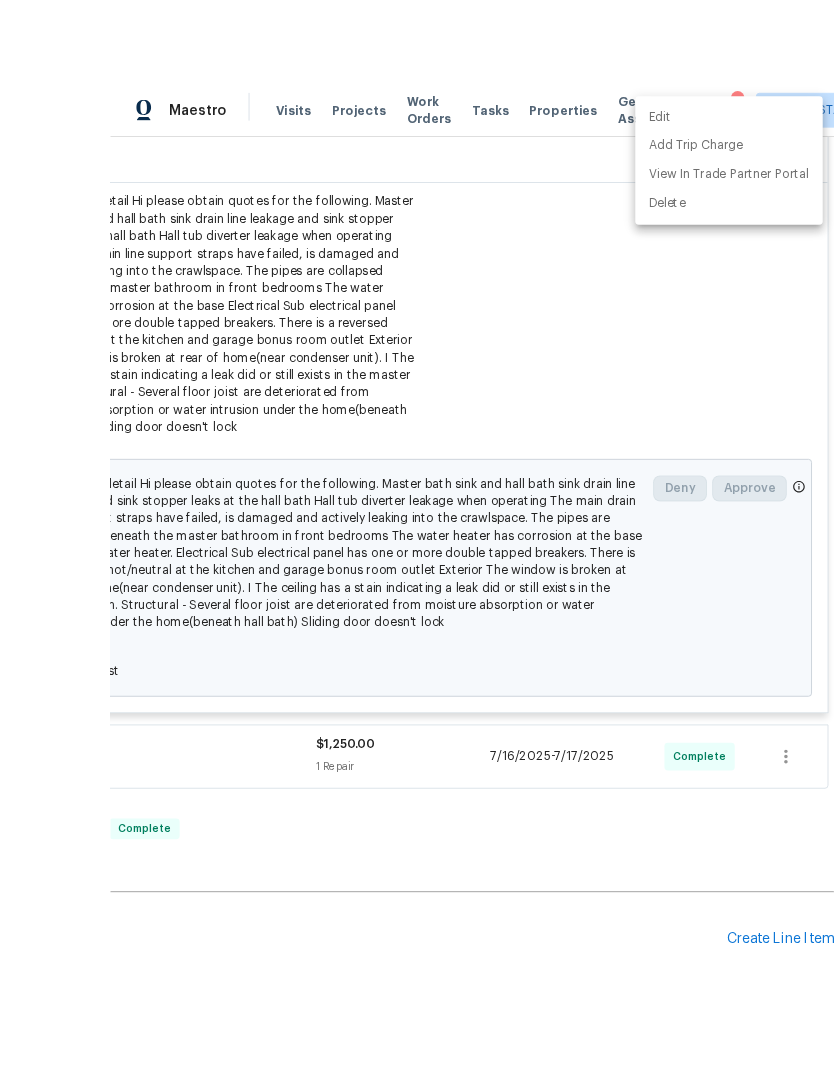 scroll, scrollTop: 7, scrollLeft: 0, axis: vertical 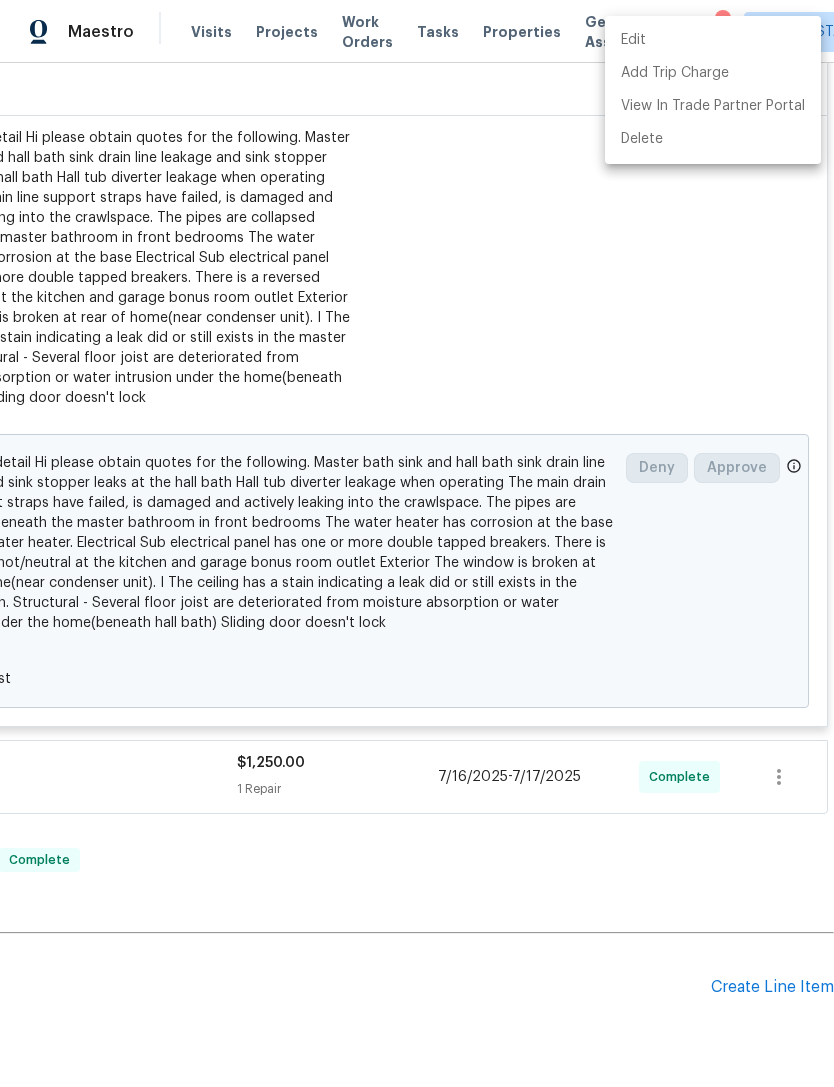 click at bounding box center (417, 543) 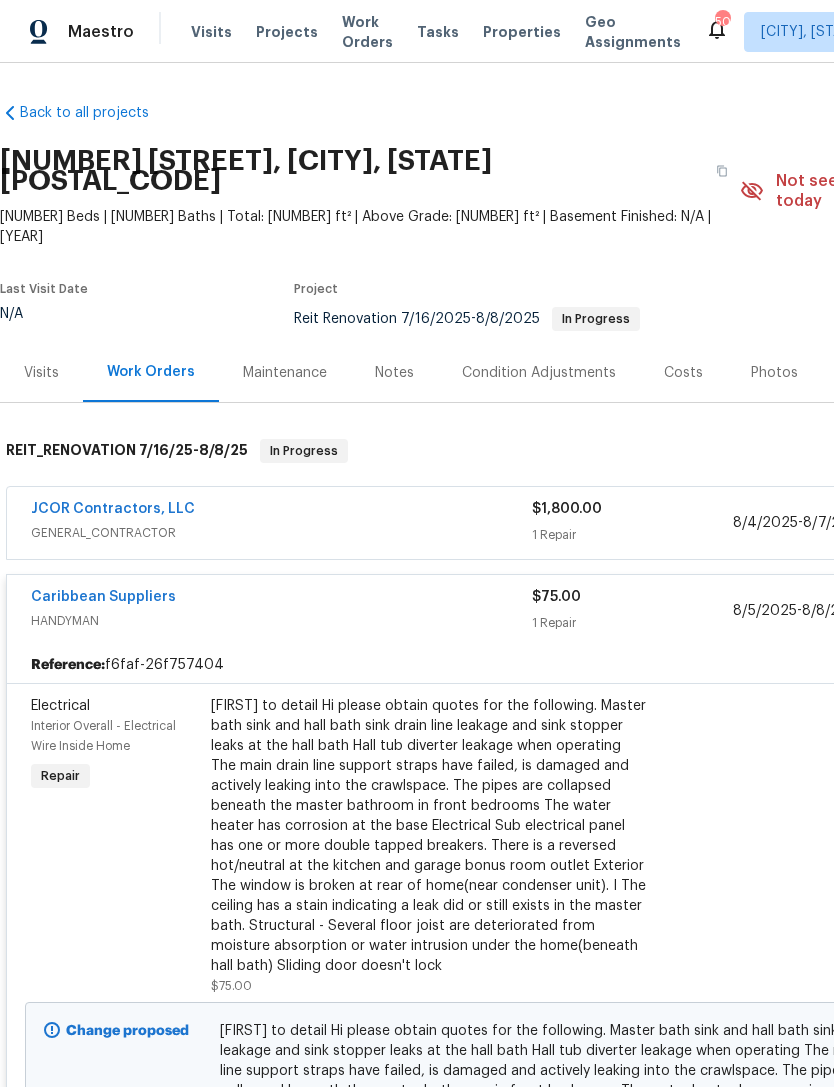scroll, scrollTop: 0, scrollLeft: 0, axis: both 